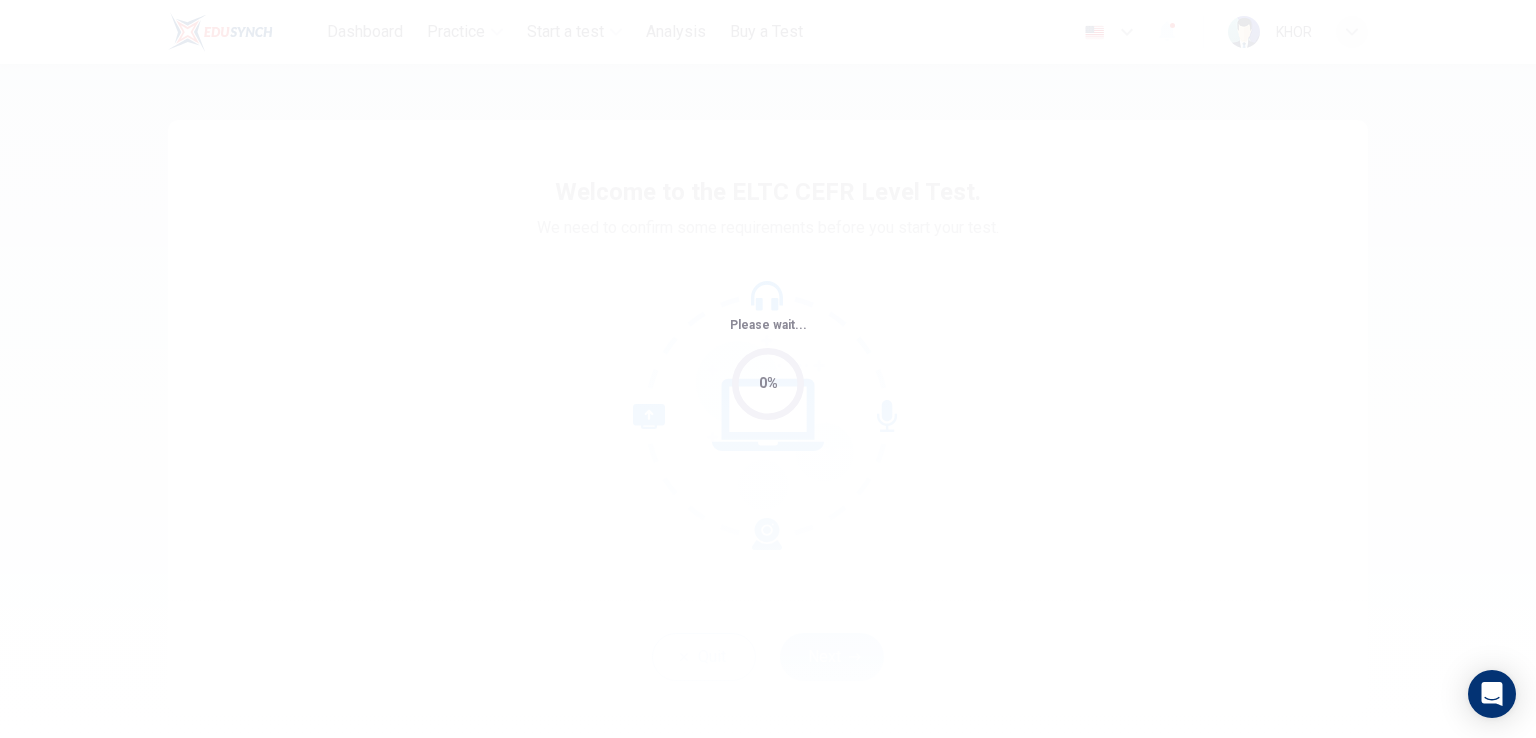 scroll, scrollTop: 0, scrollLeft: 0, axis: both 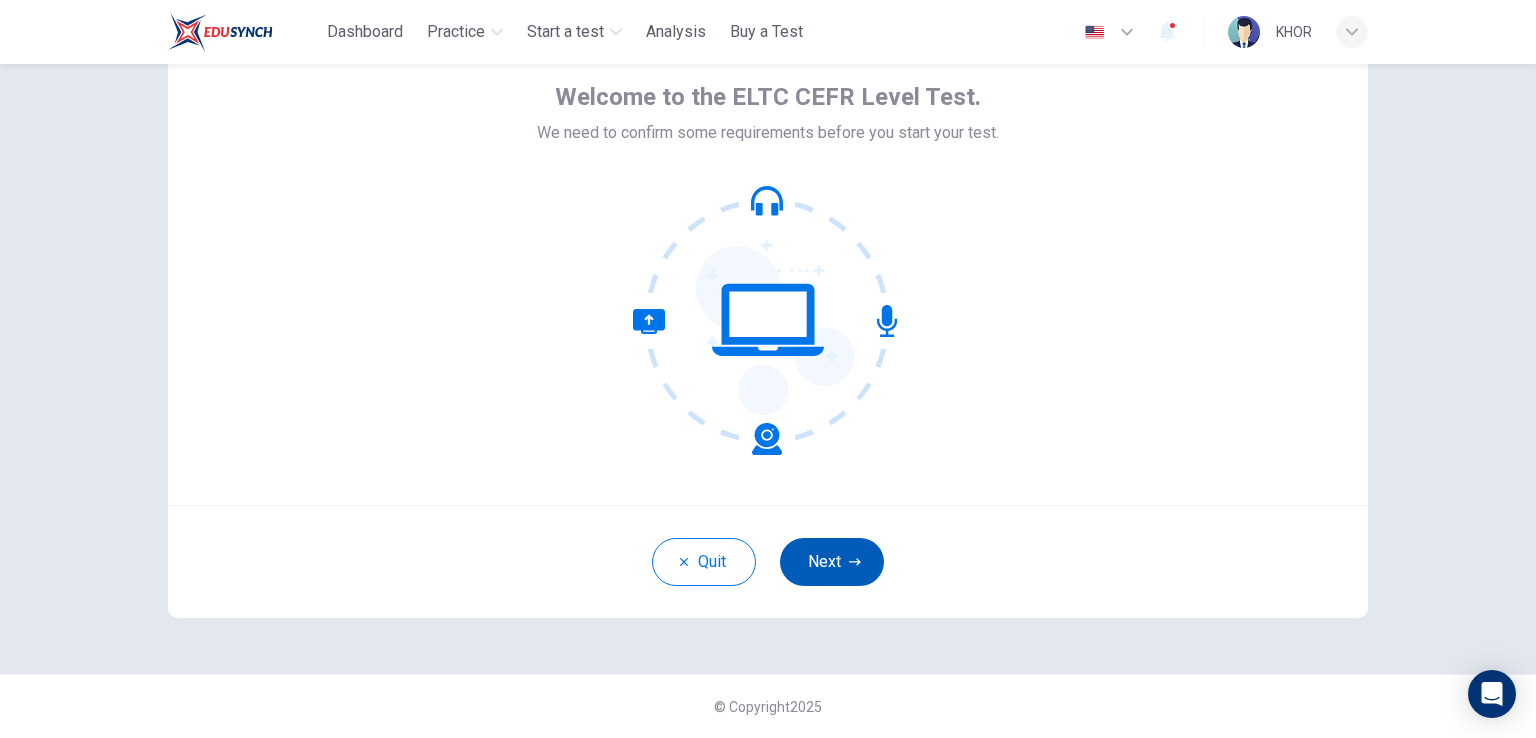 click on "Next" at bounding box center [832, 562] 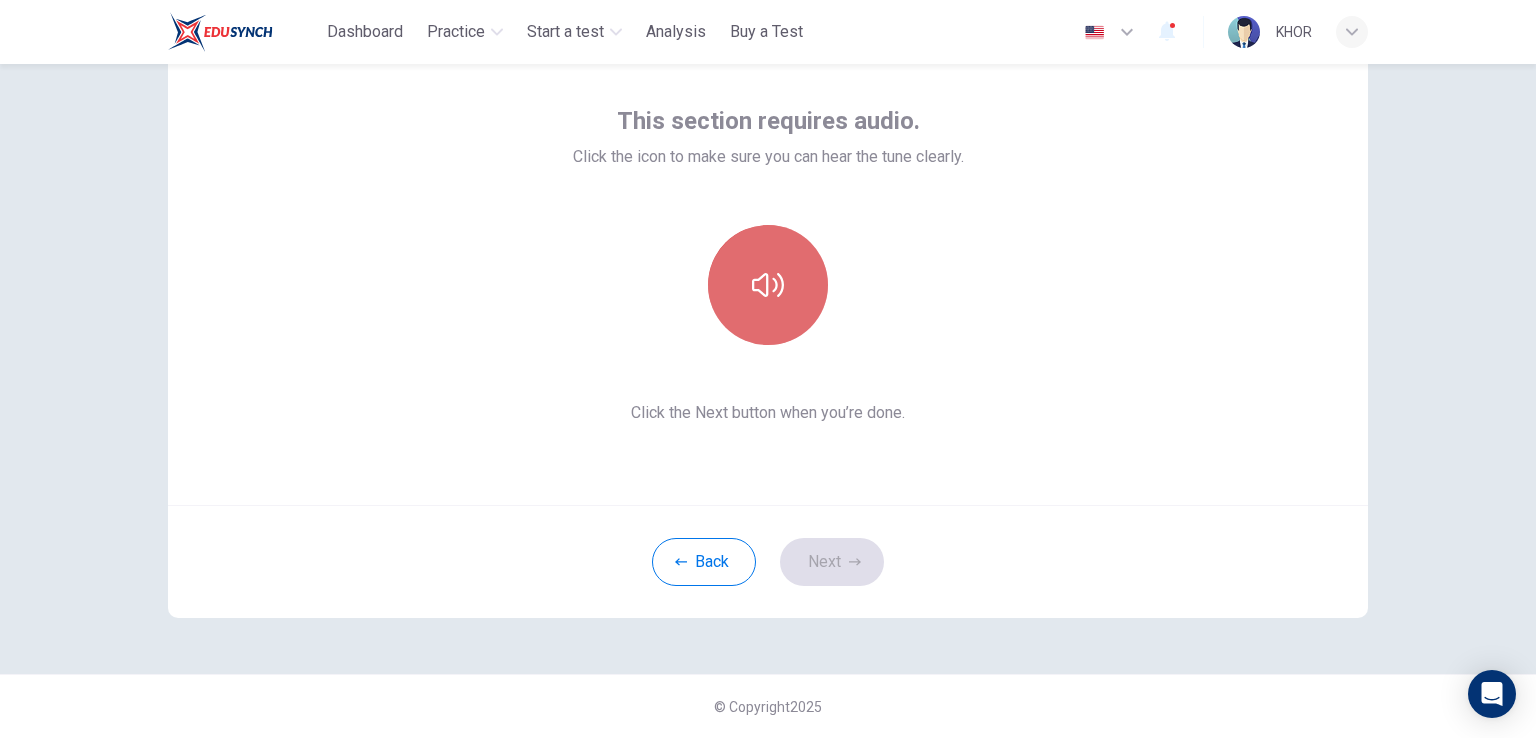 click at bounding box center [768, 285] 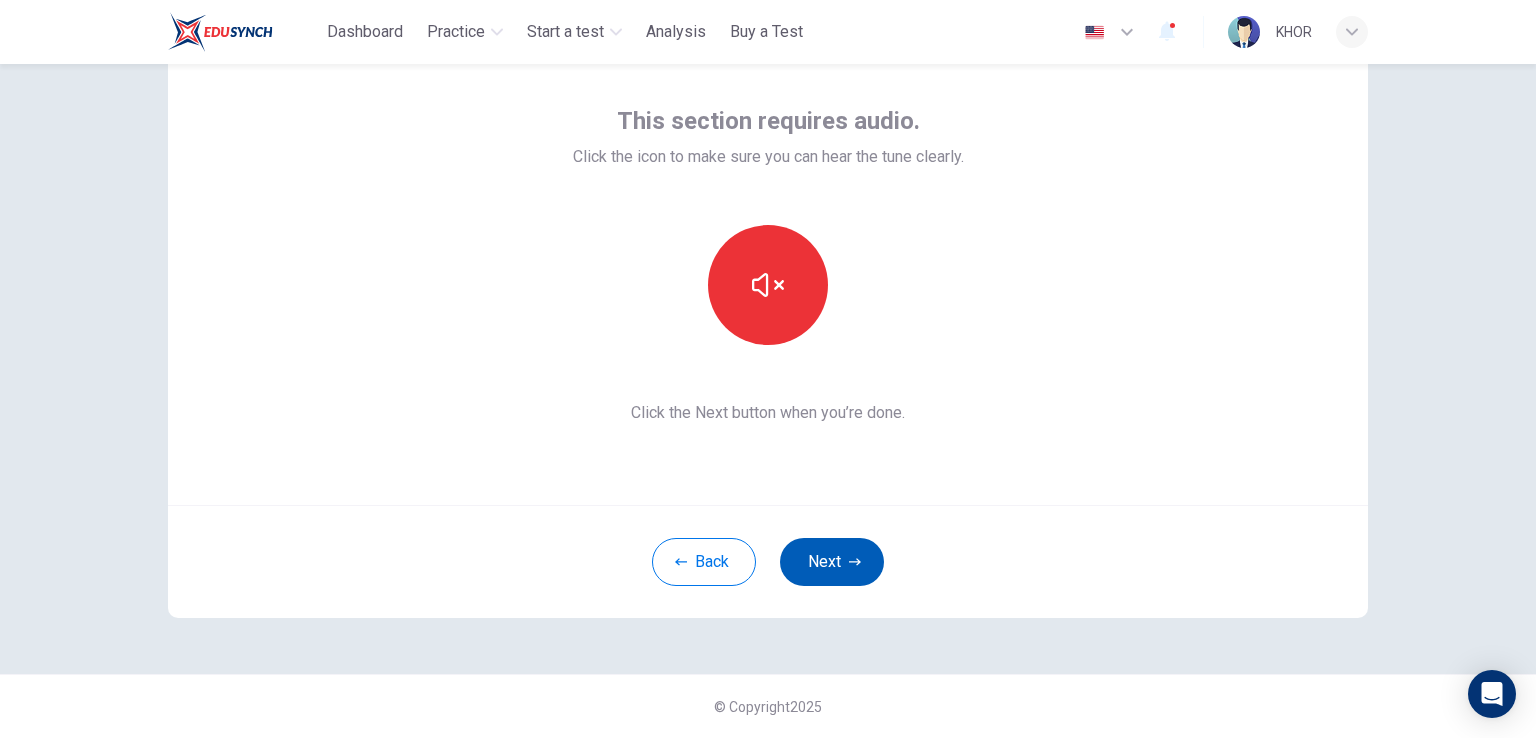 click on "Next" at bounding box center [832, 562] 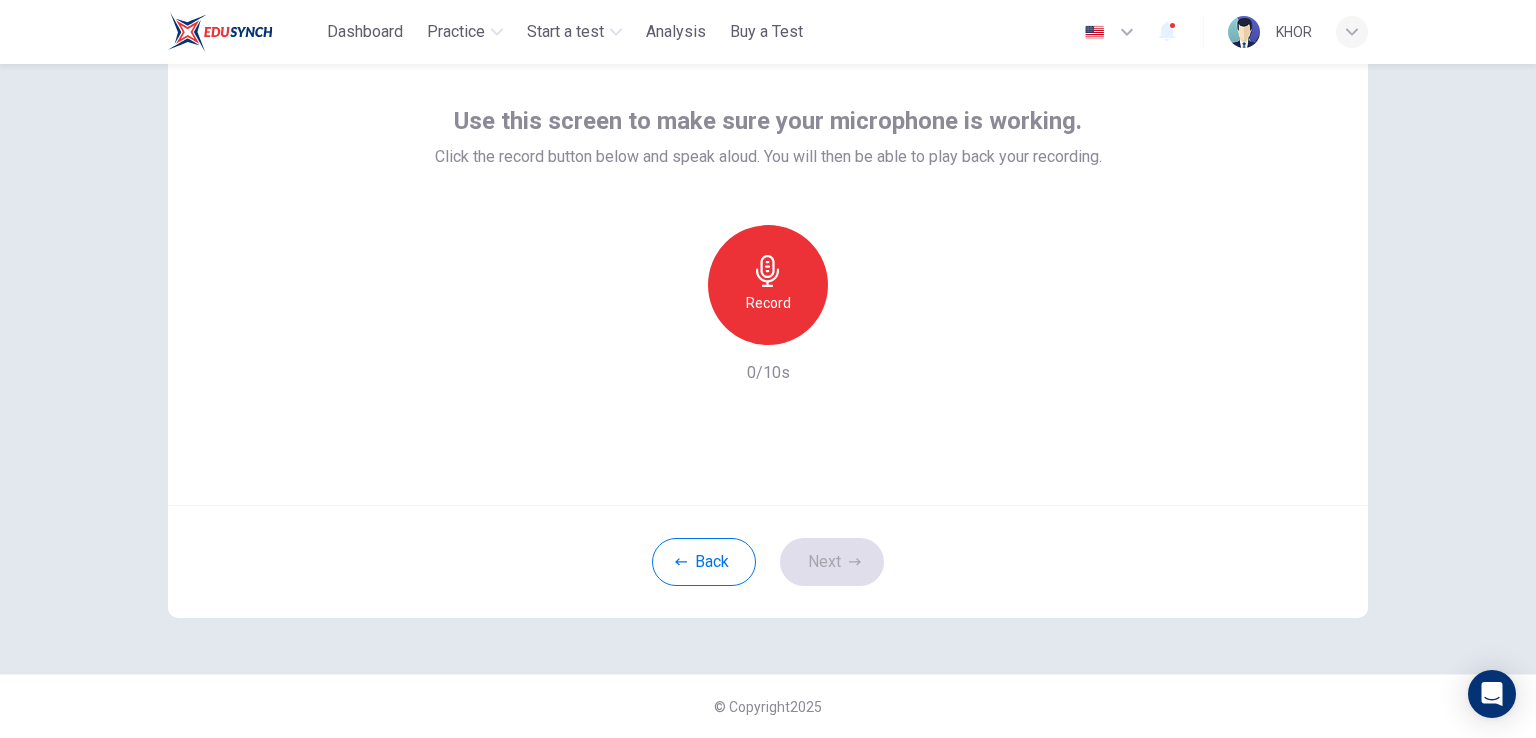click on "Record" at bounding box center (768, 303) 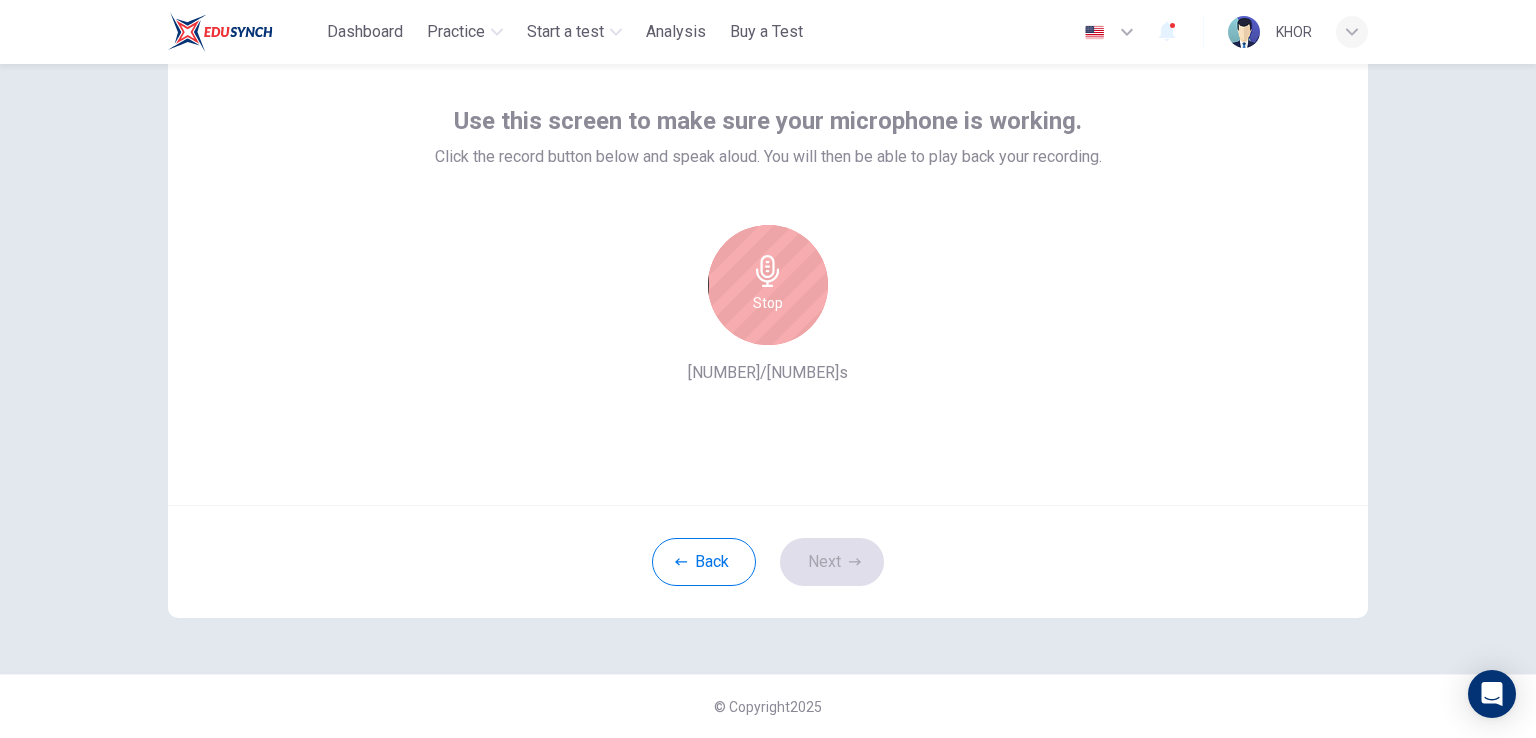 click on "Stop" at bounding box center (768, 285) 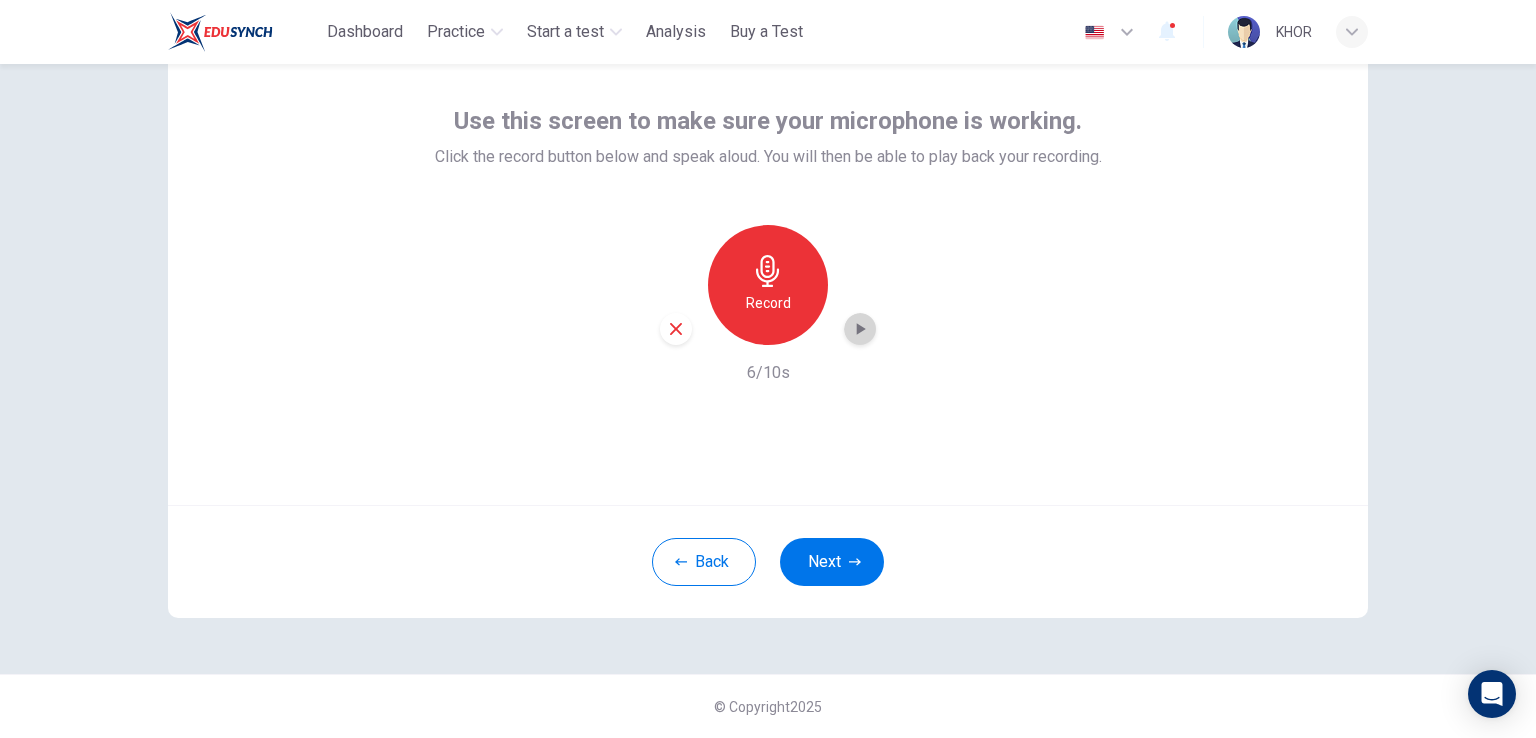 click at bounding box center (860, 329) 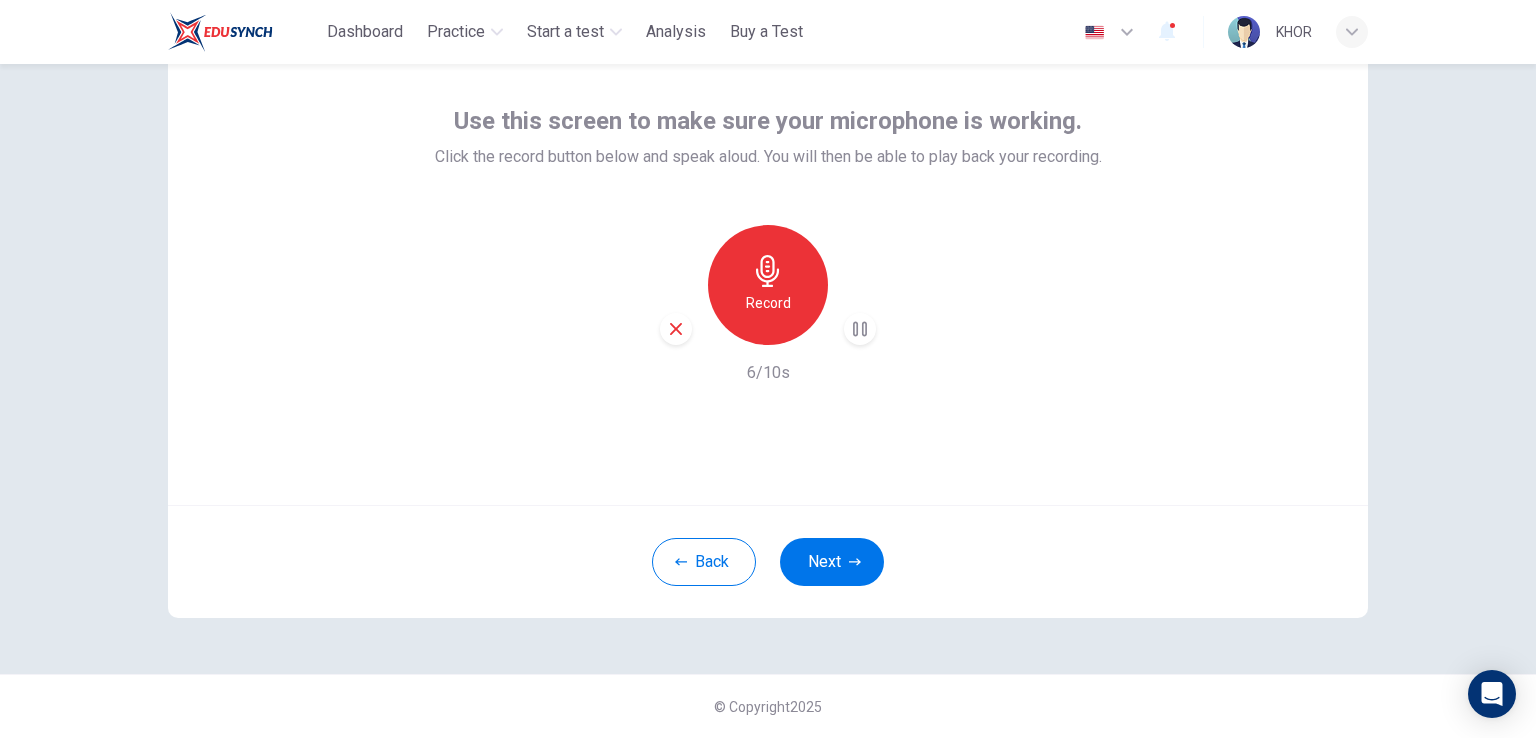 click at bounding box center [860, 329] 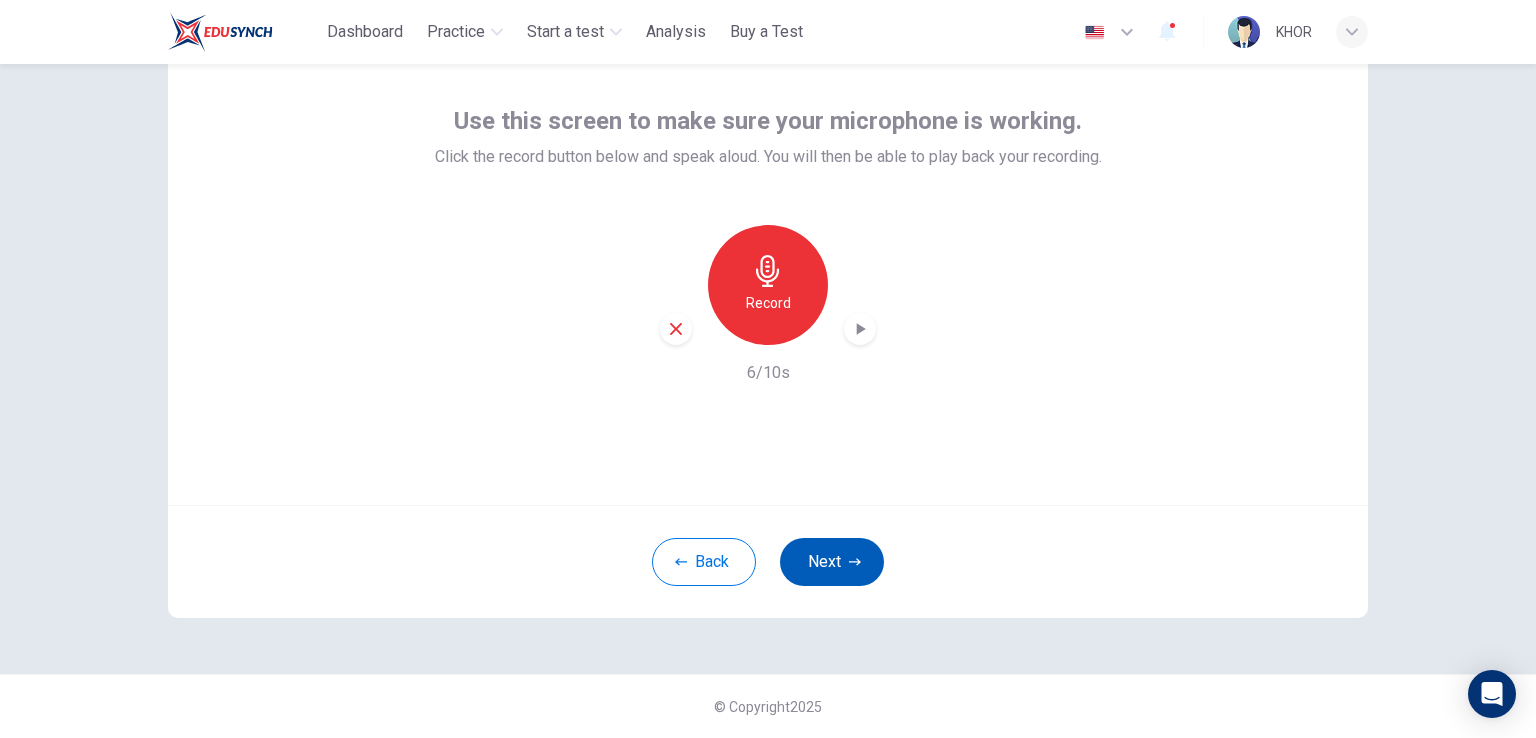 click on "Next" at bounding box center (832, 562) 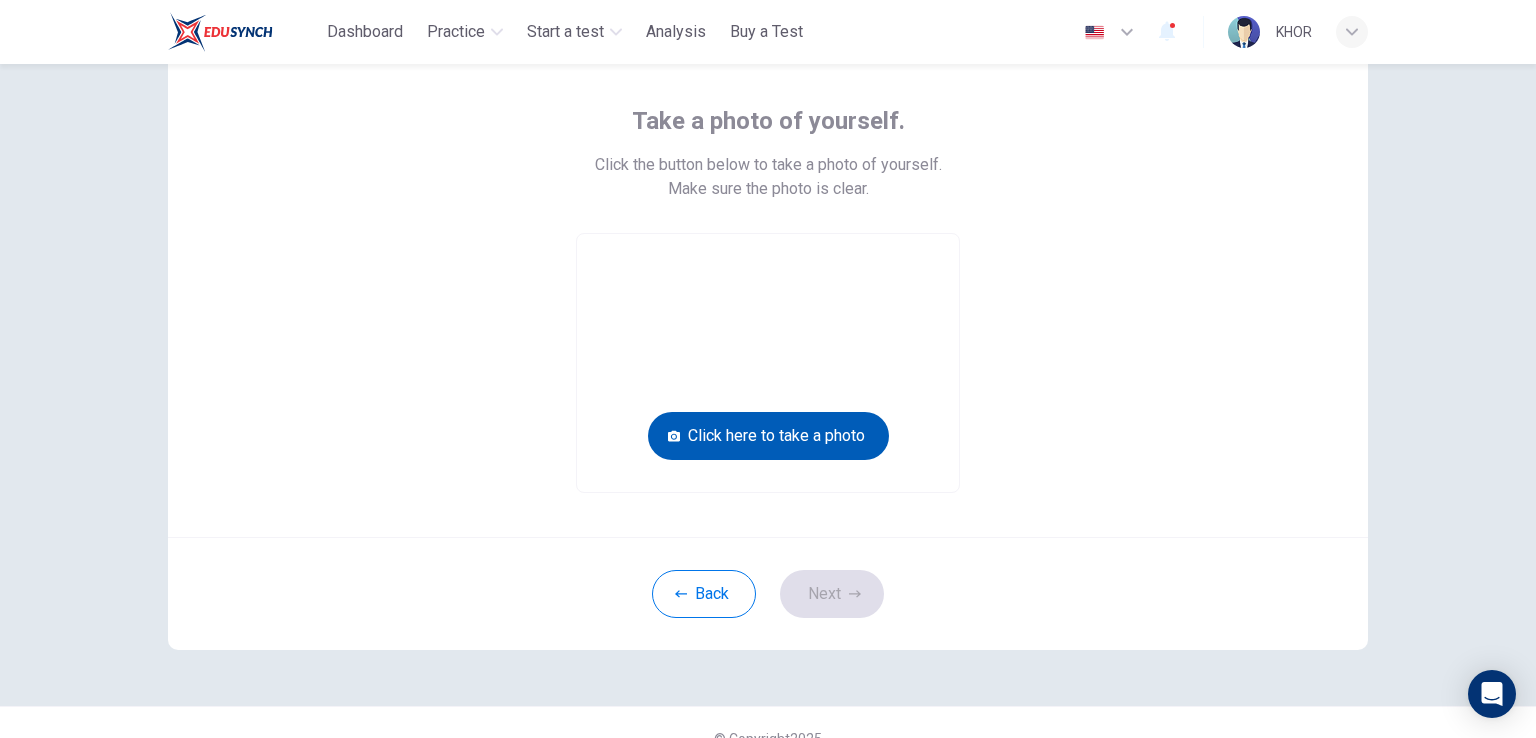 click on "Click here to take a photo" at bounding box center [768, 436] 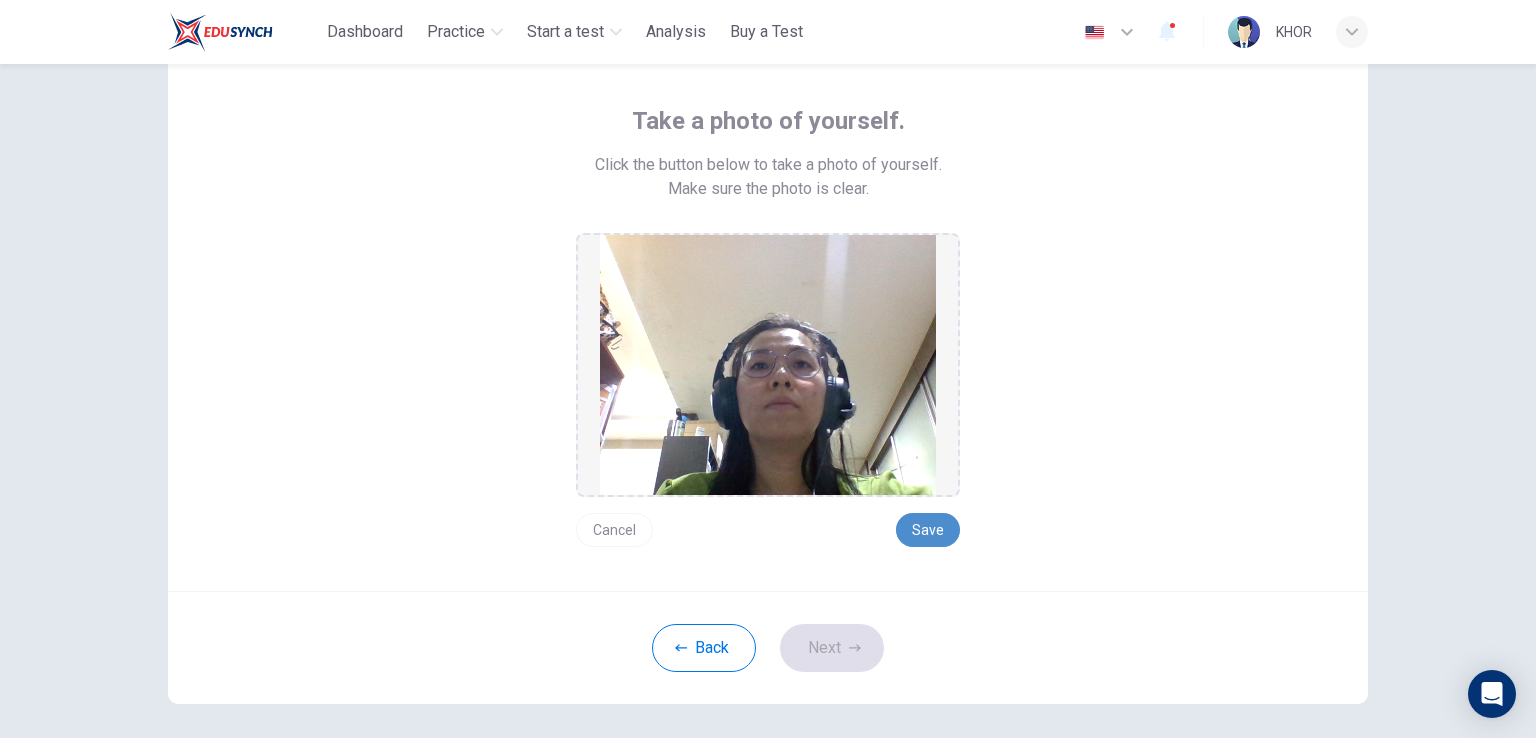 click on "Save" at bounding box center (928, 530) 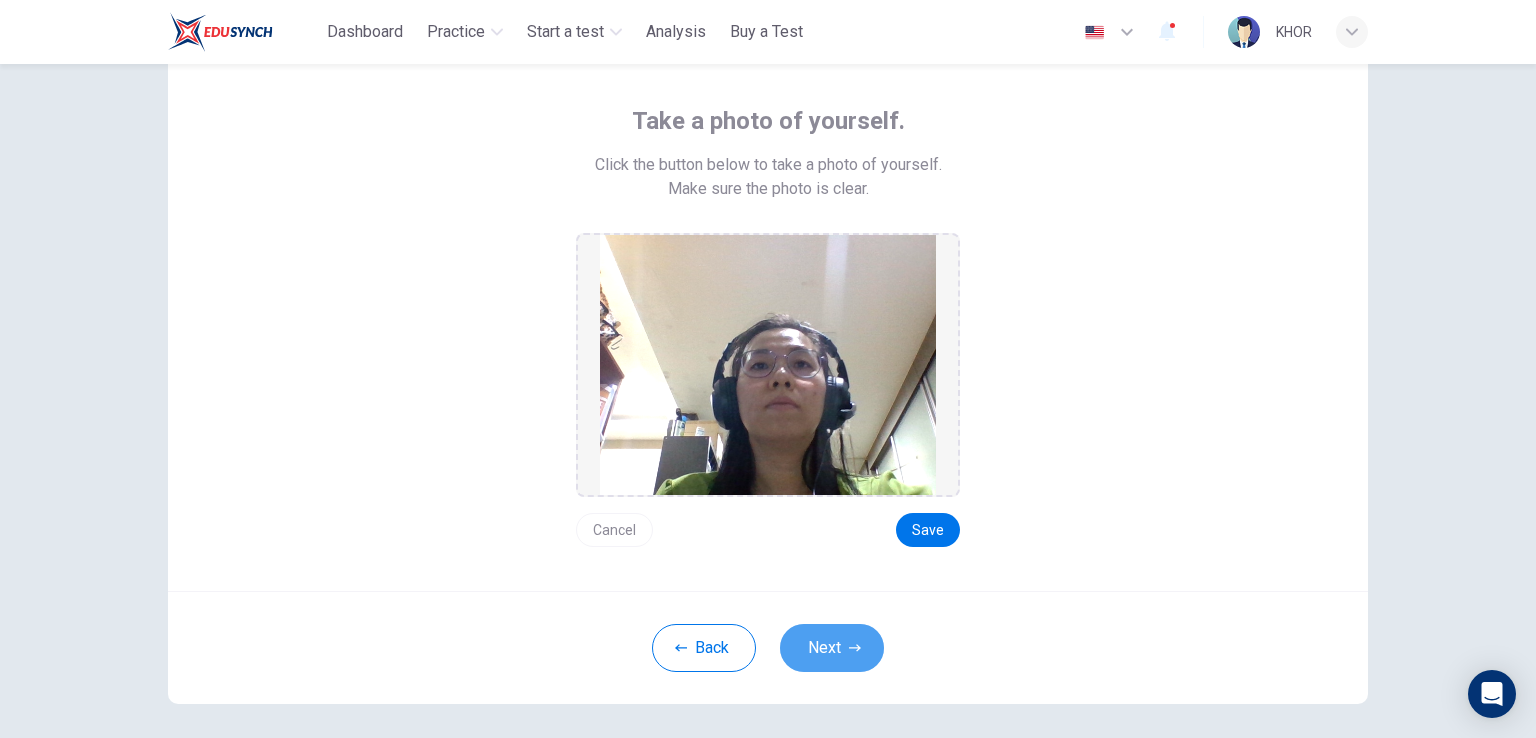 click on "Next" at bounding box center [832, 648] 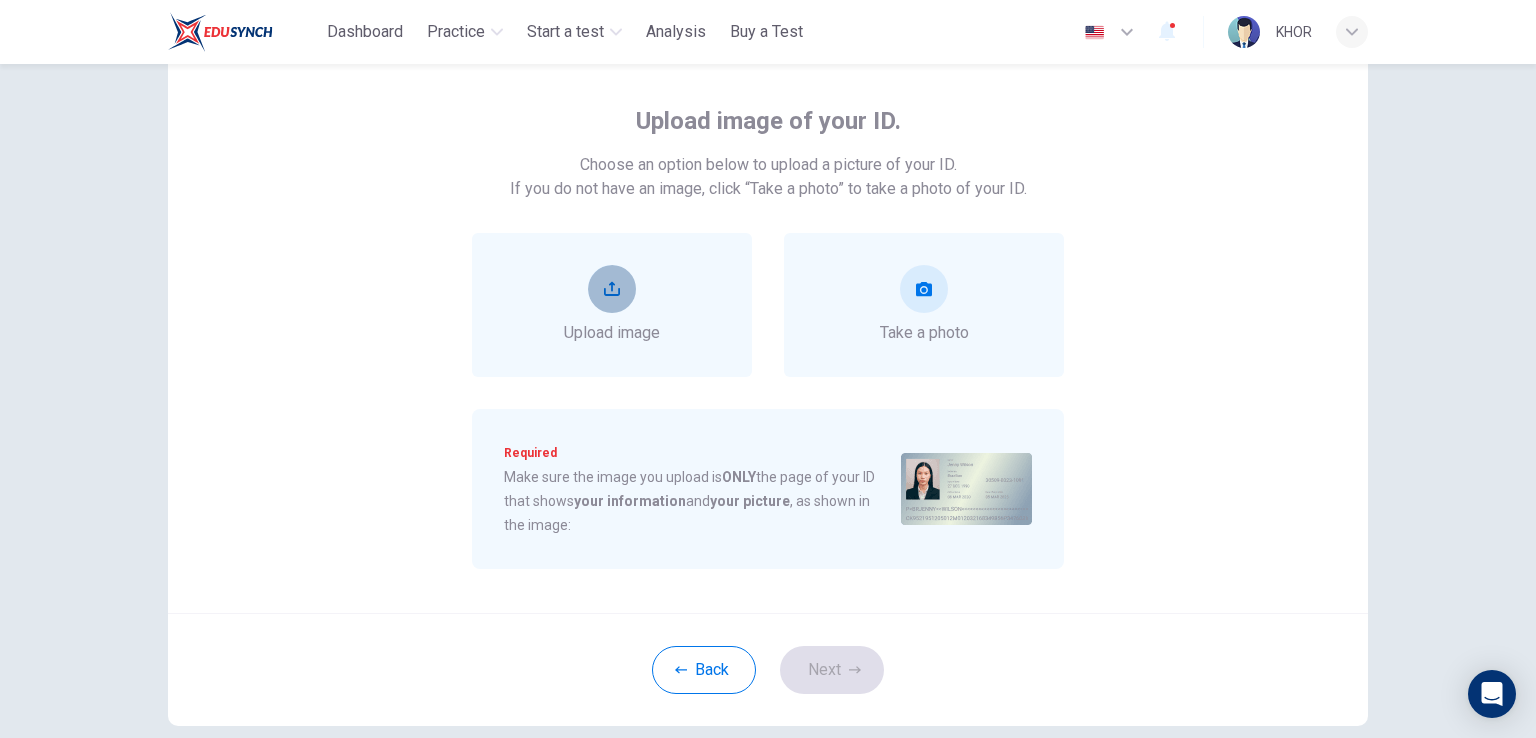 click at bounding box center (612, 289) 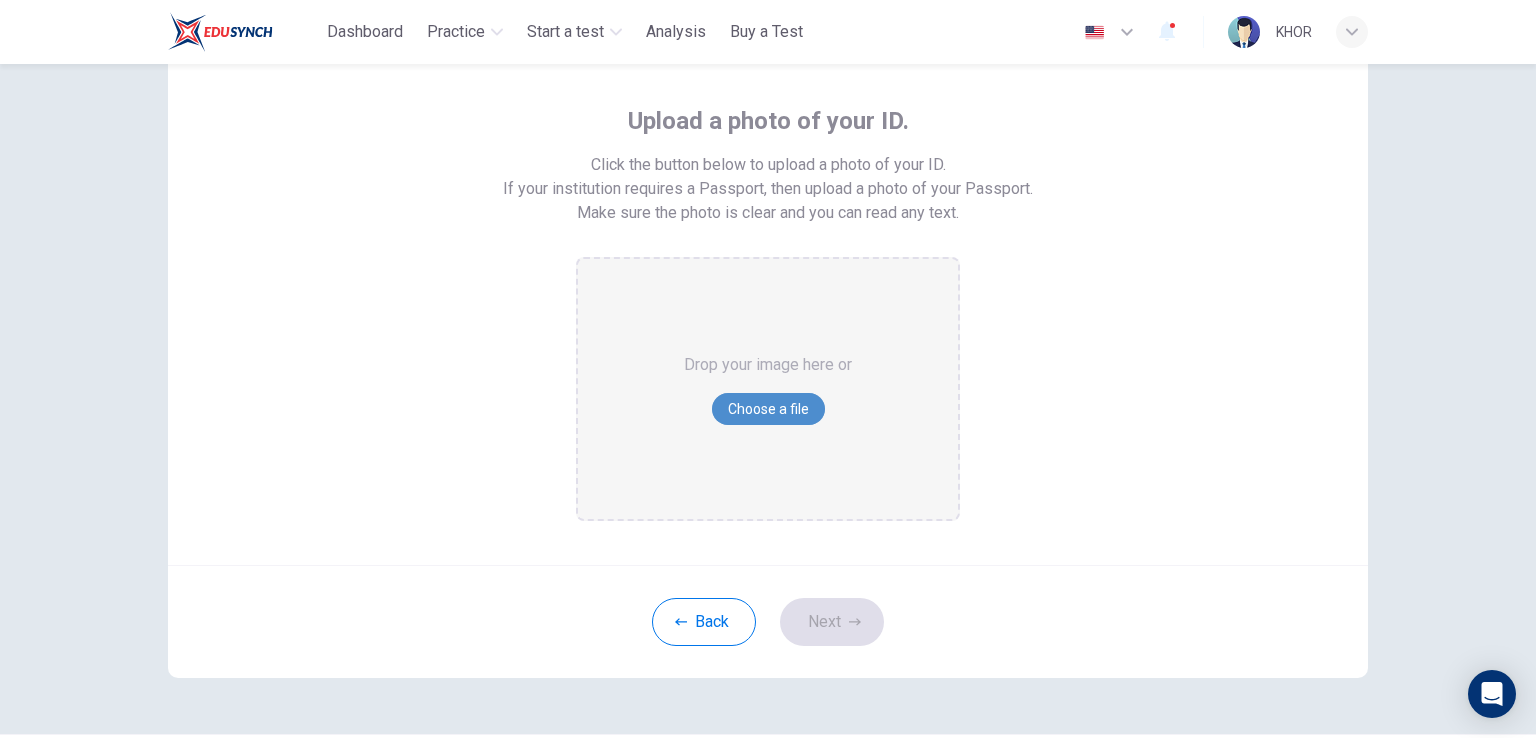 click on "Choose a file" at bounding box center (768, 409) 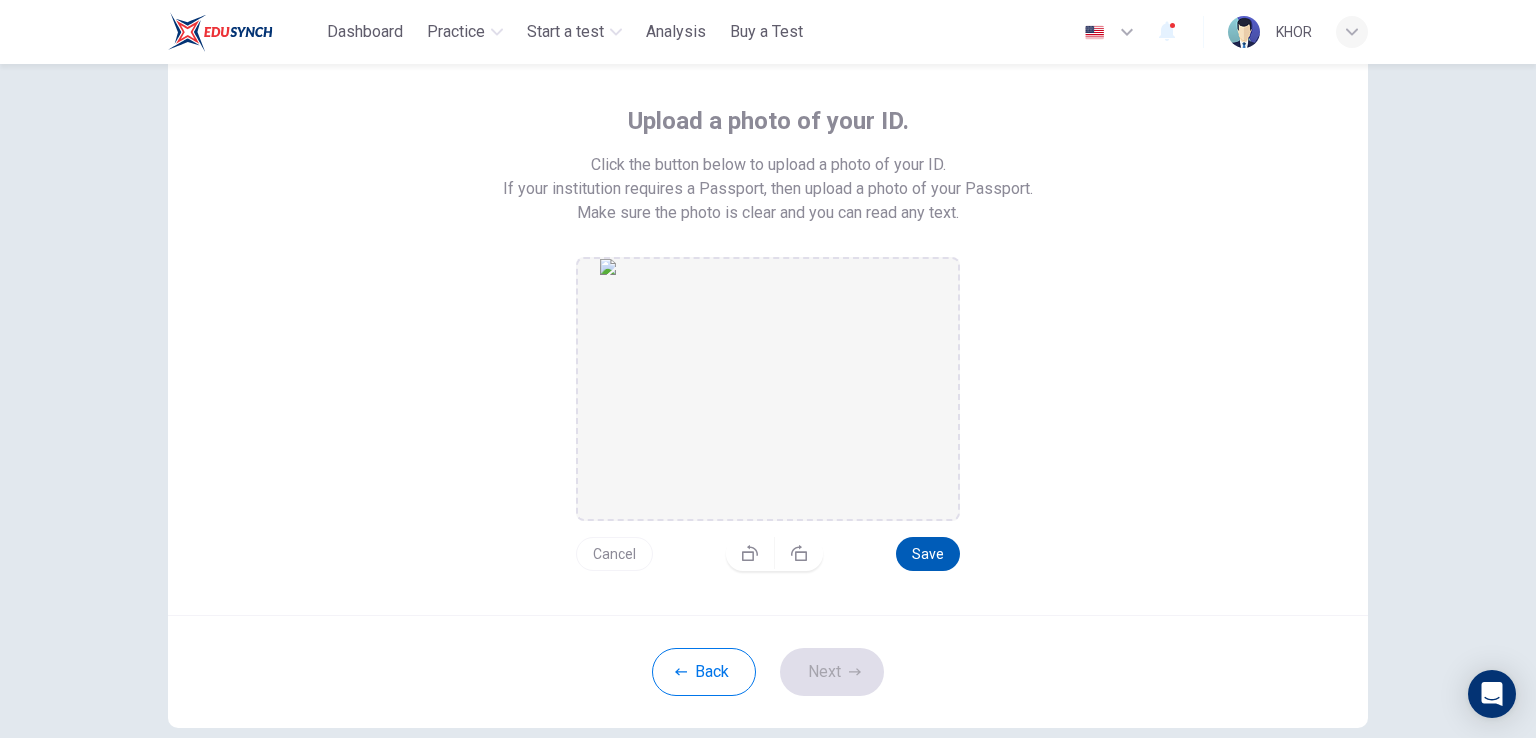 click on "Save" at bounding box center [928, 554] 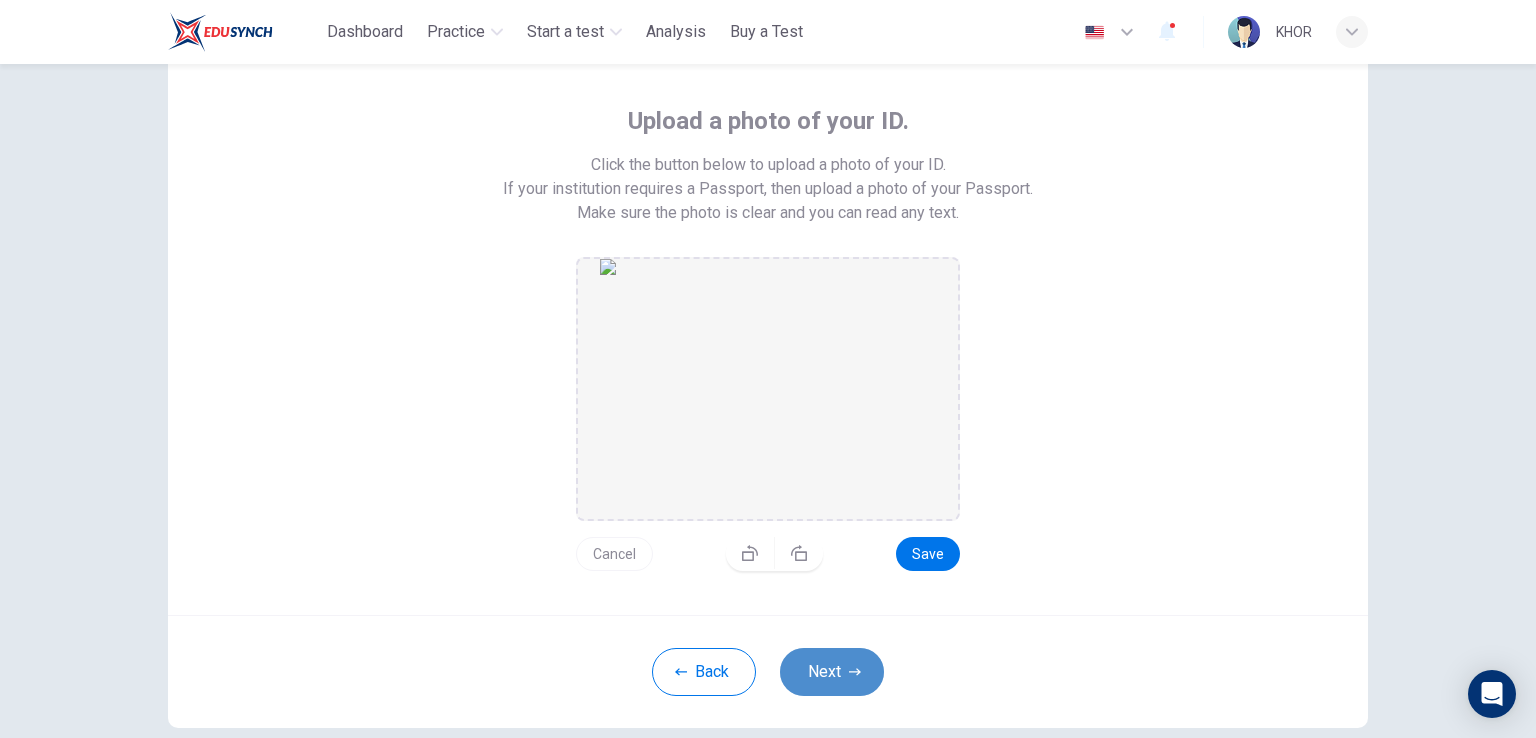 click on "Next" at bounding box center (832, 672) 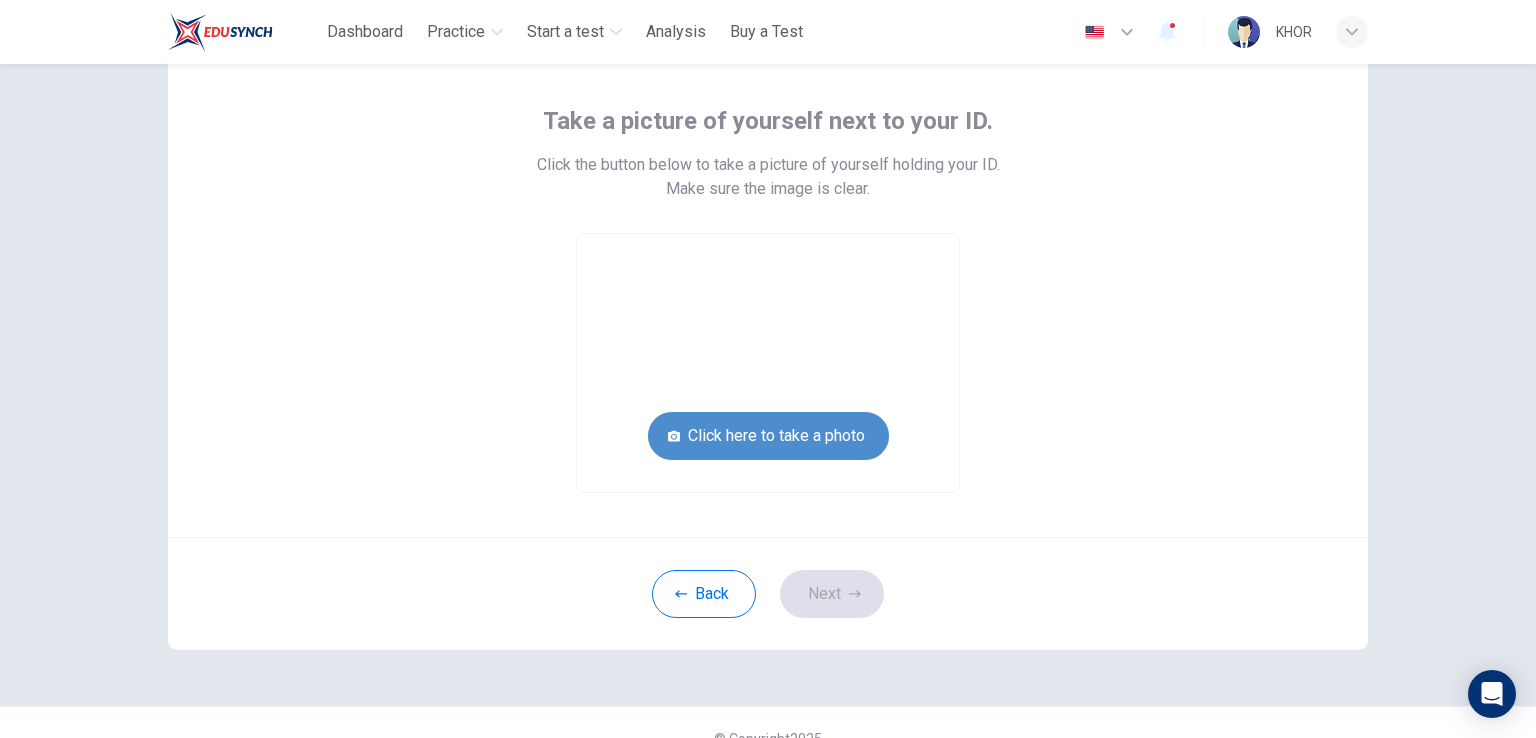 click on "Click here to take a photo" at bounding box center [768, 436] 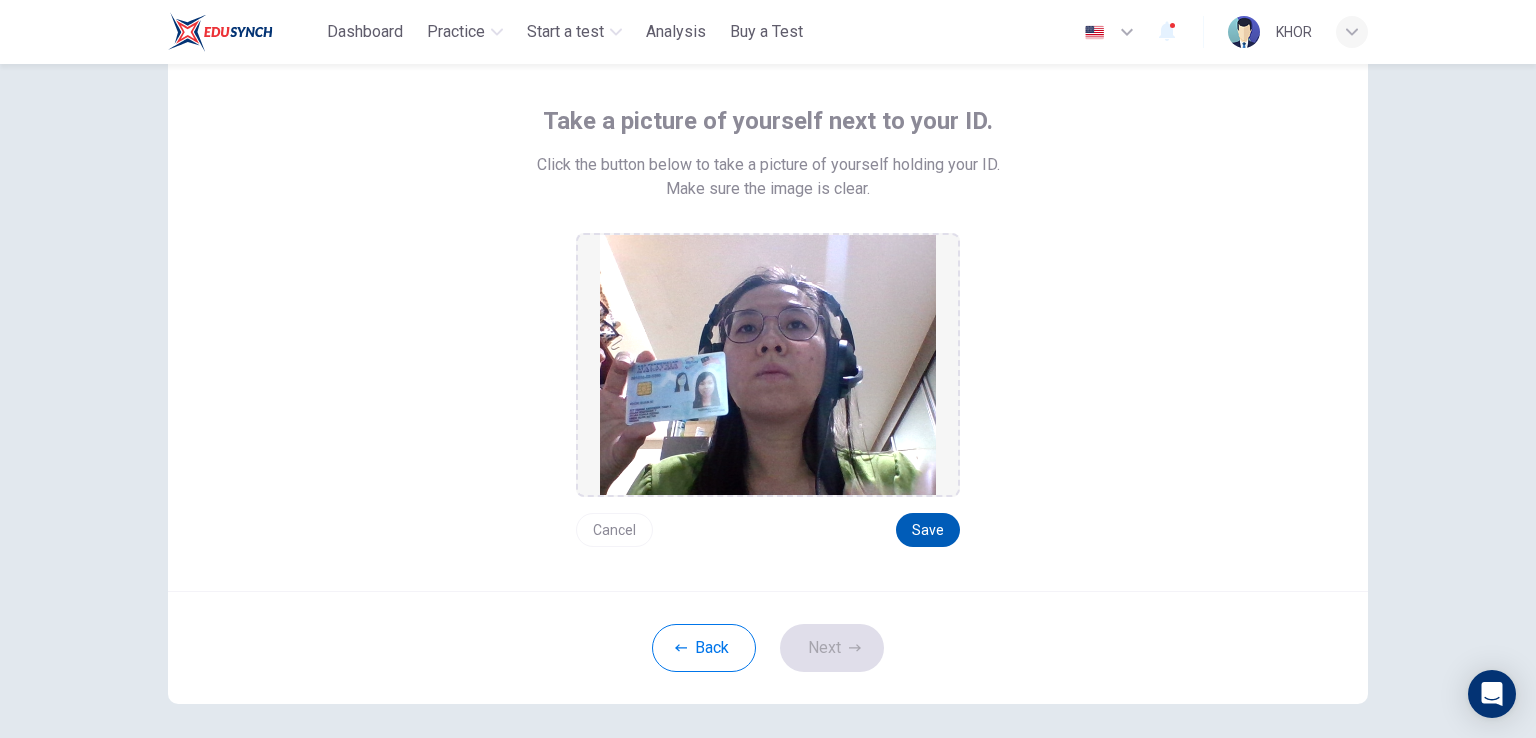 click on "Save" at bounding box center [928, 530] 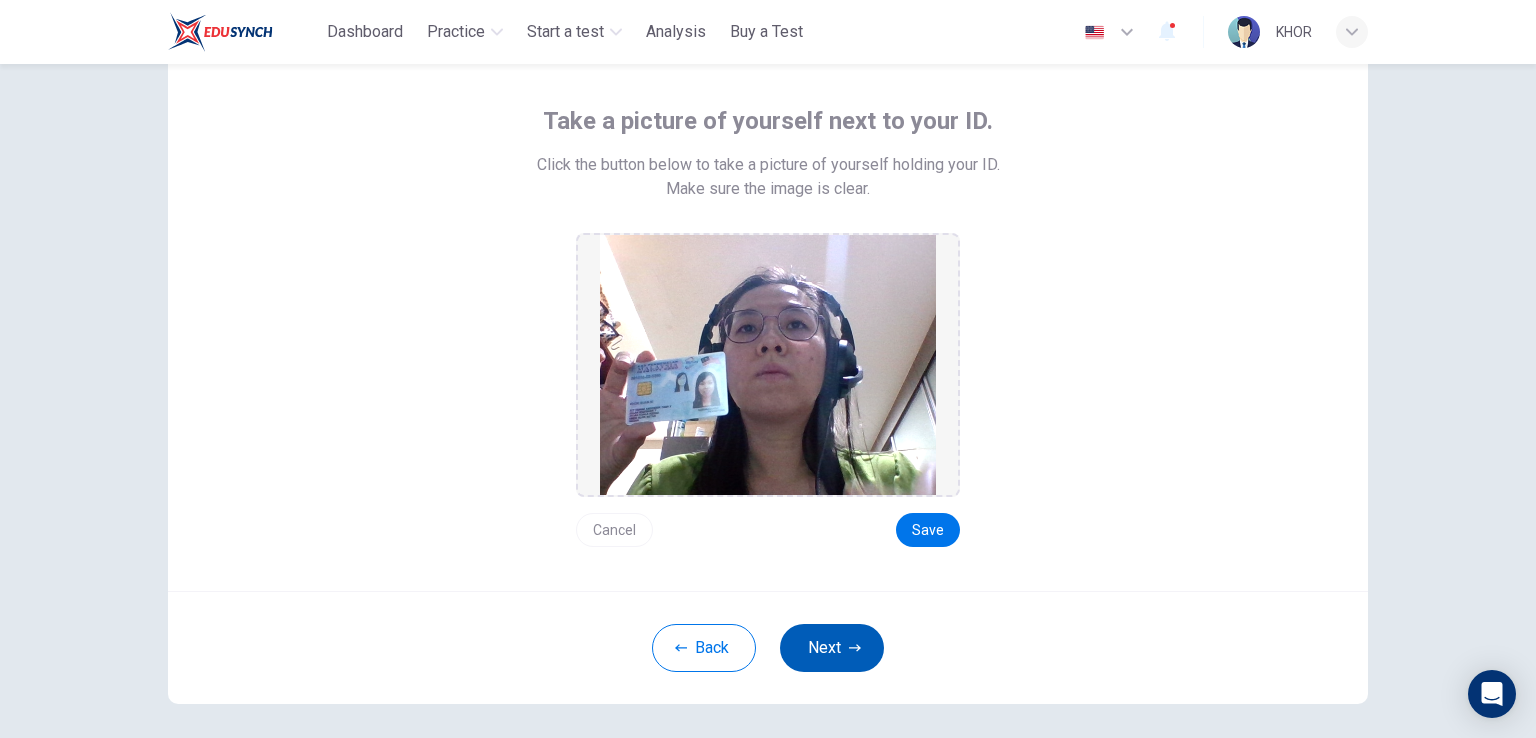 click on "Next" at bounding box center (832, 648) 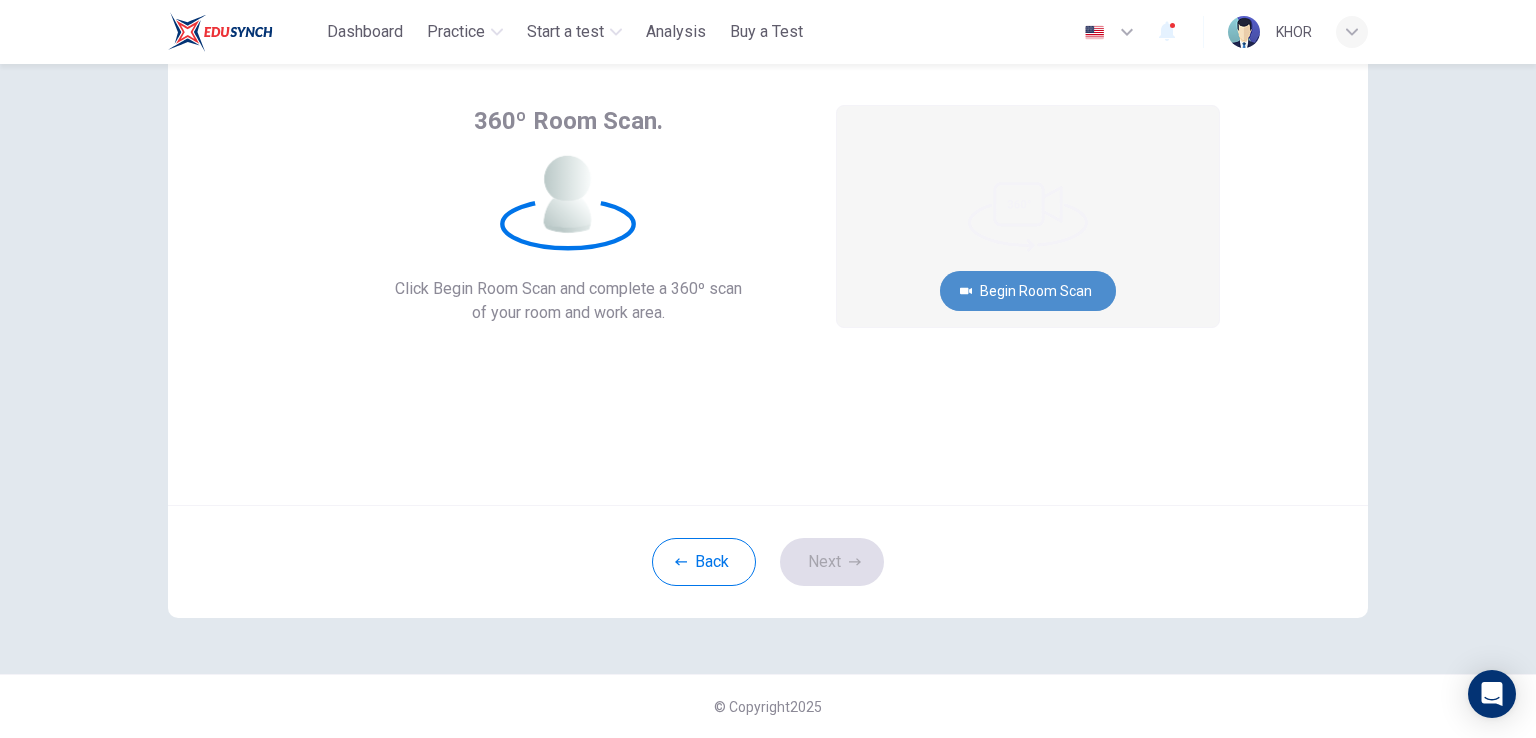 click on "Begin Room Scan" at bounding box center (1028, 291) 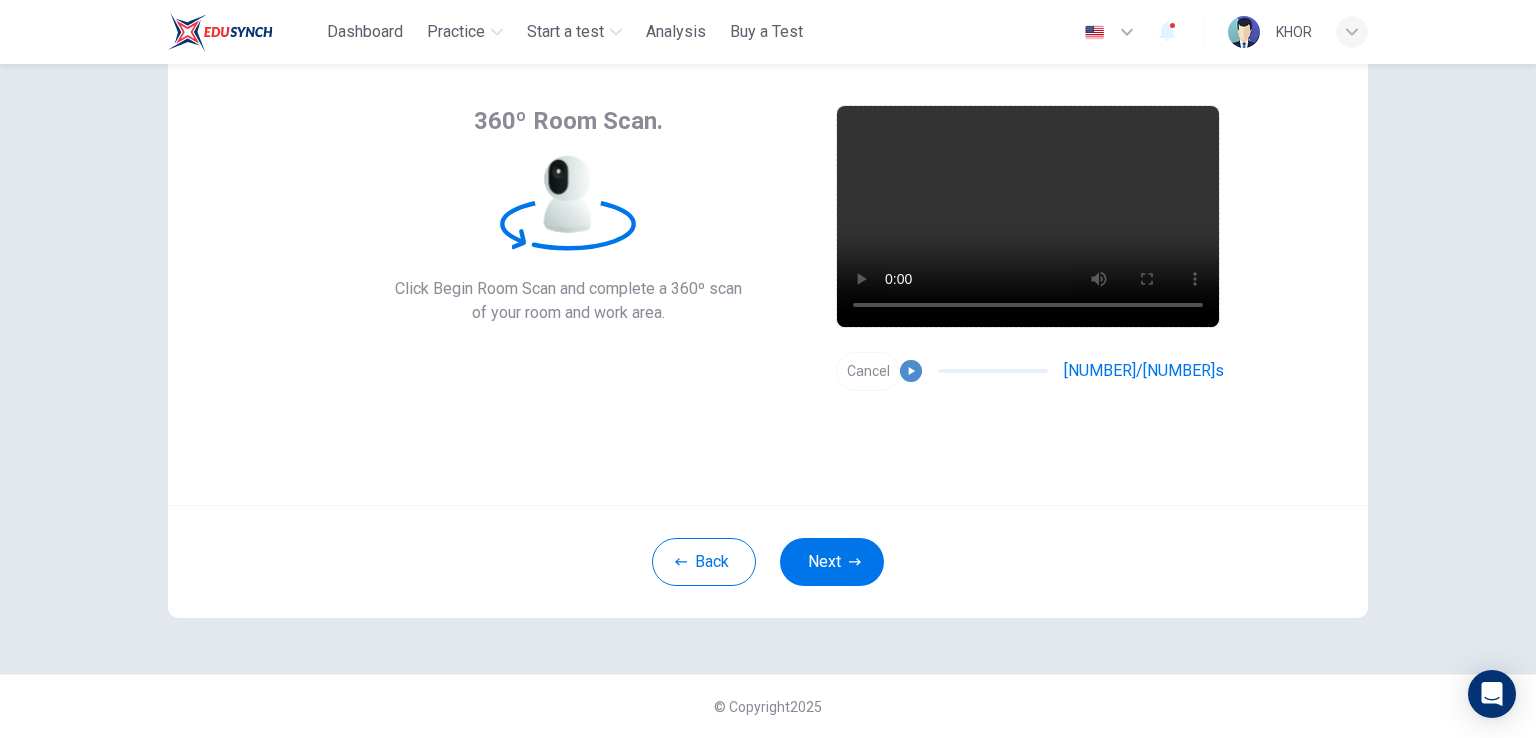 click at bounding box center (911, 371) 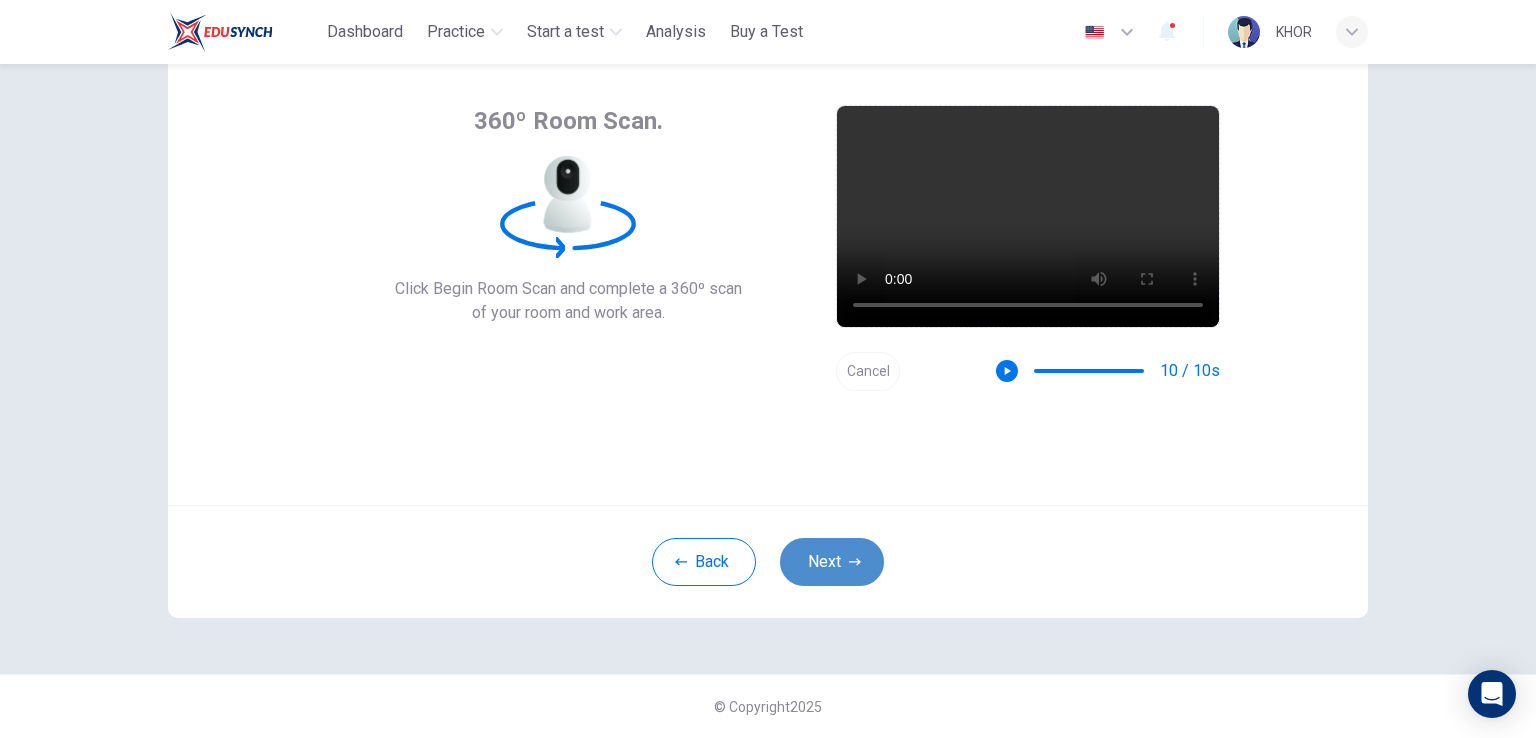 click on "Next" at bounding box center [832, 562] 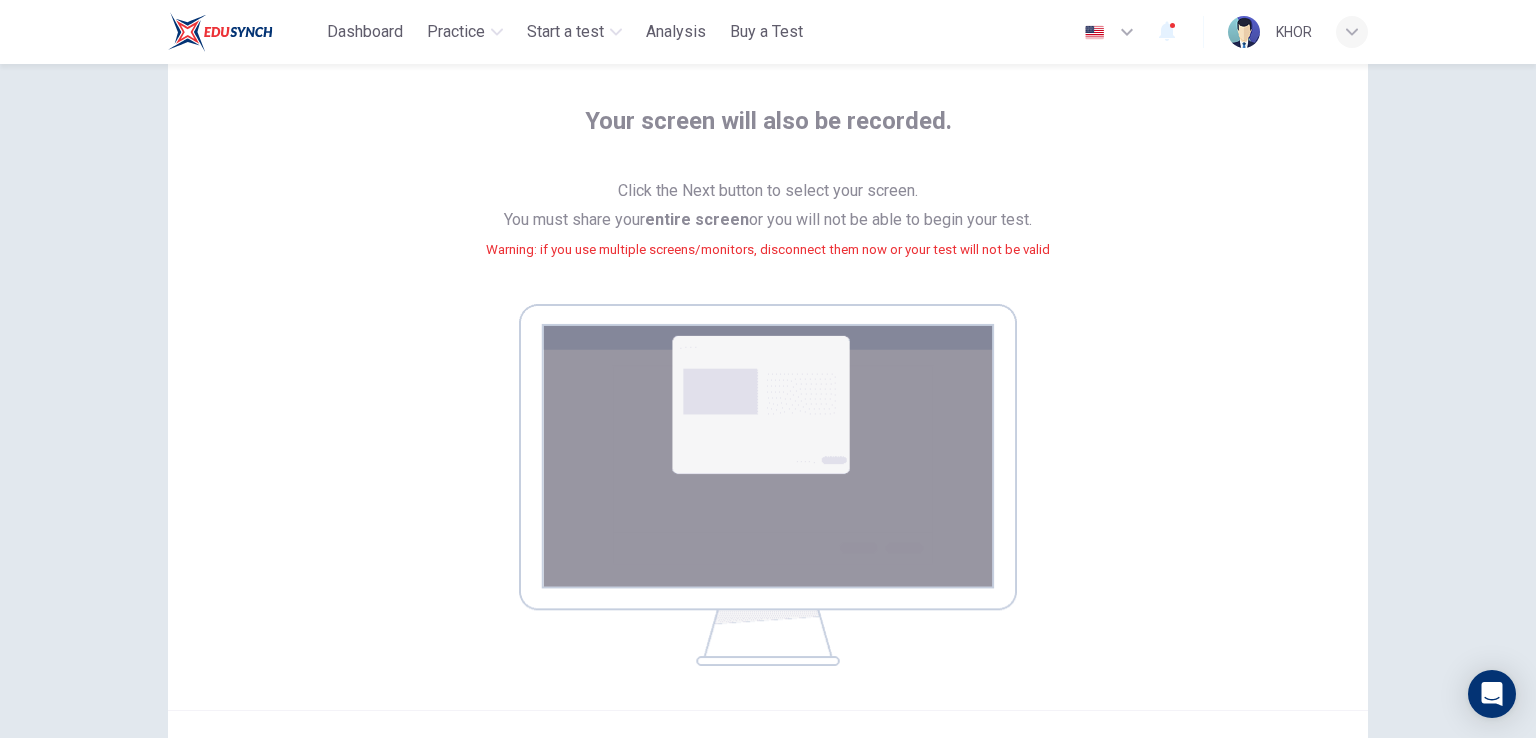 scroll, scrollTop: 300, scrollLeft: 0, axis: vertical 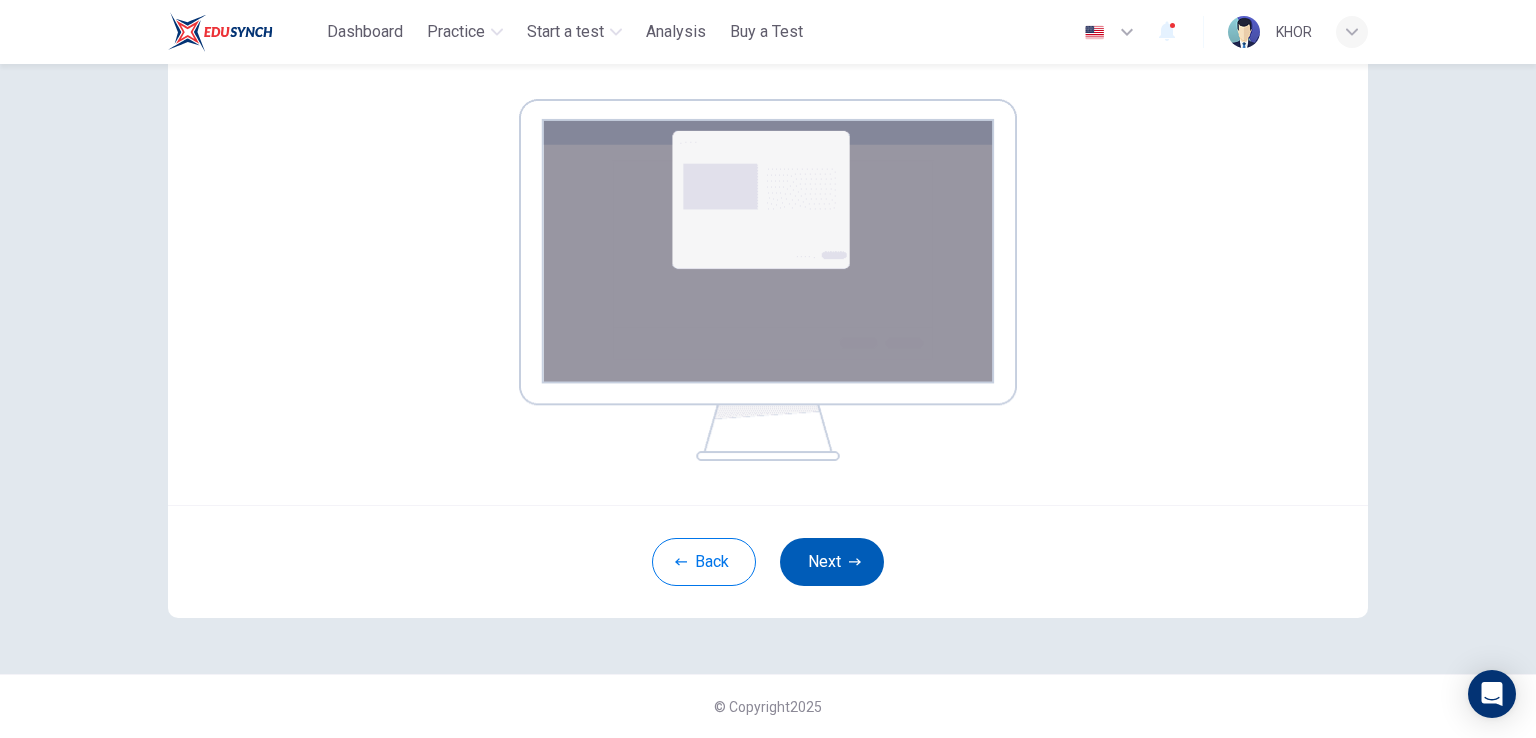 click on "Next" at bounding box center [832, 562] 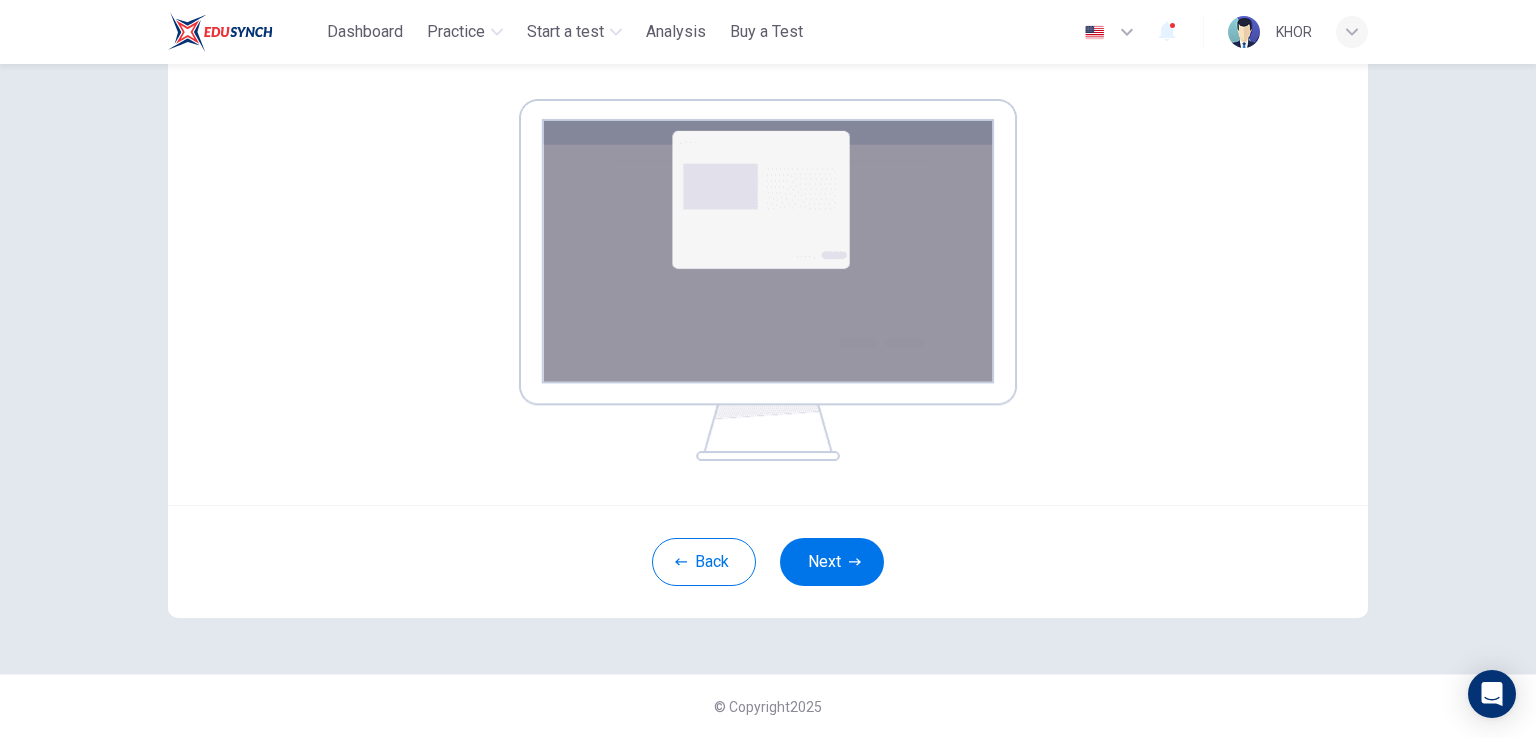 scroll, scrollTop: 95, scrollLeft: 0, axis: vertical 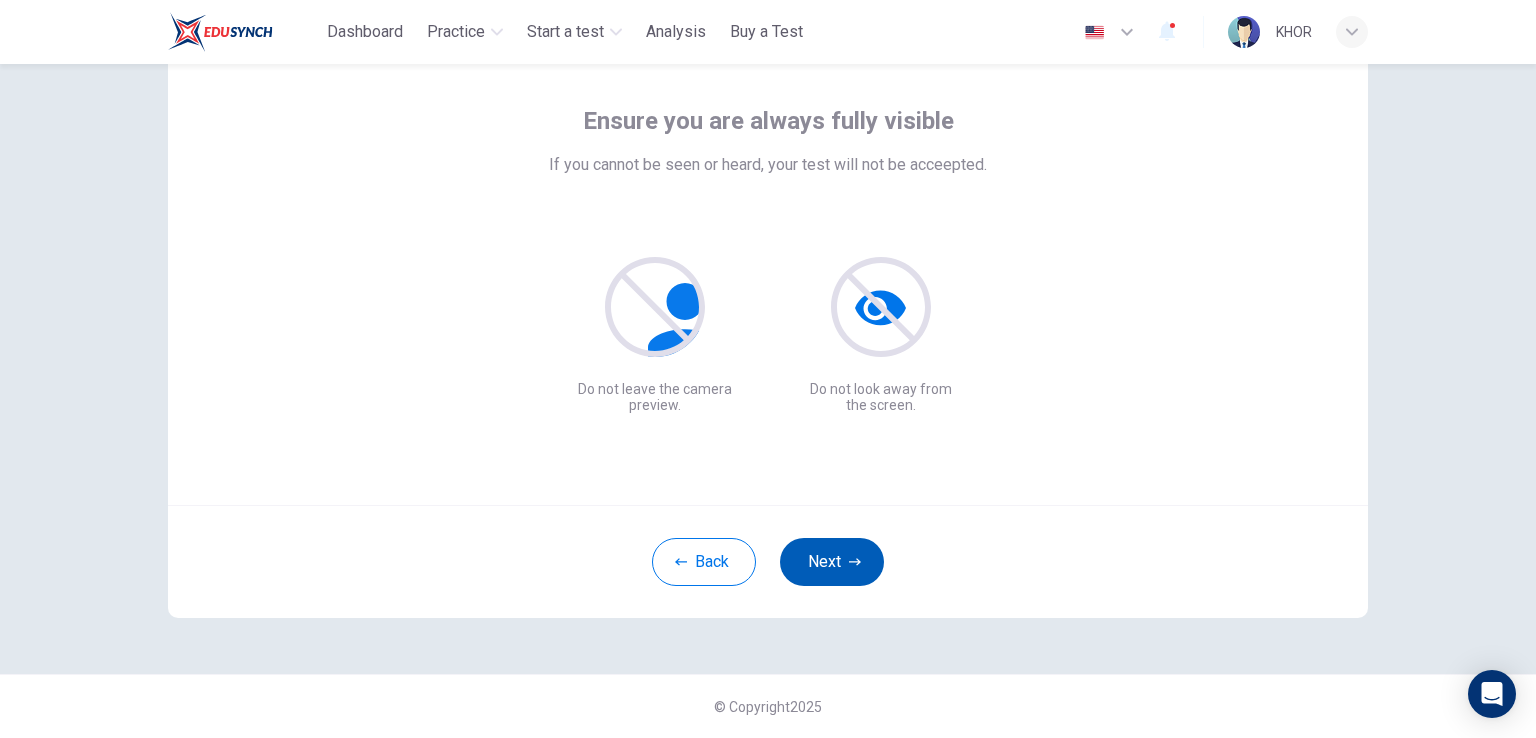 click on "Next" at bounding box center (832, 562) 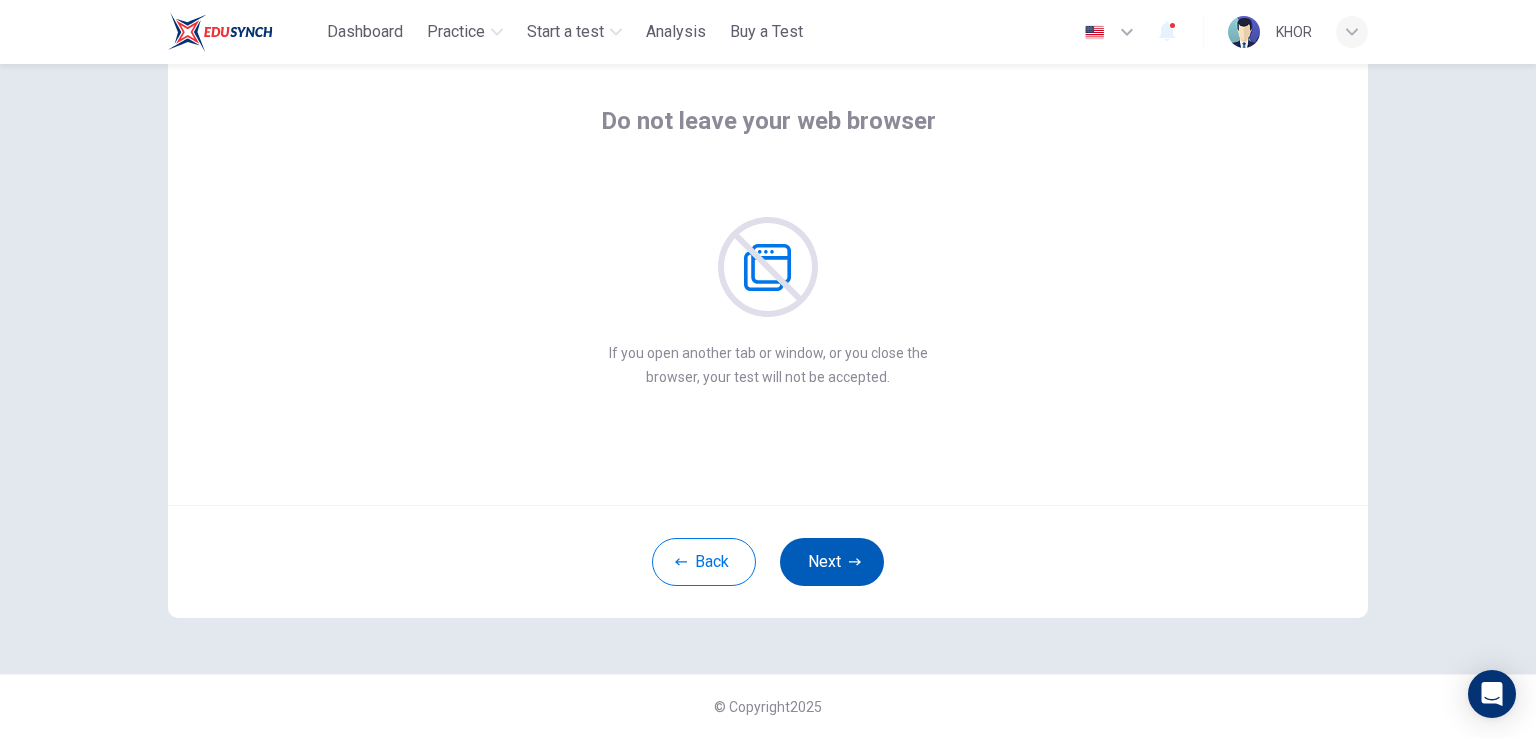 click on "Next" at bounding box center [832, 562] 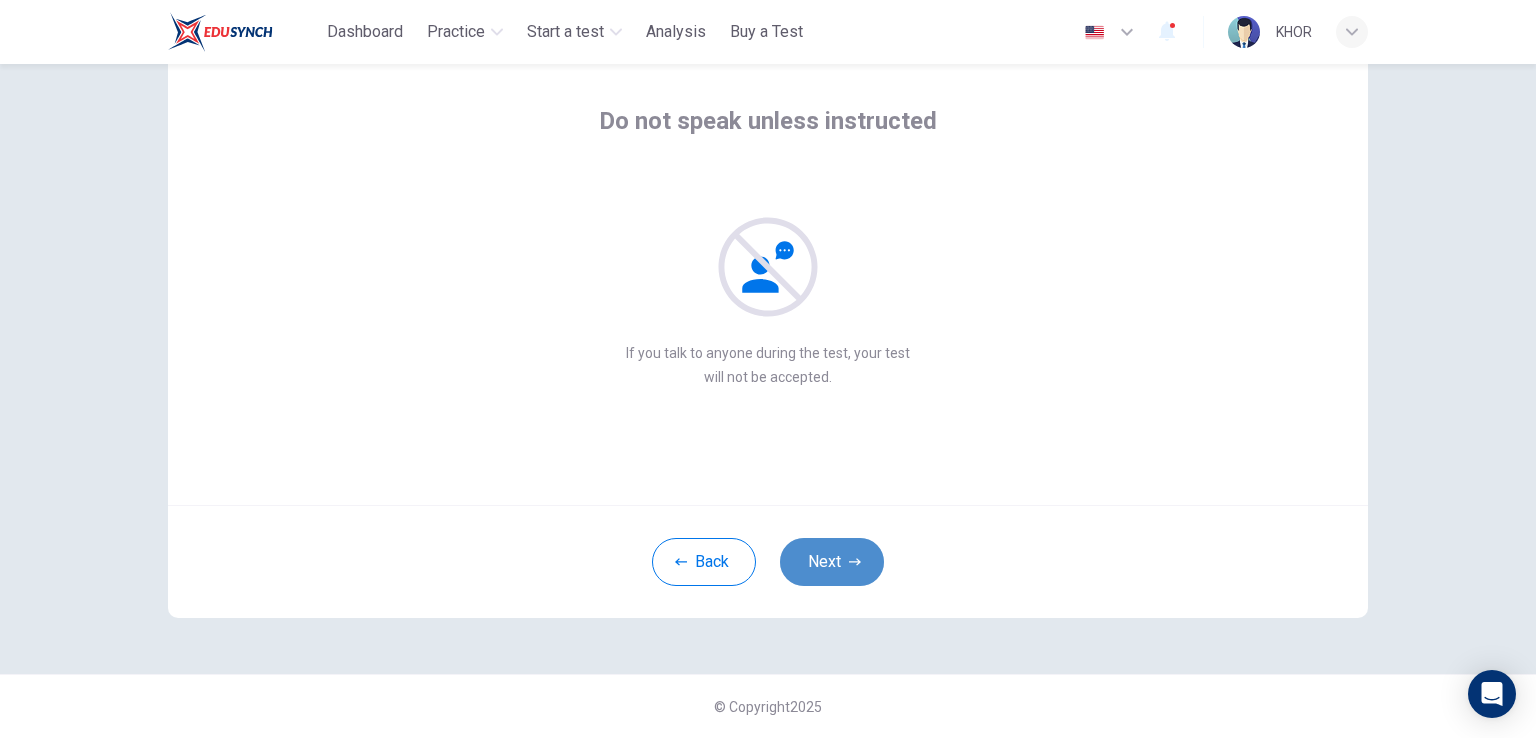 click on "Next" at bounding box center (832, 562) 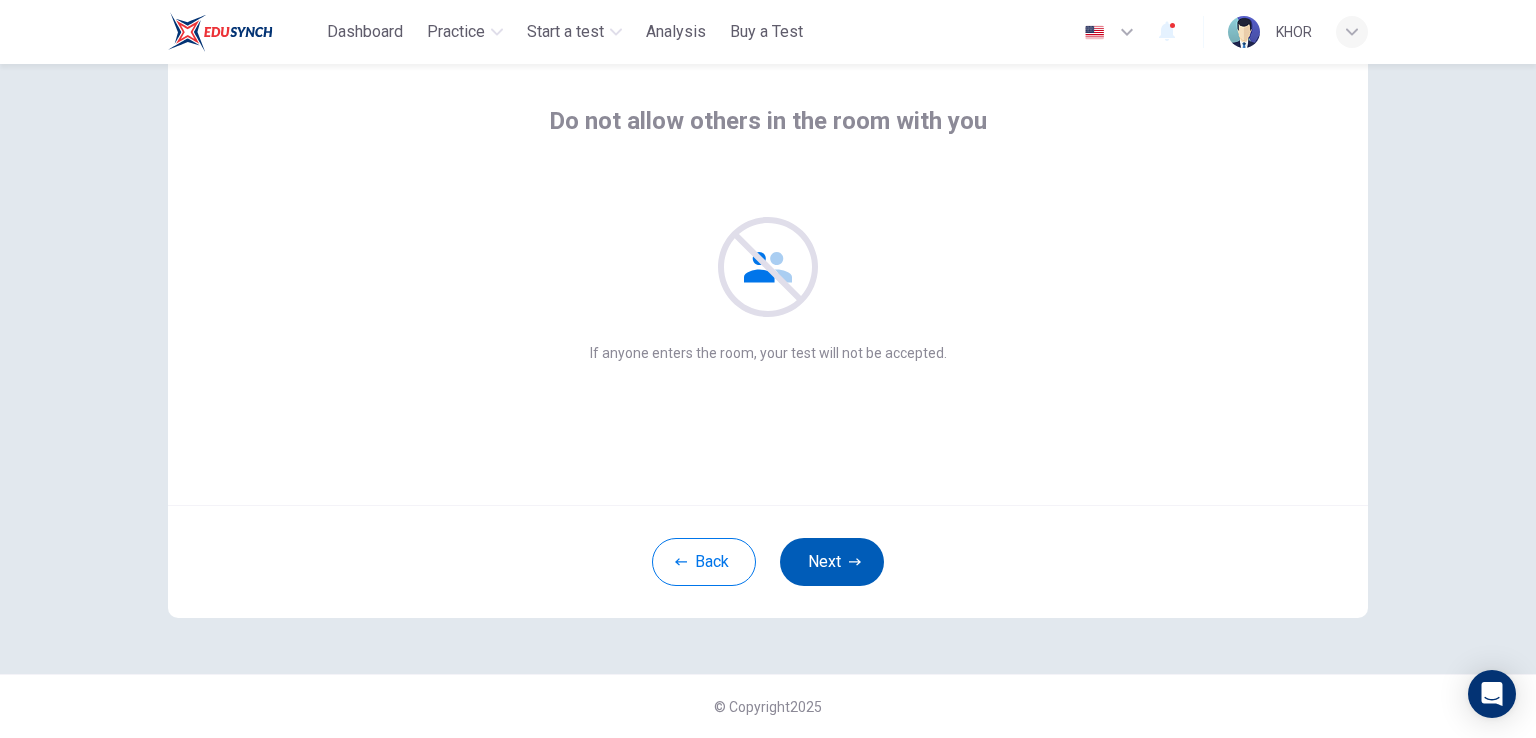click on "Next" at bounding box center [832, 562] 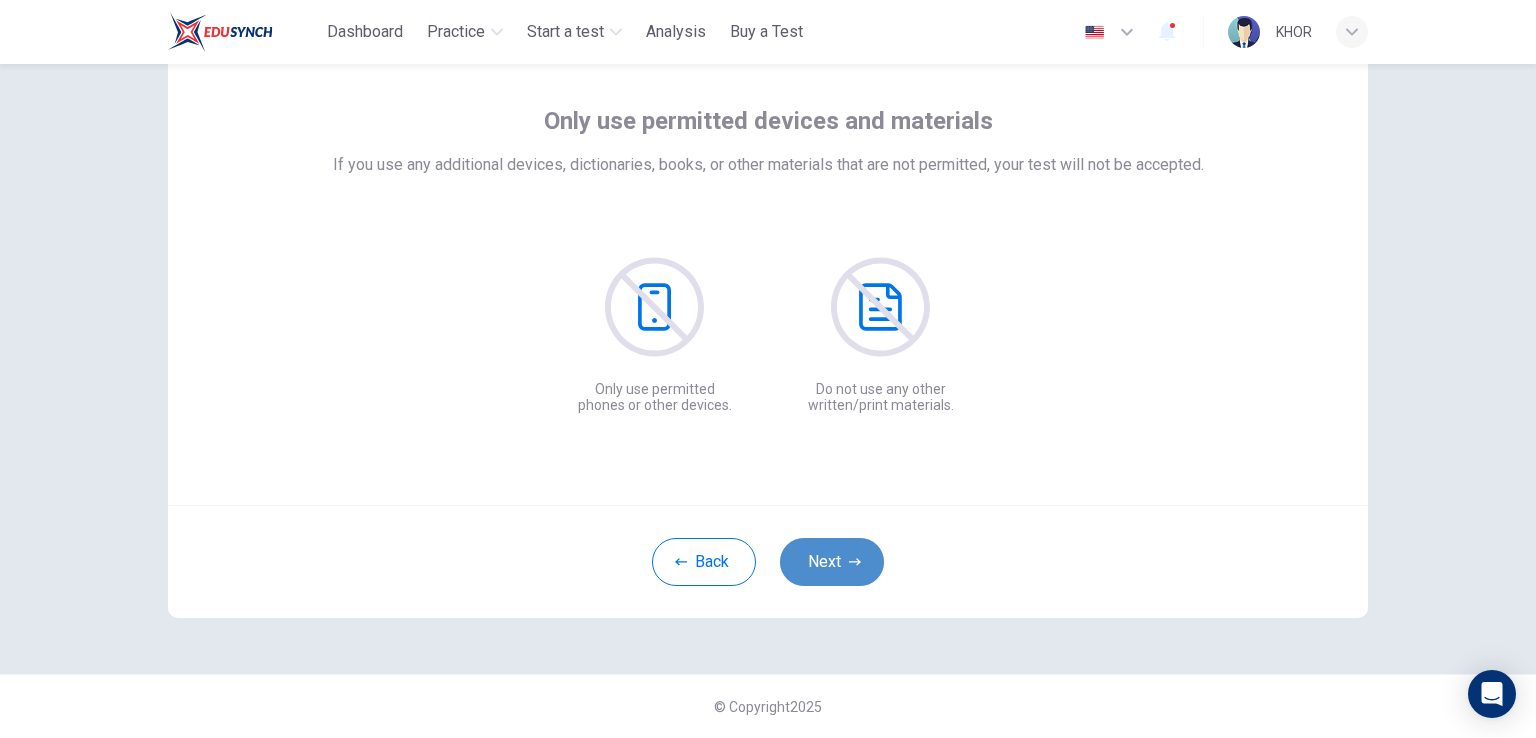click on "Next" at bounding box center [832, 562] 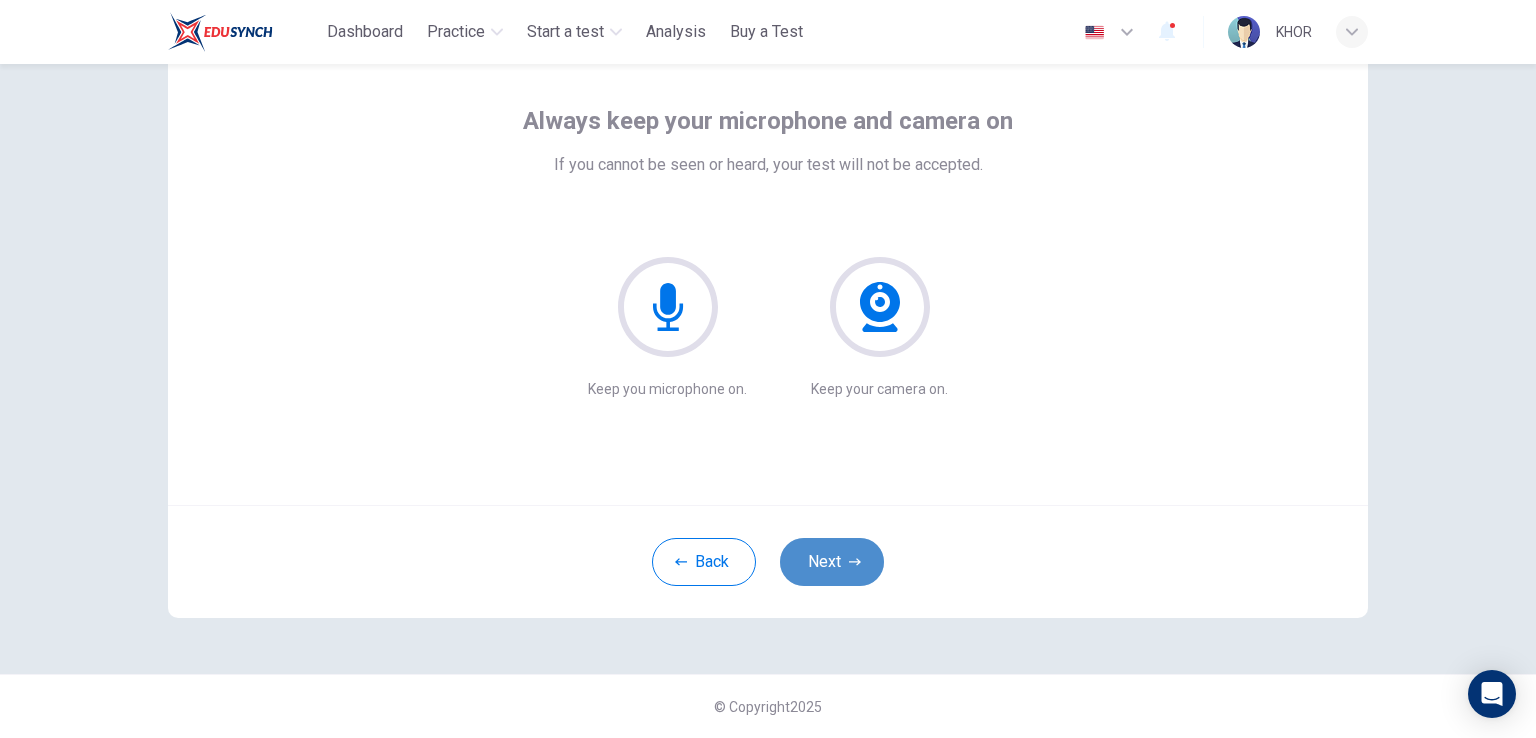 click on "Next" at bounding box center [832, 562] 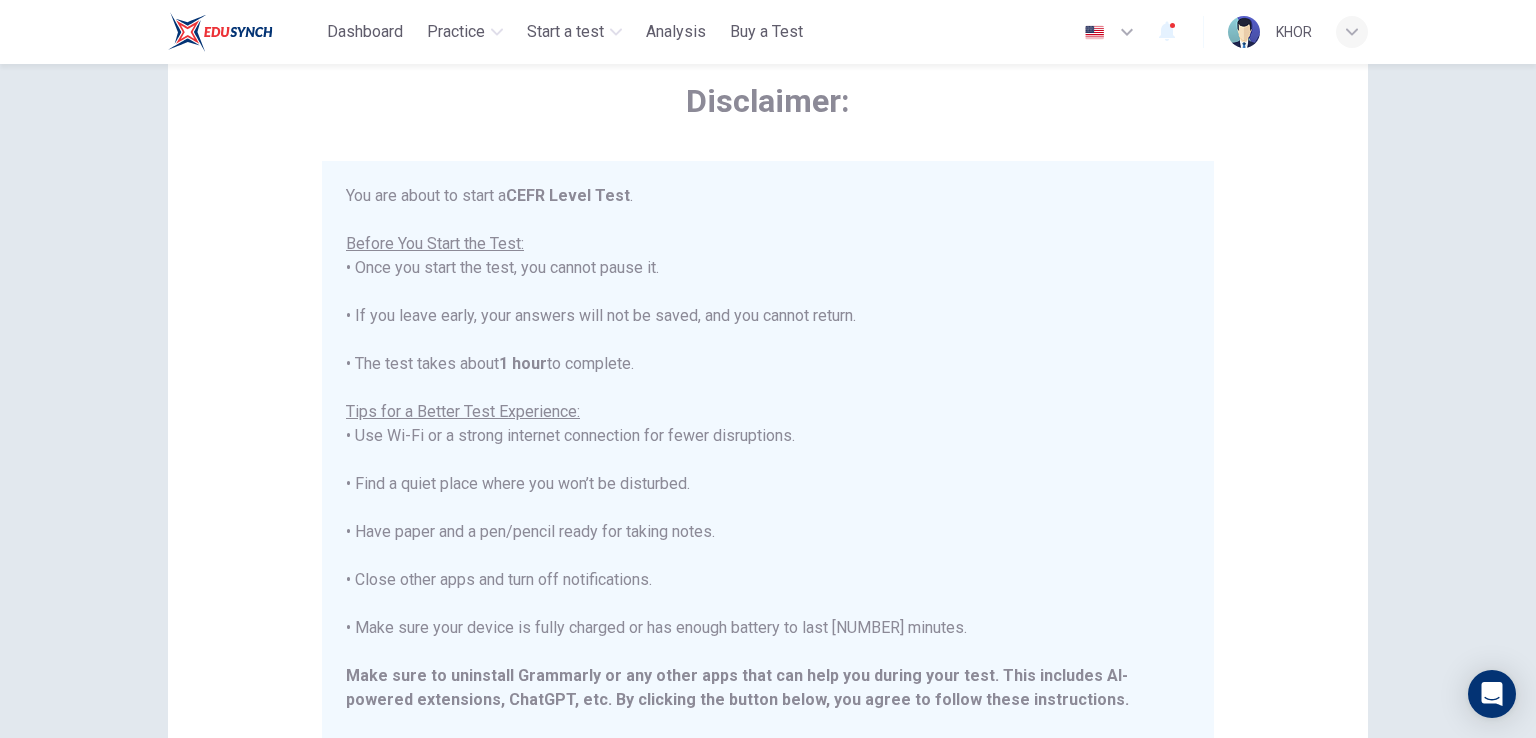 scroll, scrollTop: 191, scrollLeft: 0, axis: vertical 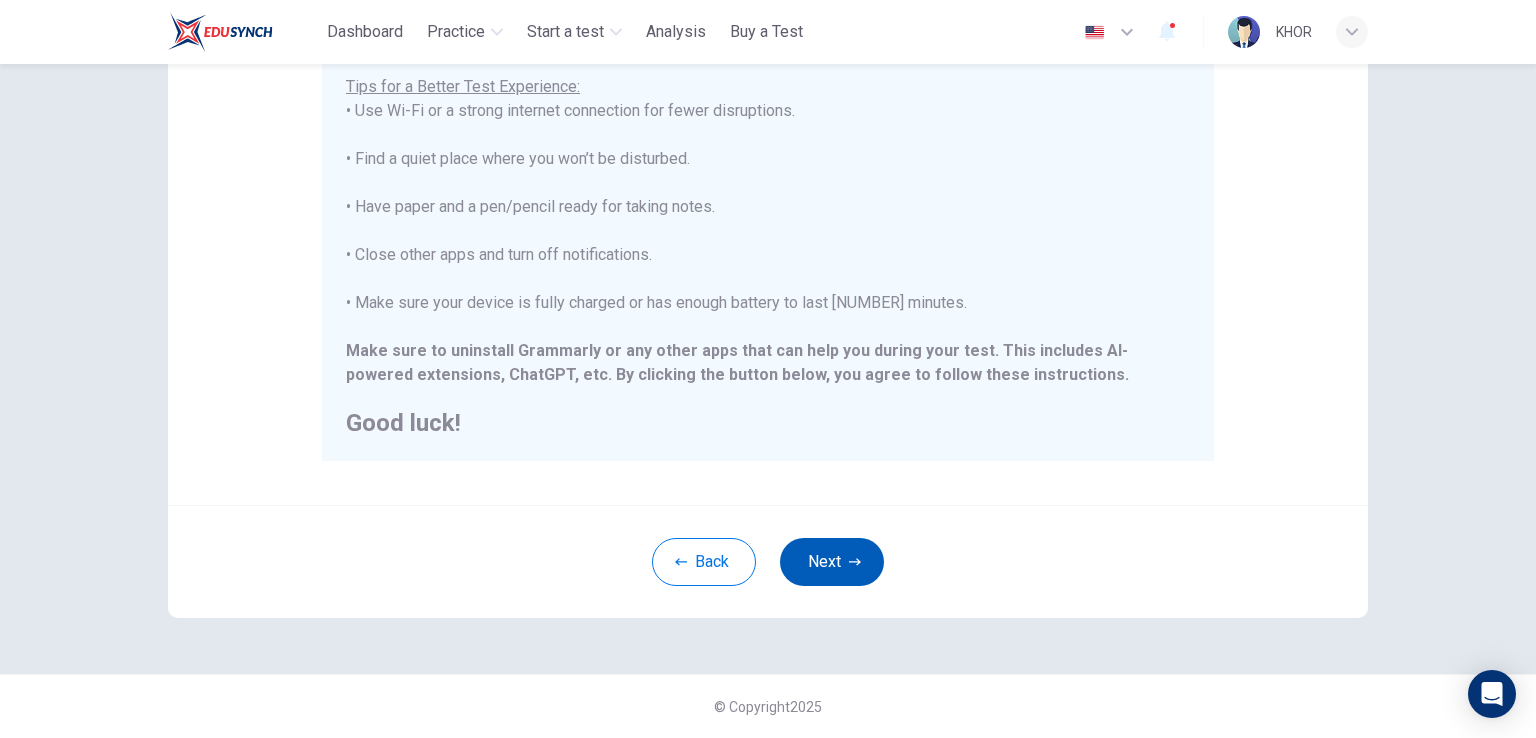 click on "Next" at bounding box center [832, 562] 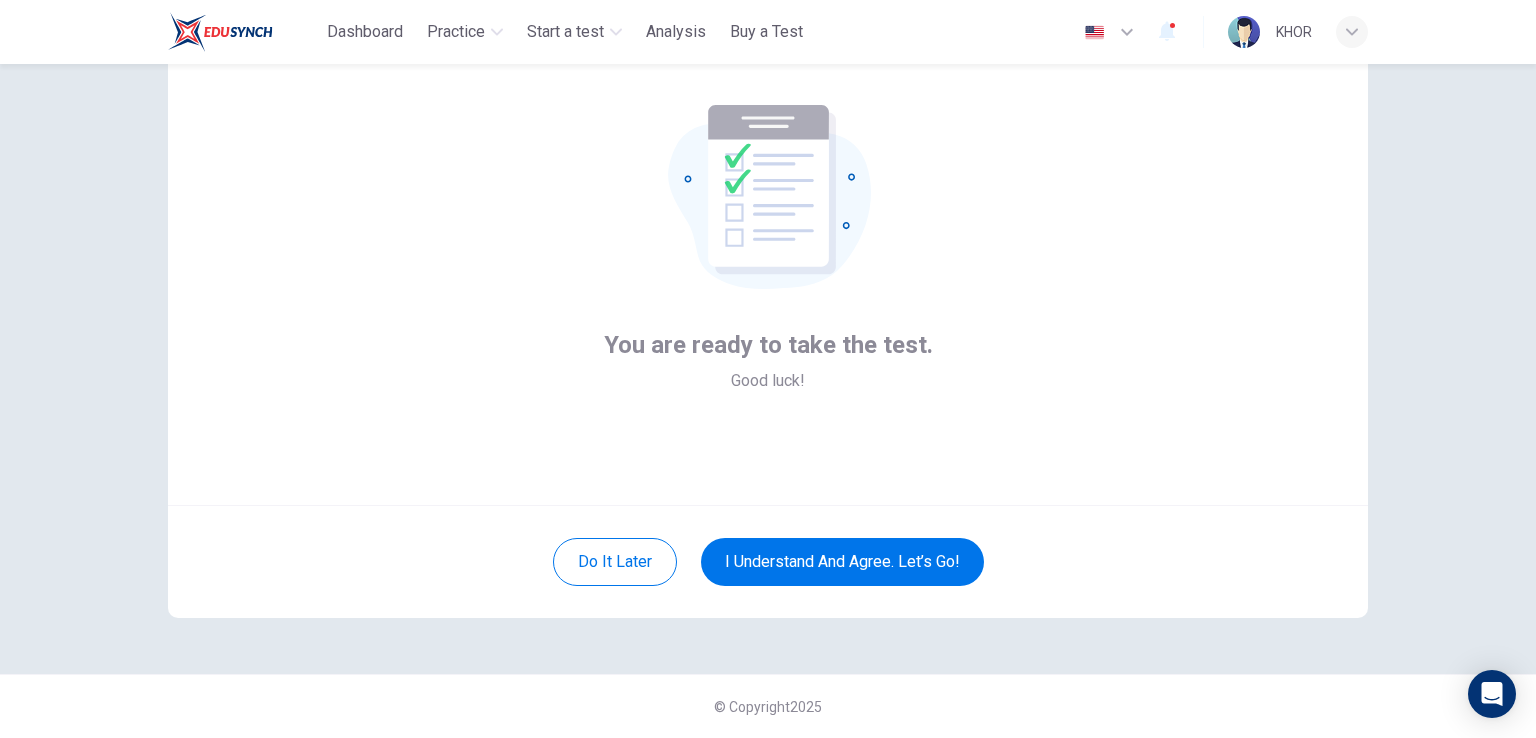 scroll, scrollTop: 95, scrollLeft: 0, axis: vertical 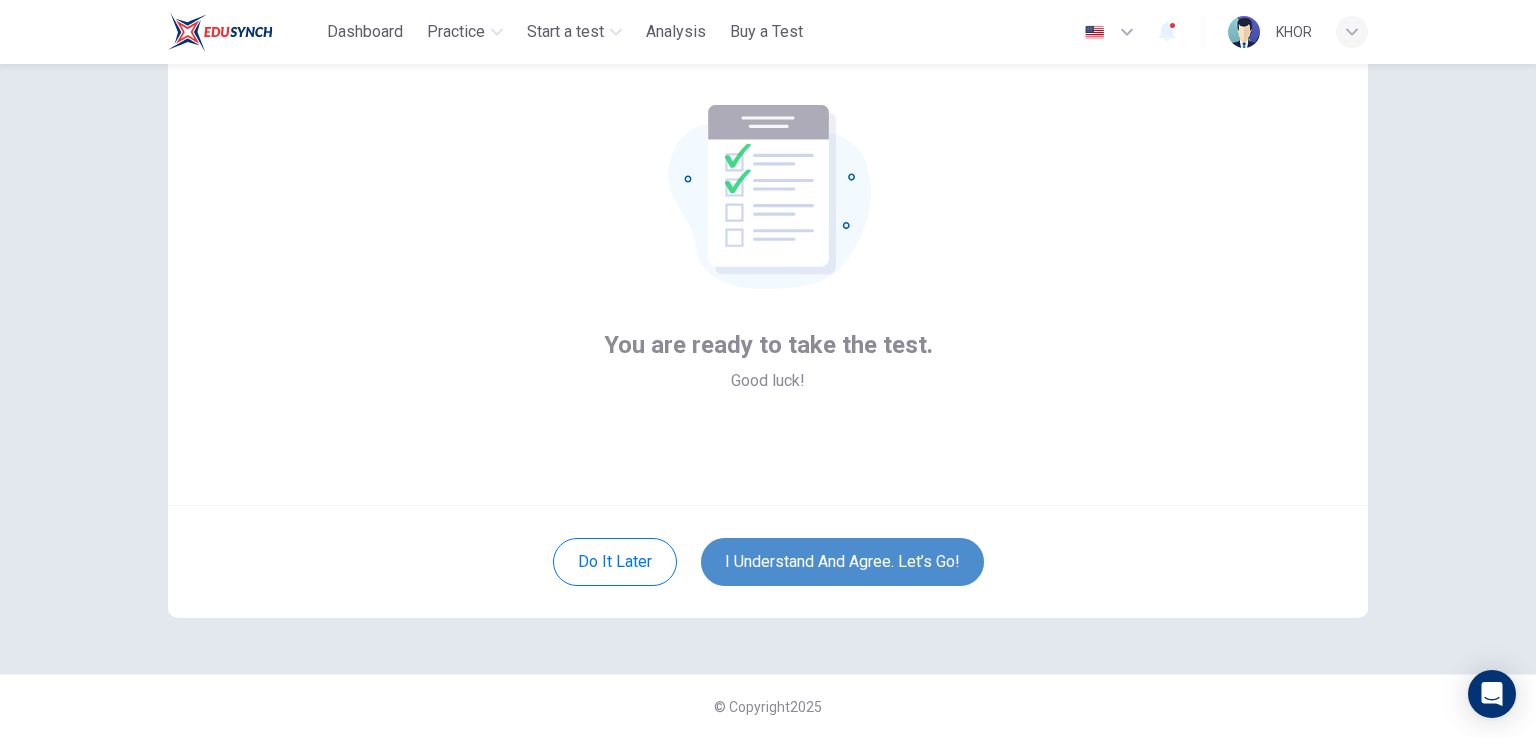 click on "I understand and agree. Let’s go!" at bounding box center [842, 562] 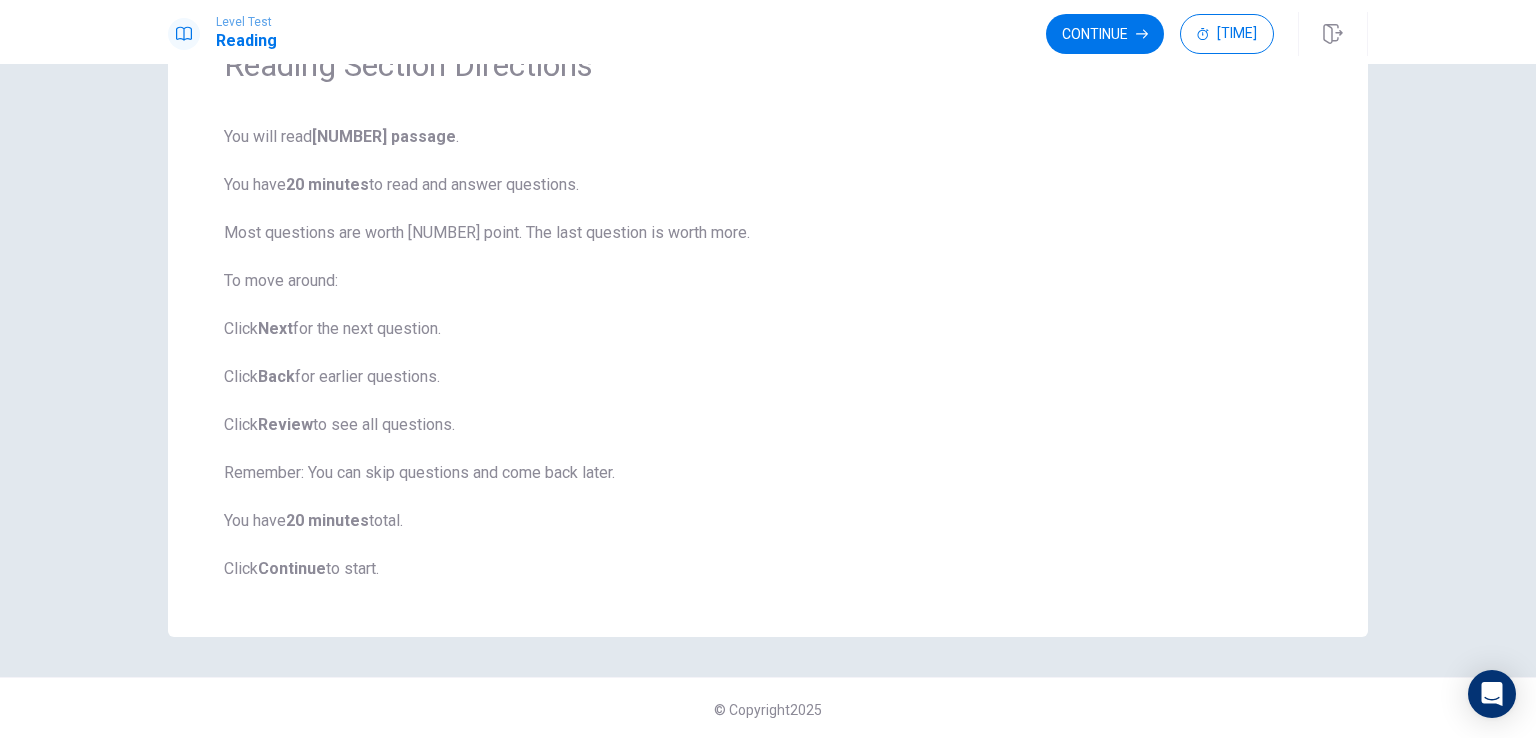 scroll, scrollTop: 118, scrollLeft: 0, axis: vertical 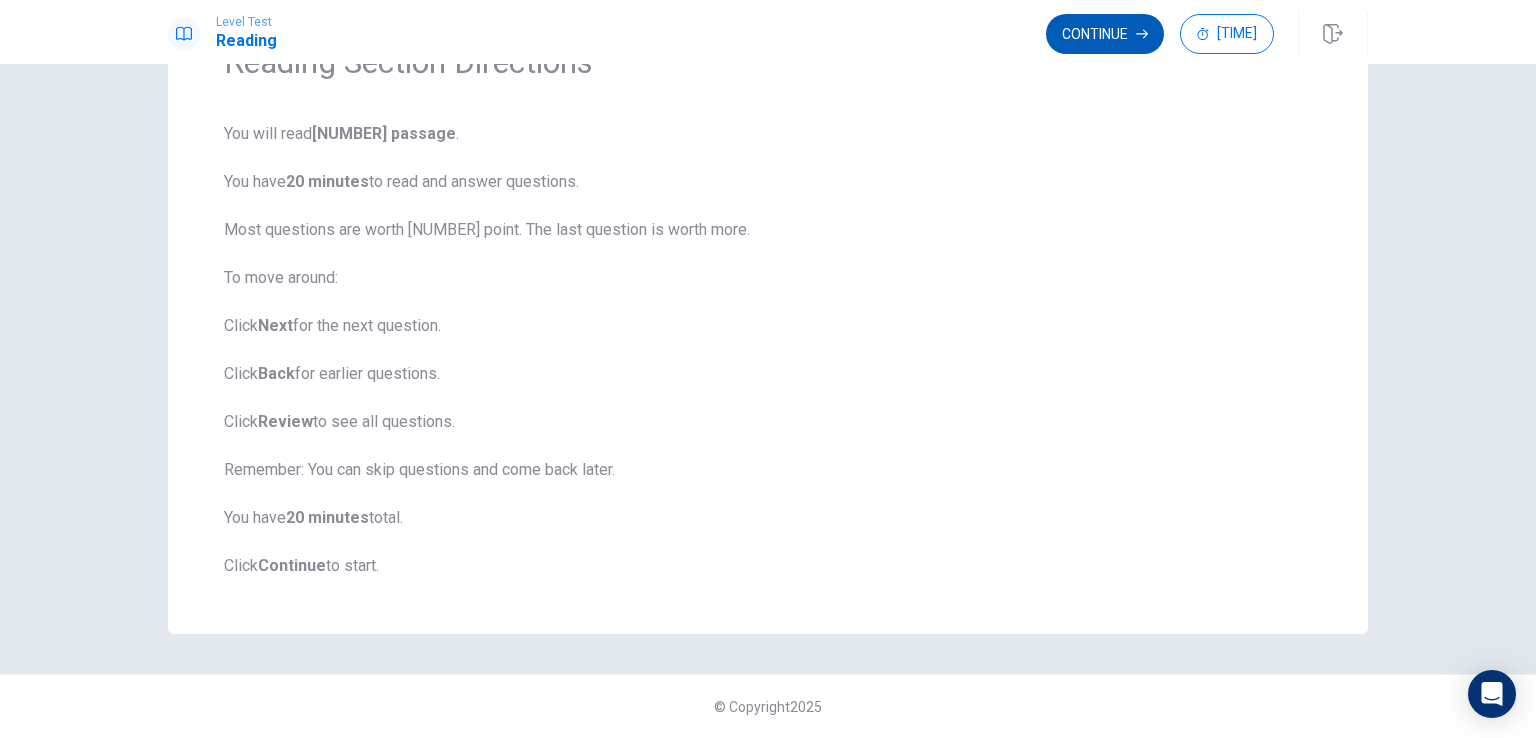 click on "Continue" at bounding box center [1105, 34] 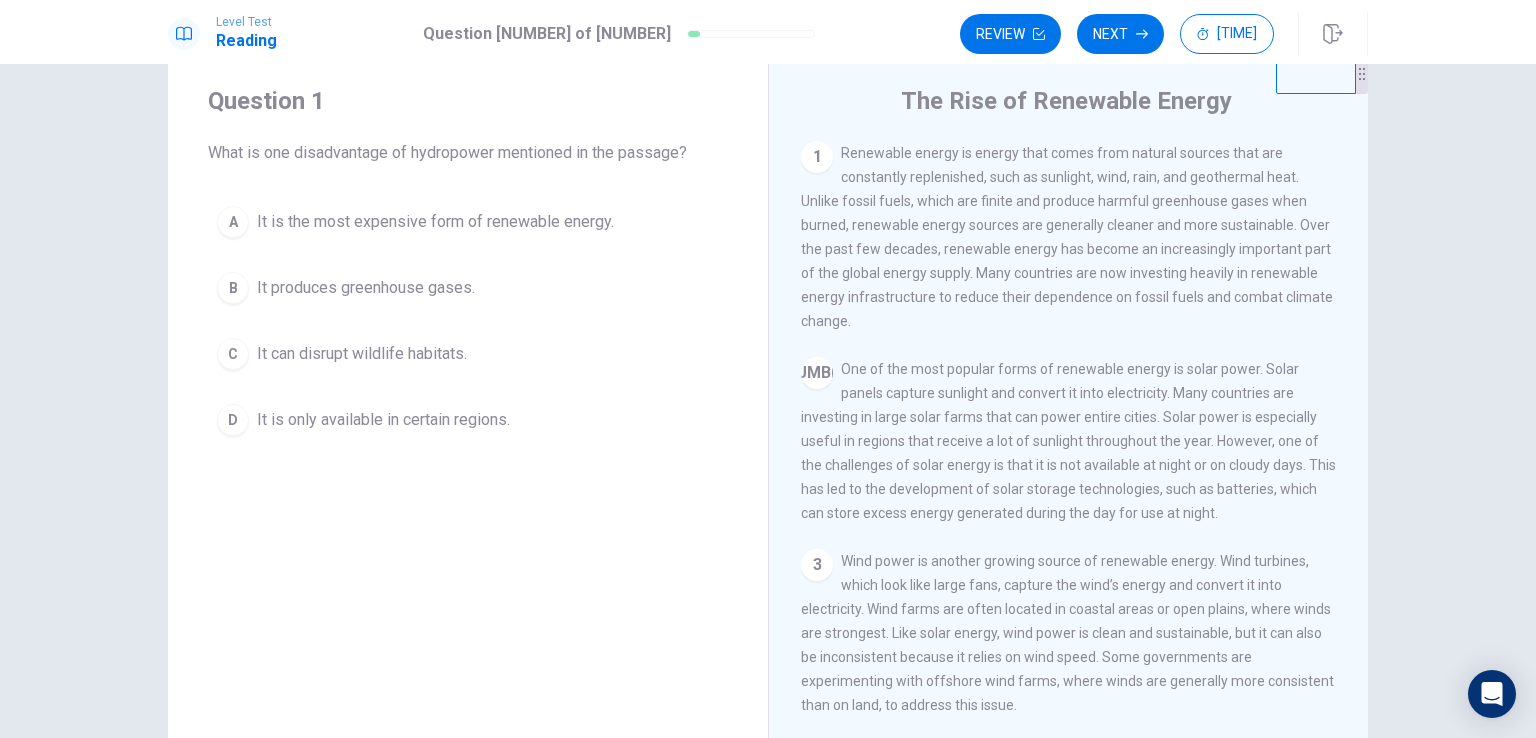 scroll, scrollTop: 100, scrollLeft: 0, axis: vertical 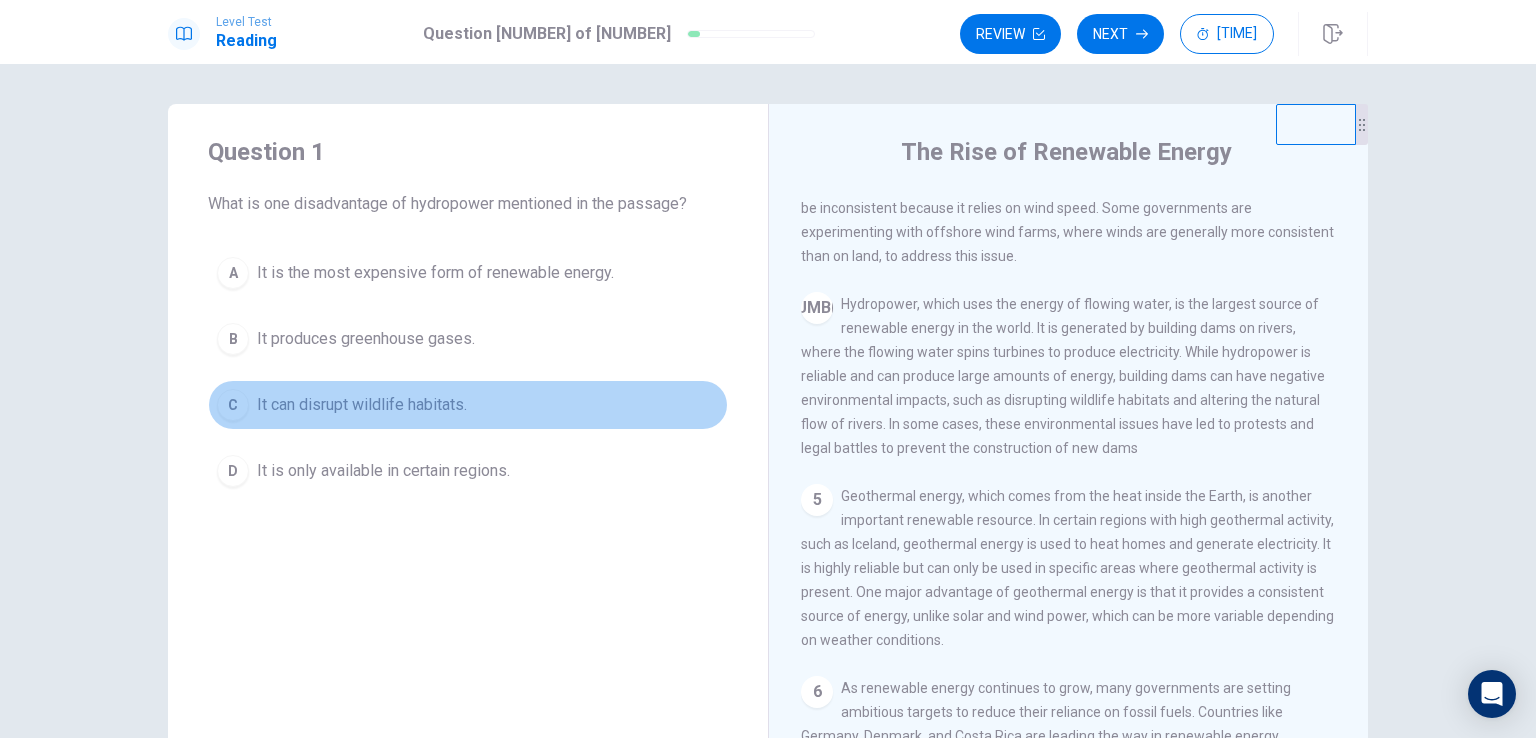 click on "It can disrupt wildlife habitats." at bounding box center (435, 273) 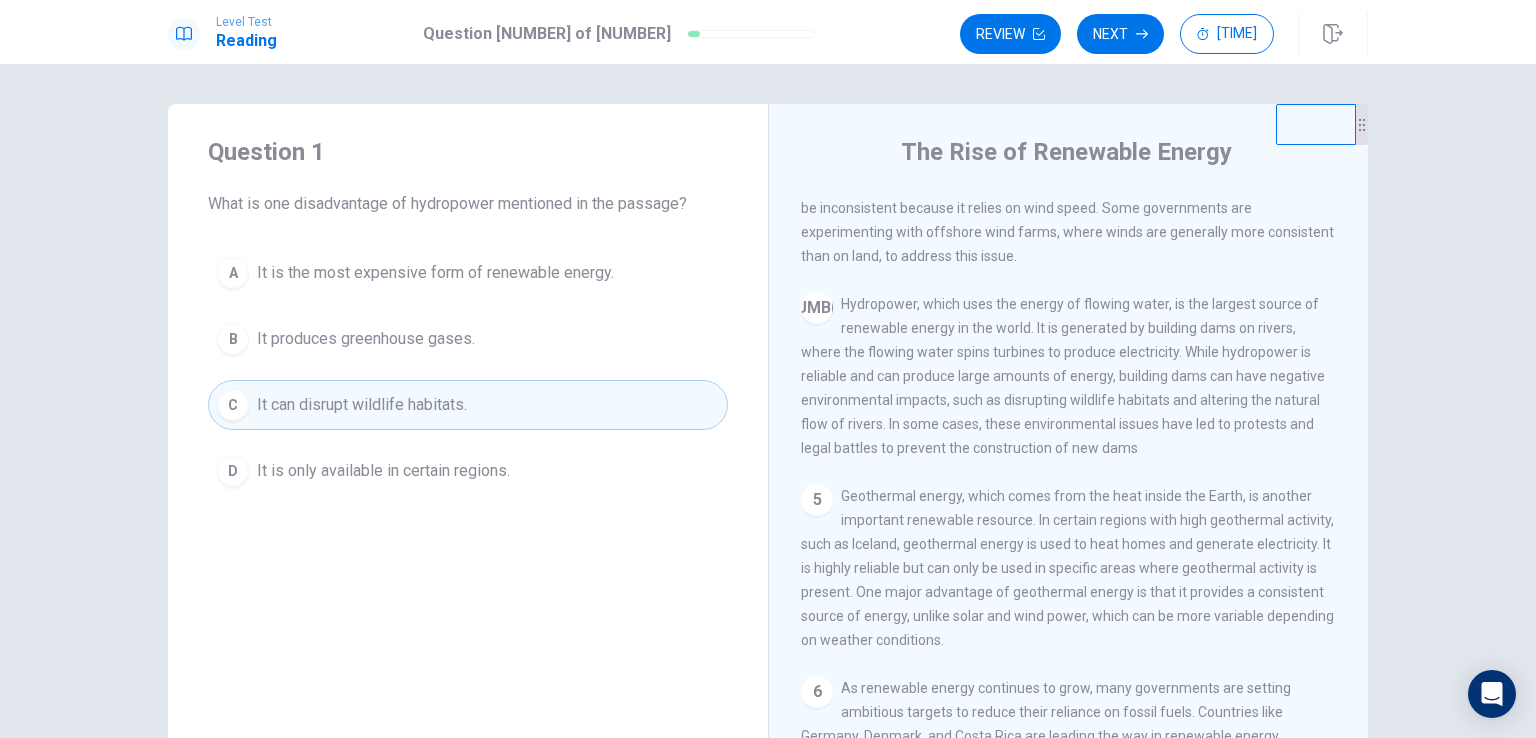 click on "Next" at bounding box center [1120, 34] 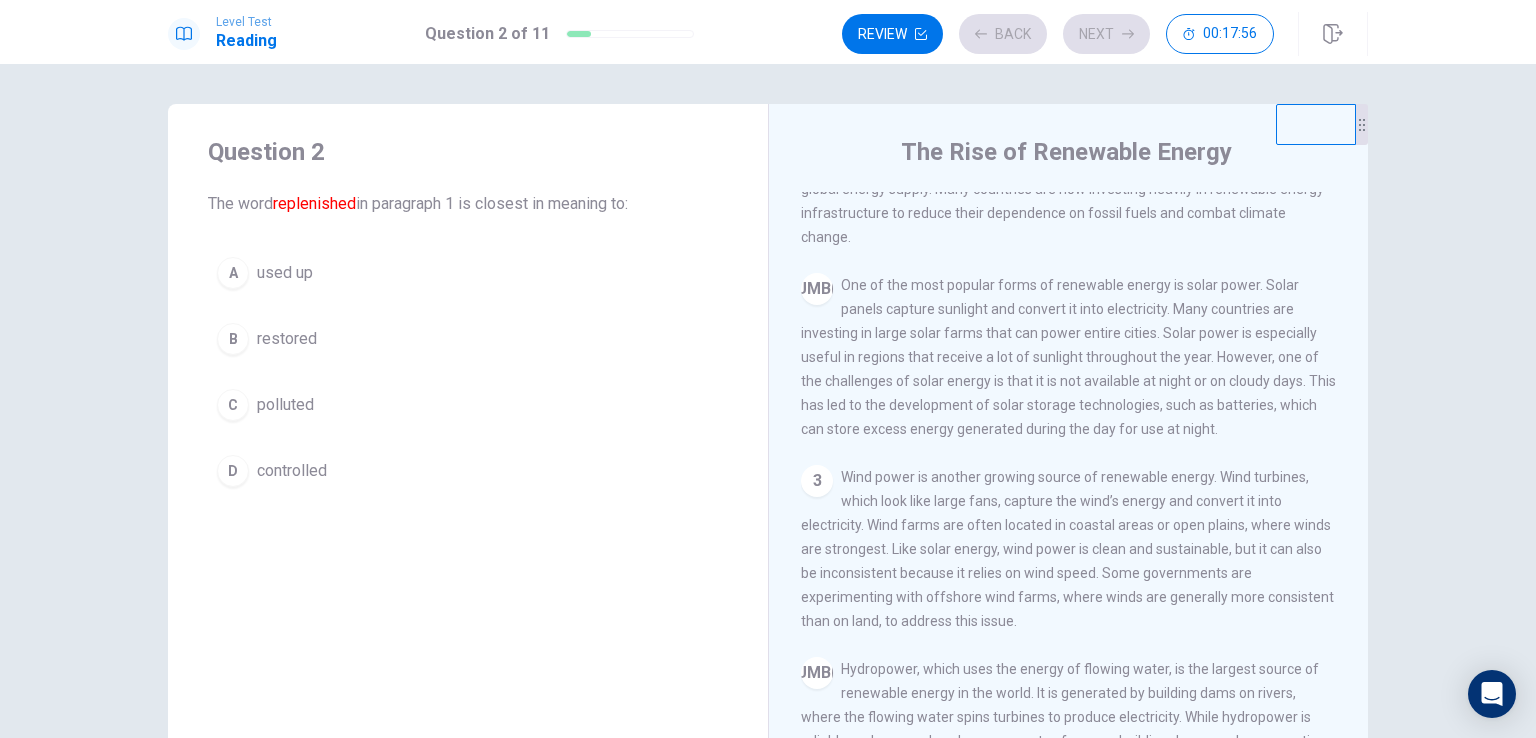 scroll, scrollTop: 0, scrollLeft: 0, axis: both 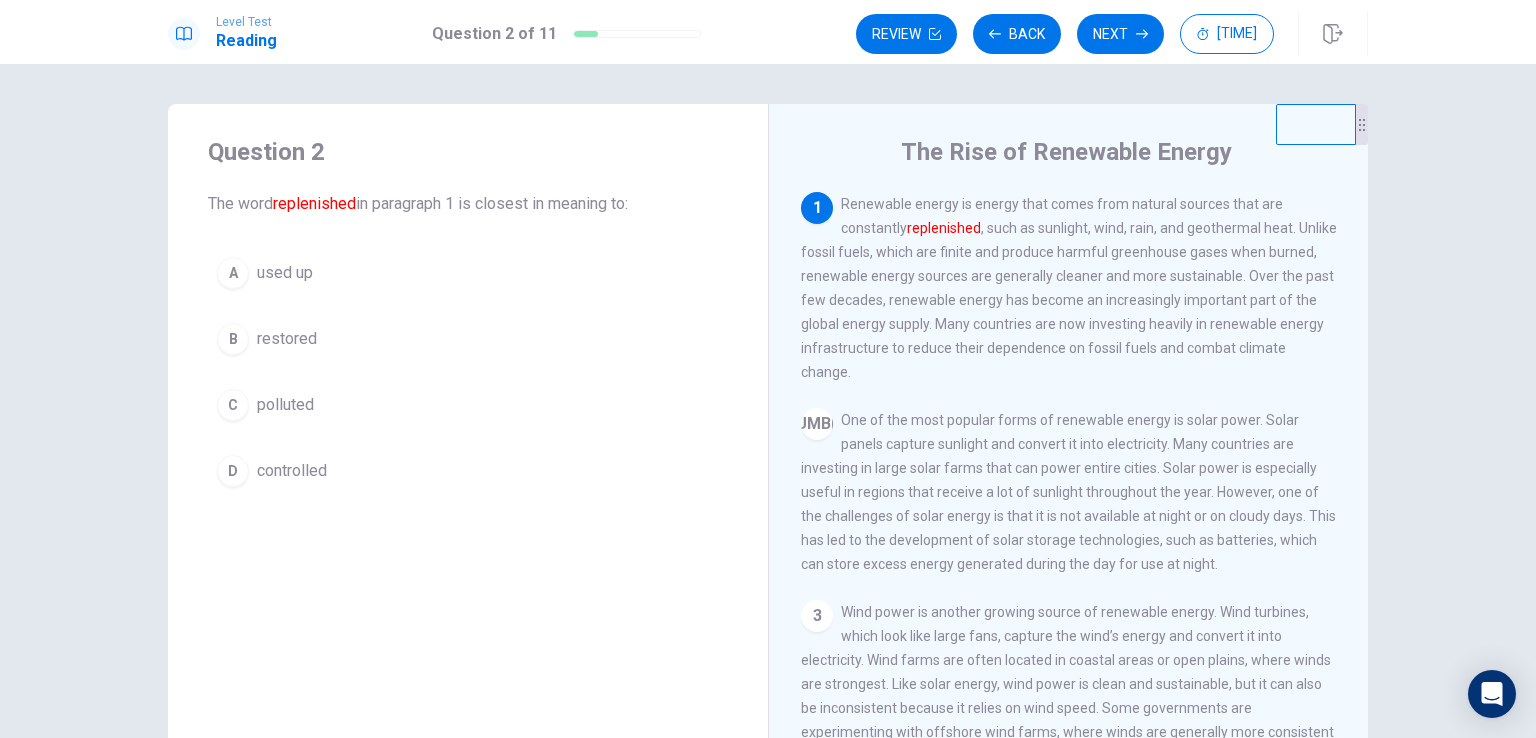 click on "B restored" at bounding box center [468, 339] 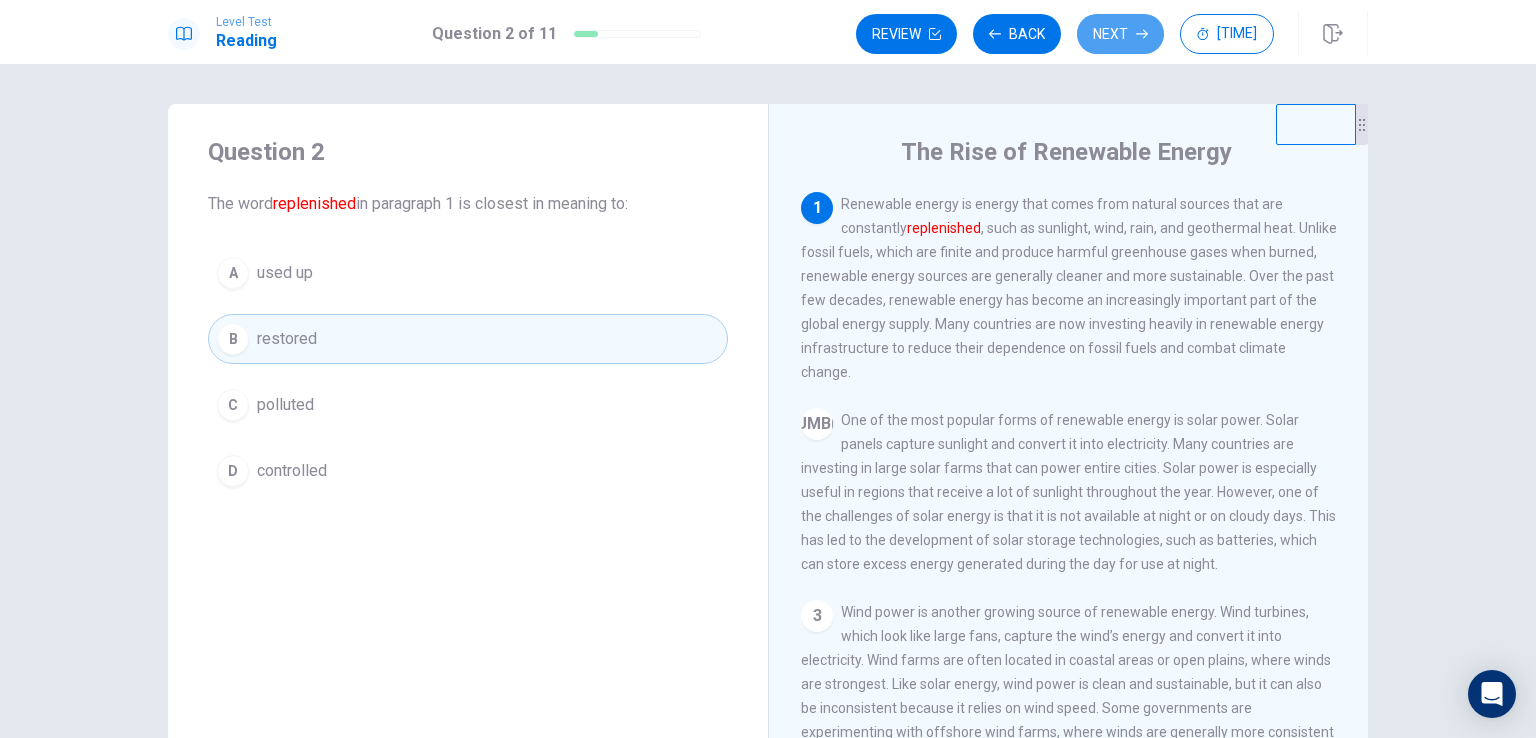 drag, startPoint x: 1113, startPoint y: 37, endPoint x: 1028, endPoint y: 122, distance: 120.20815 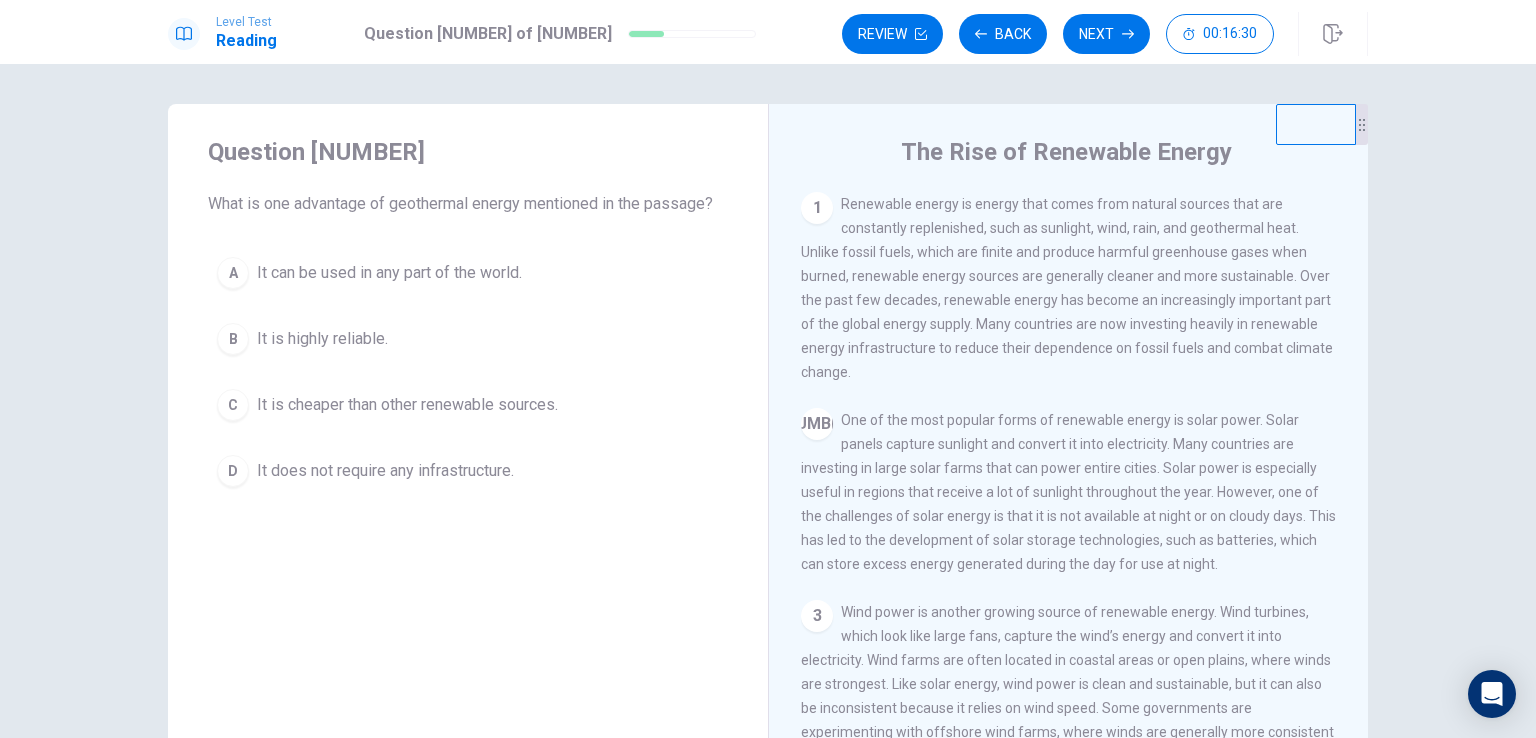 scroll, scrollTop: 100, scrollLeft: 0, axis: vertical 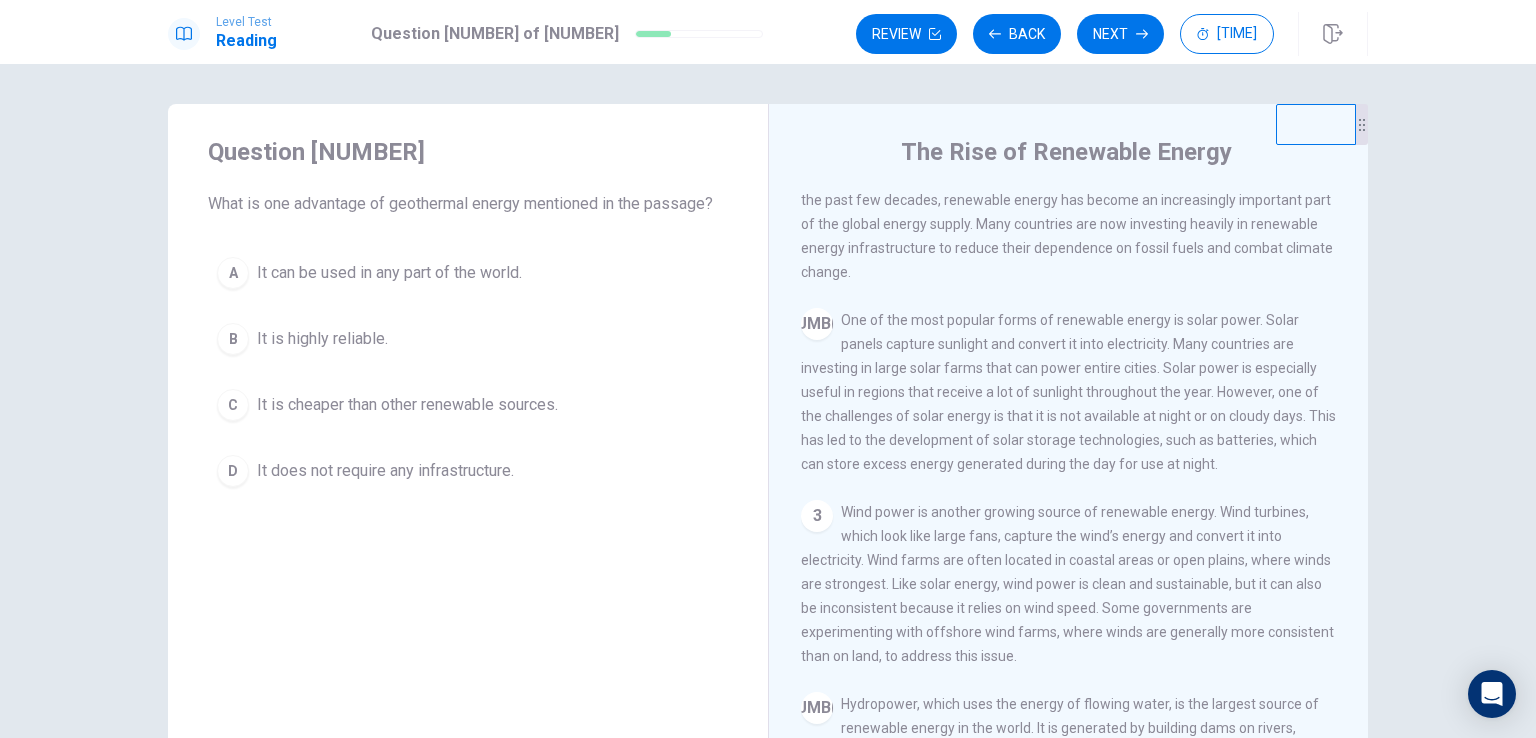 click on "It is highly reliable." at bounding box center [389, 273] 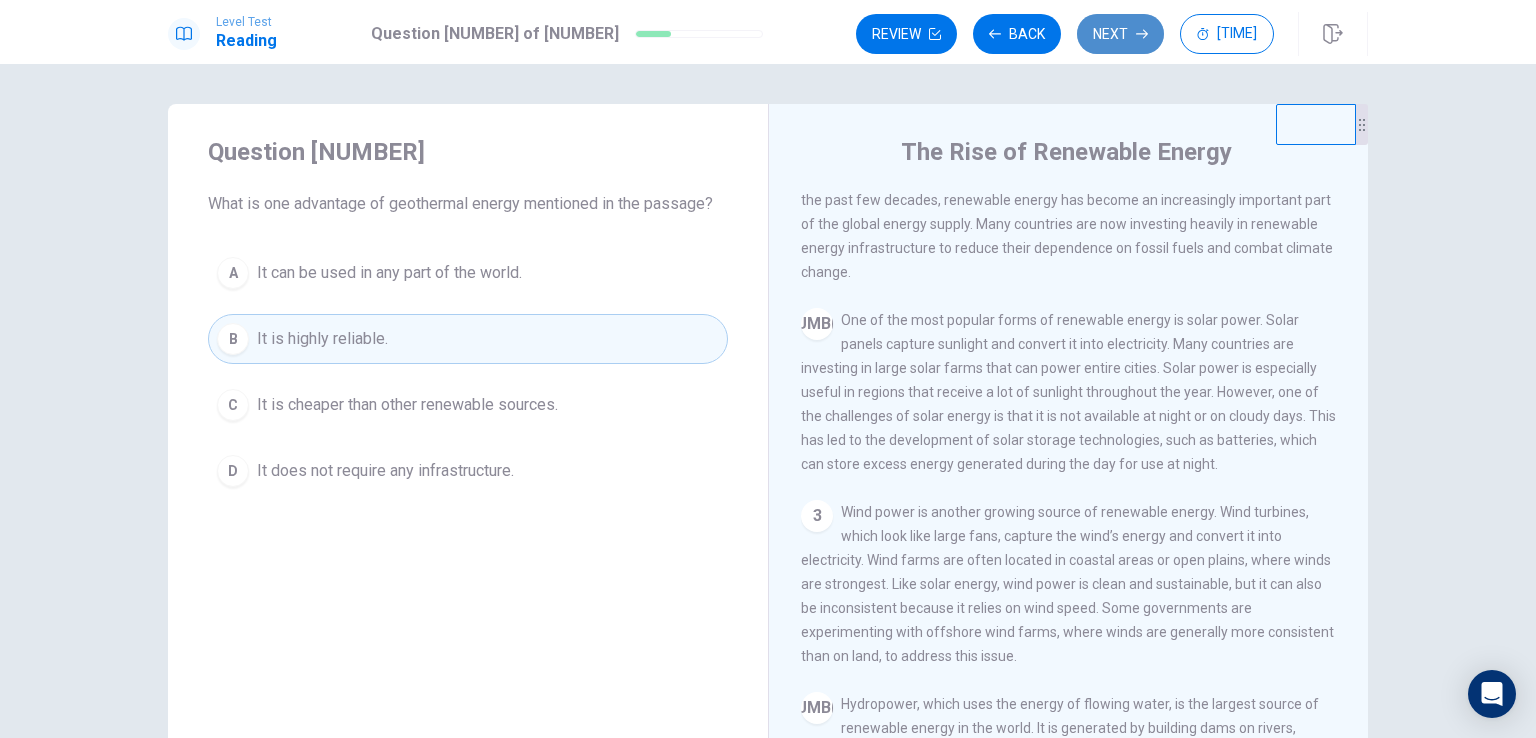 click on "Next" at bounding box center (1120, 34) 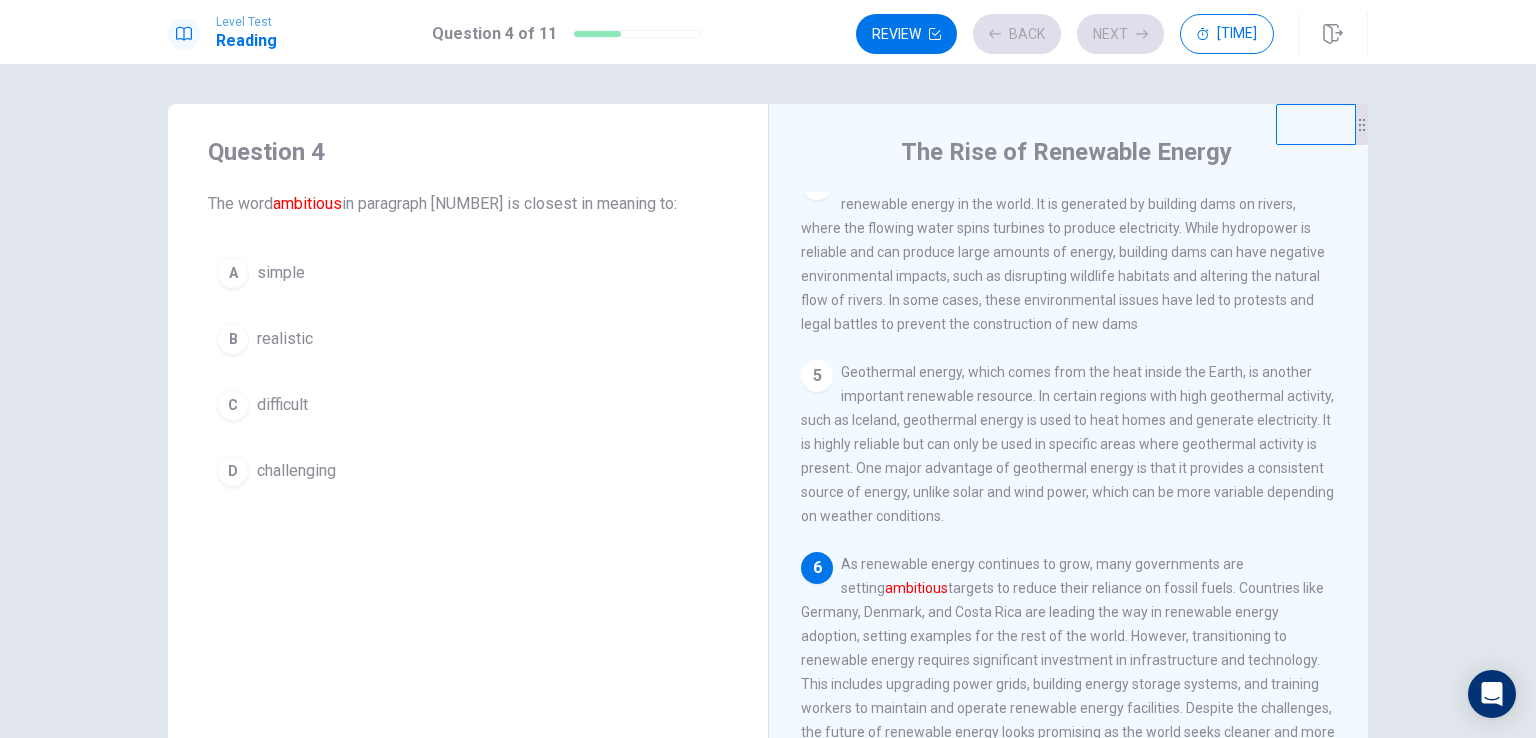 scroll, scrollTop: 684, scrollLeft: 0, axis: vertical 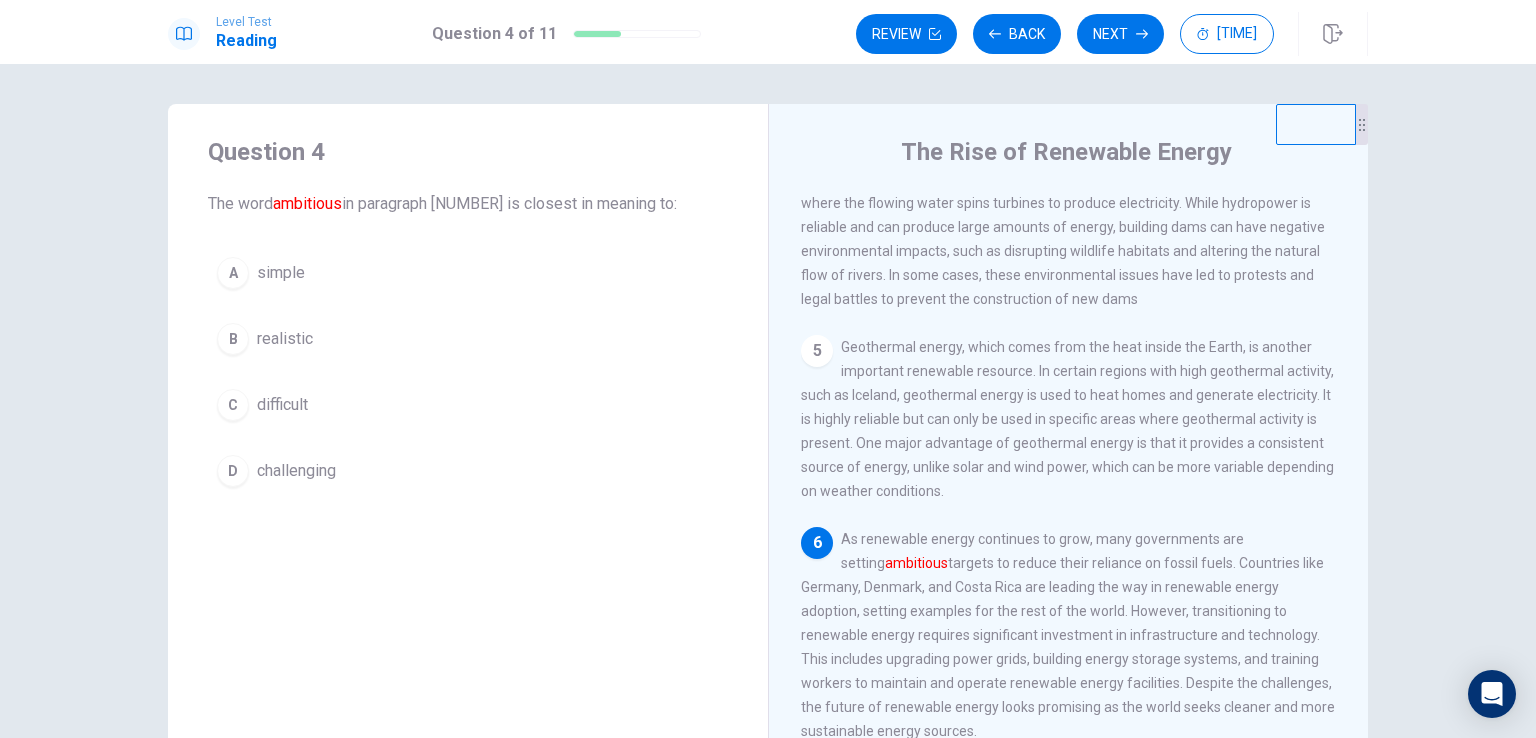 click on "challenging" at bounding box center [281, 273] 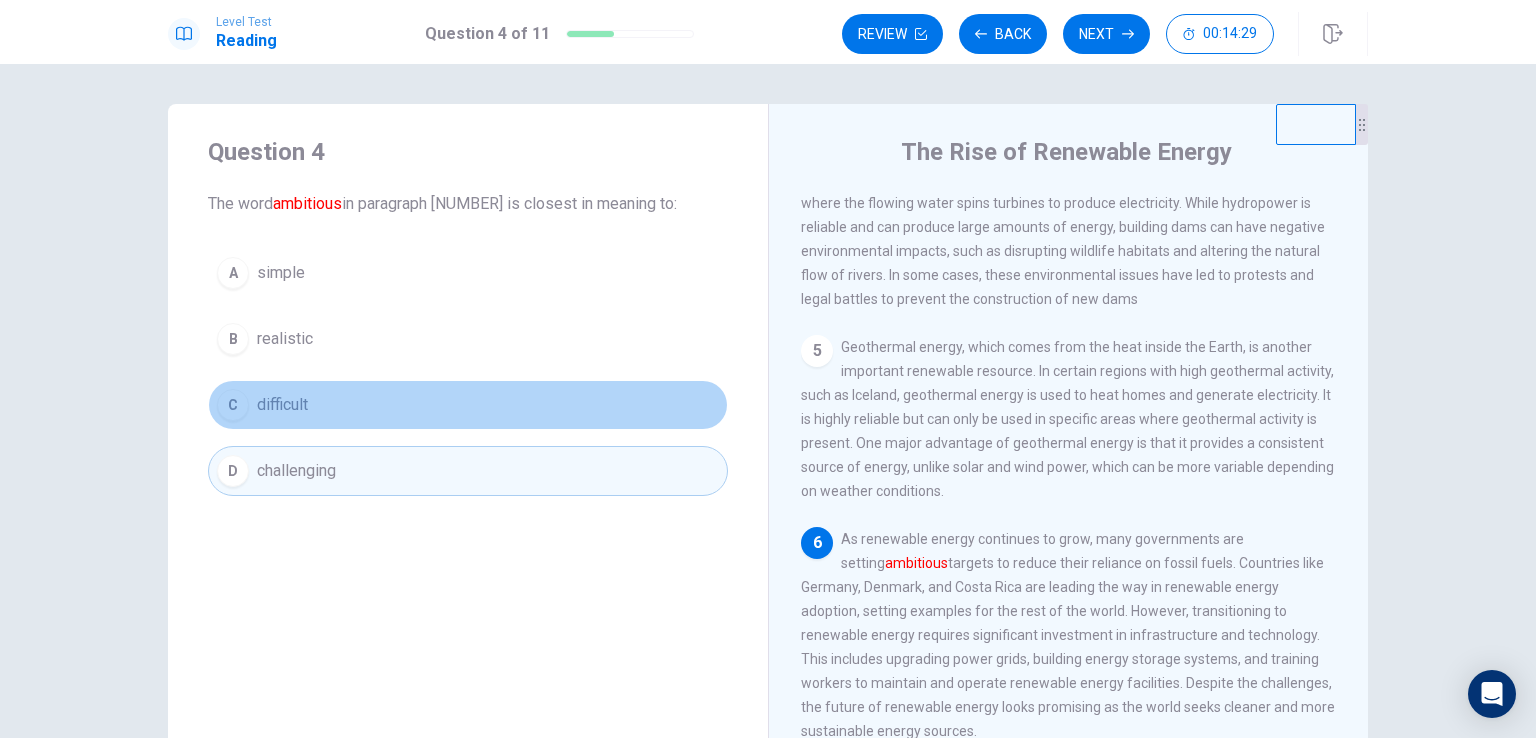 click on "difficult" at bounding box center [281, 273] 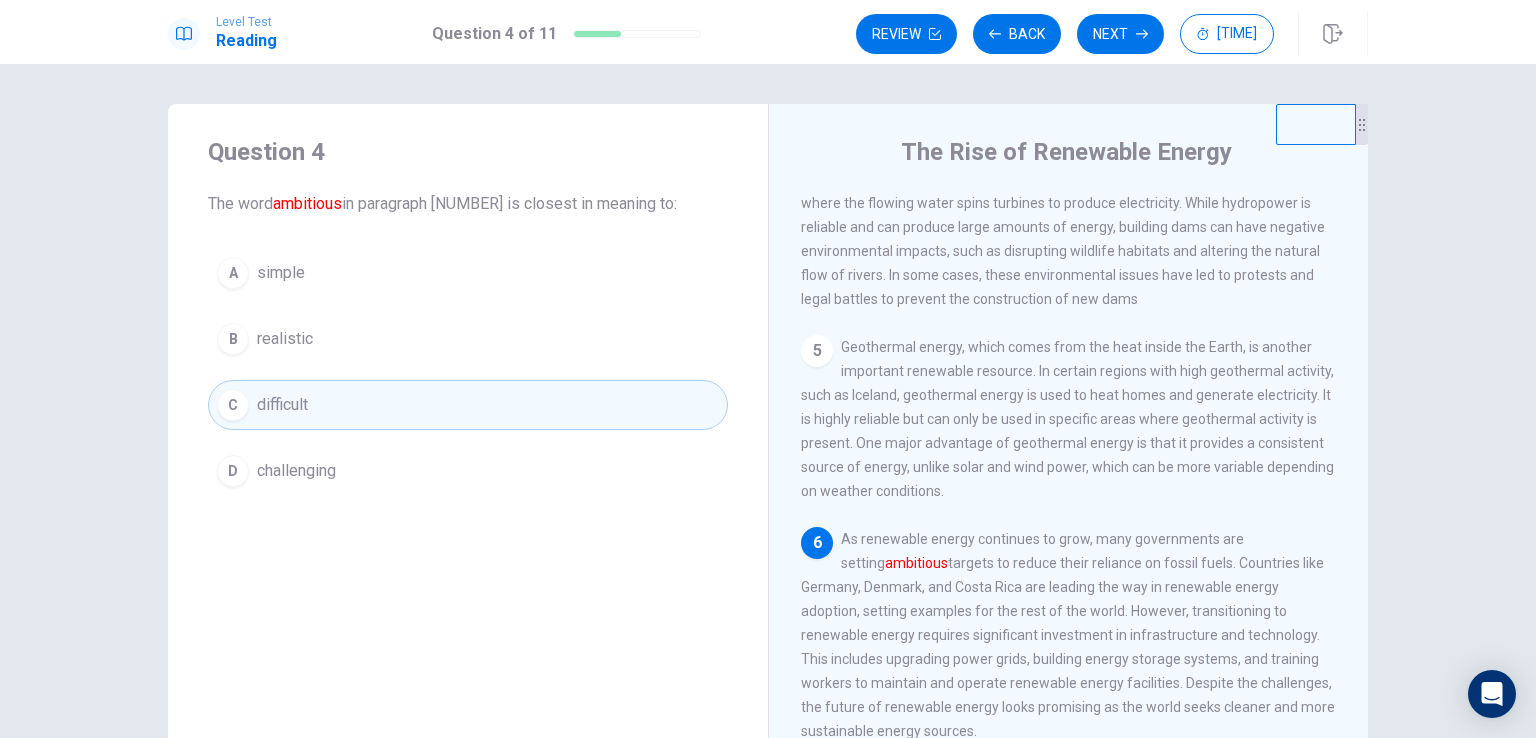 click on "D challenging" at bounding box center [468, 471] 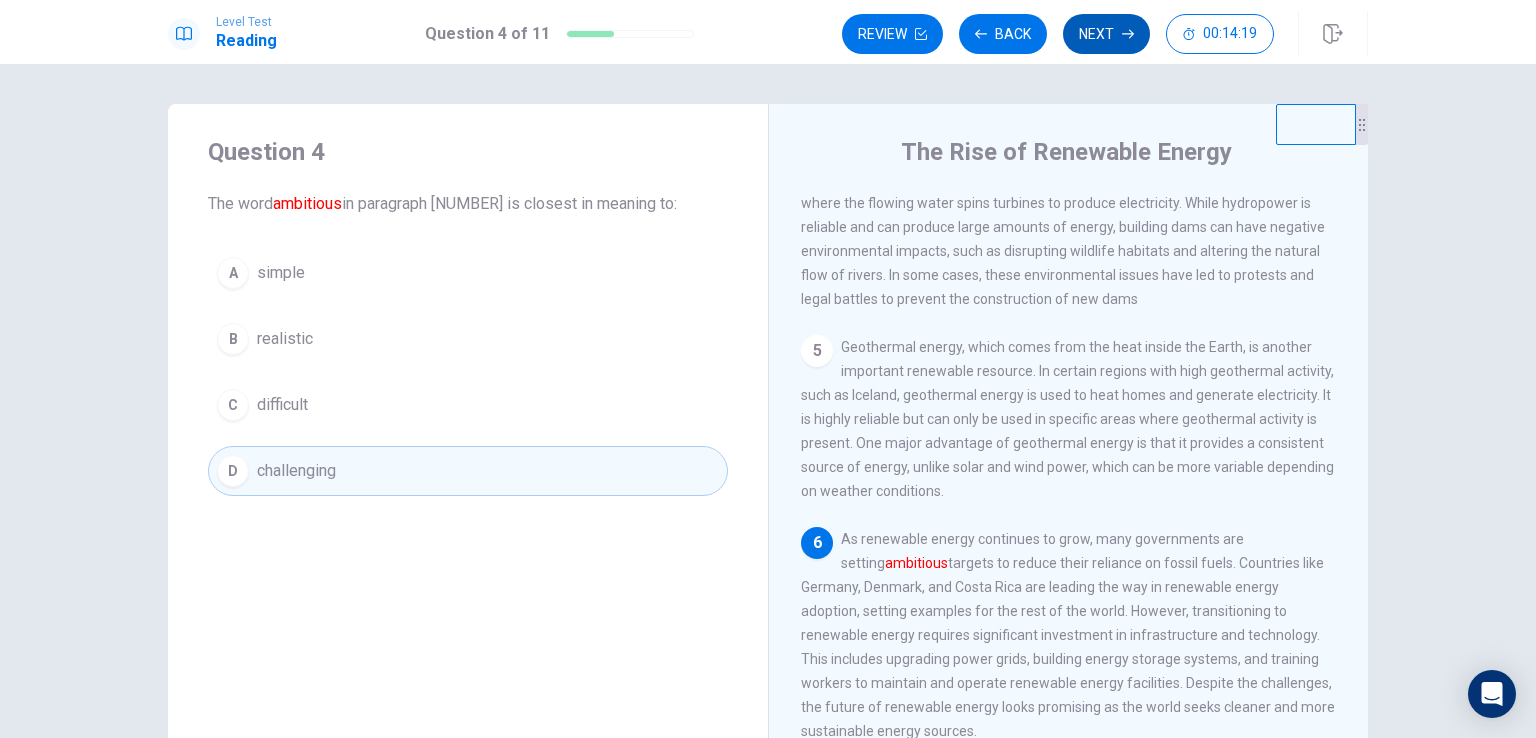 click on "Next" at bounding box center [1106, 34] 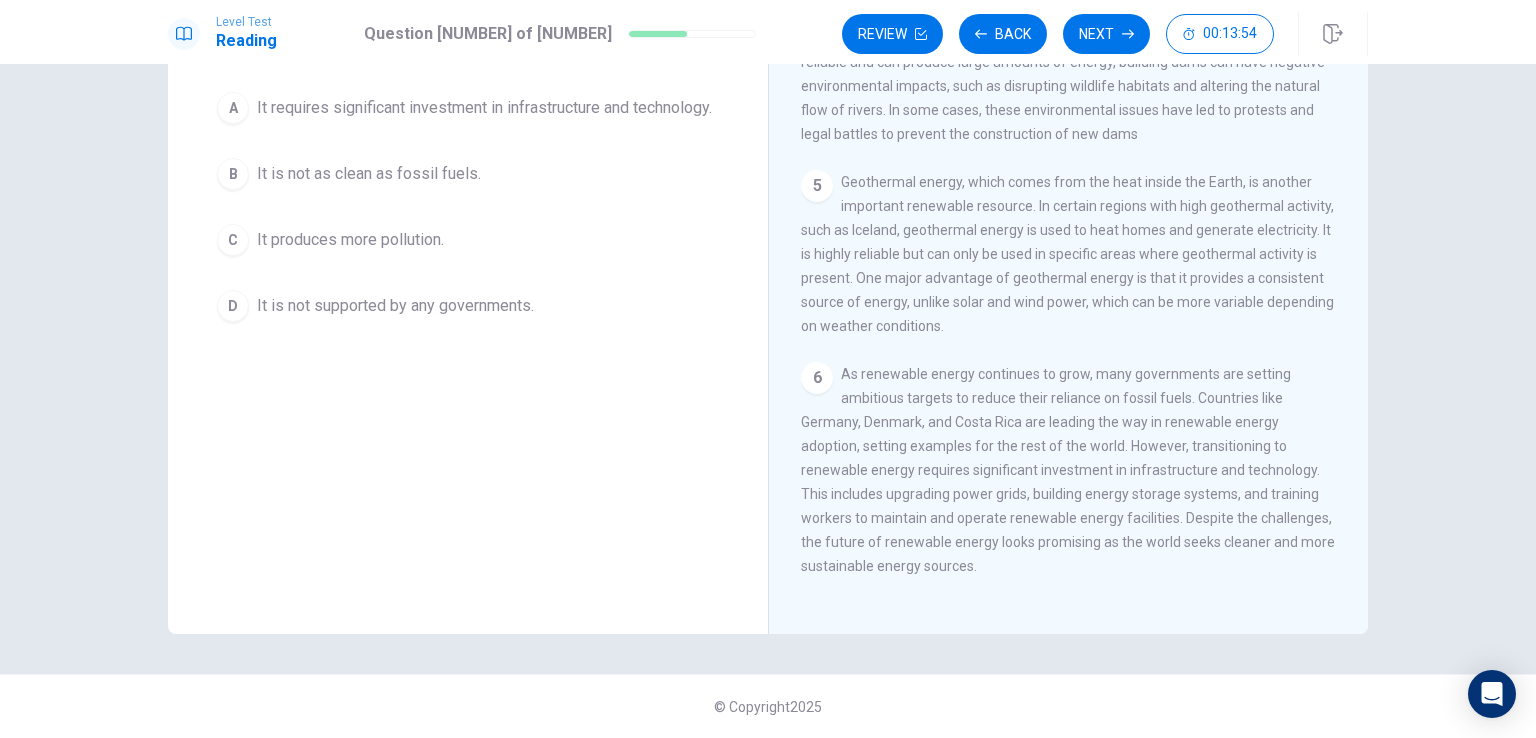 scroll, scrollTop: 65, scrollLeft: 0, axis: vertical 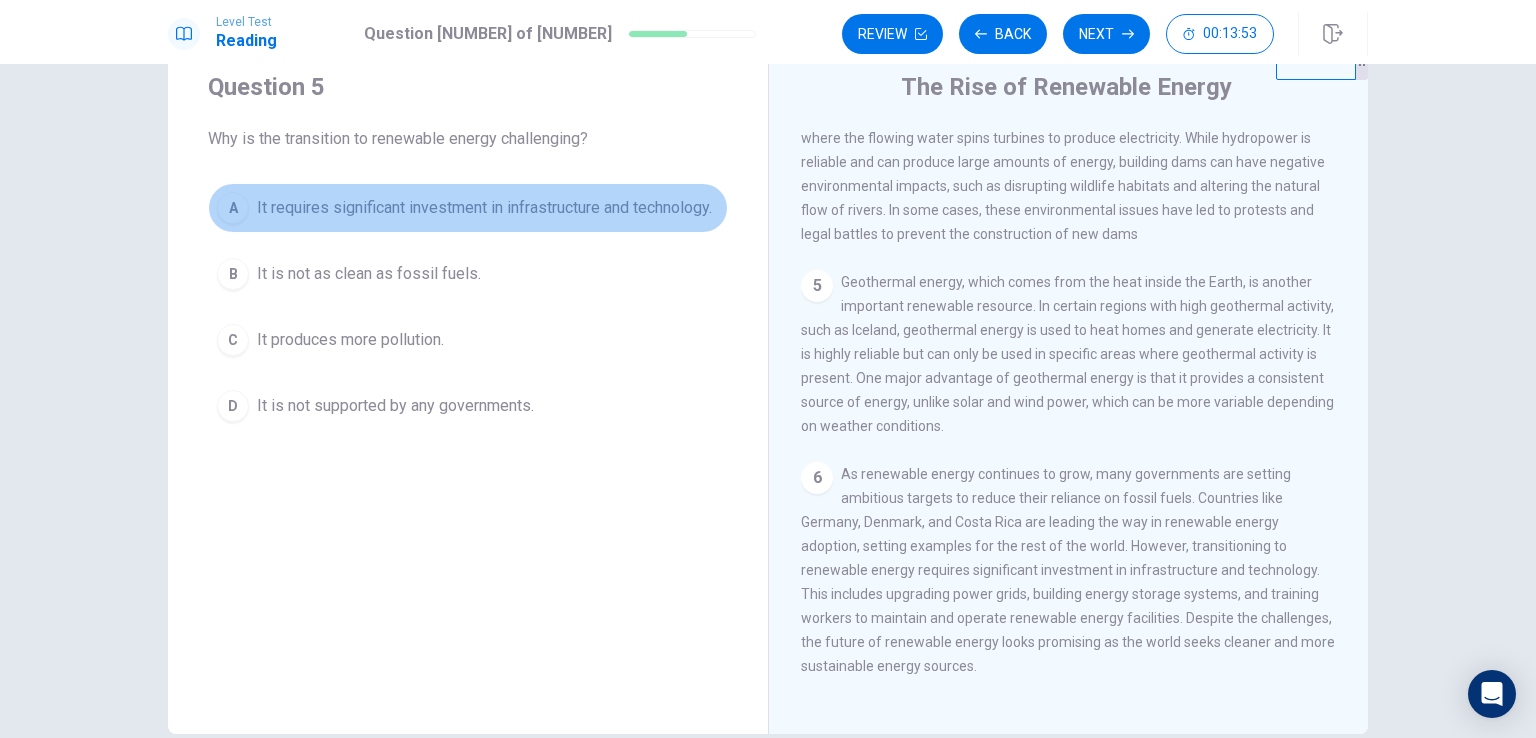 click on "It requires significant investment in infrastructure and technology." at bounding box center (484, 208) 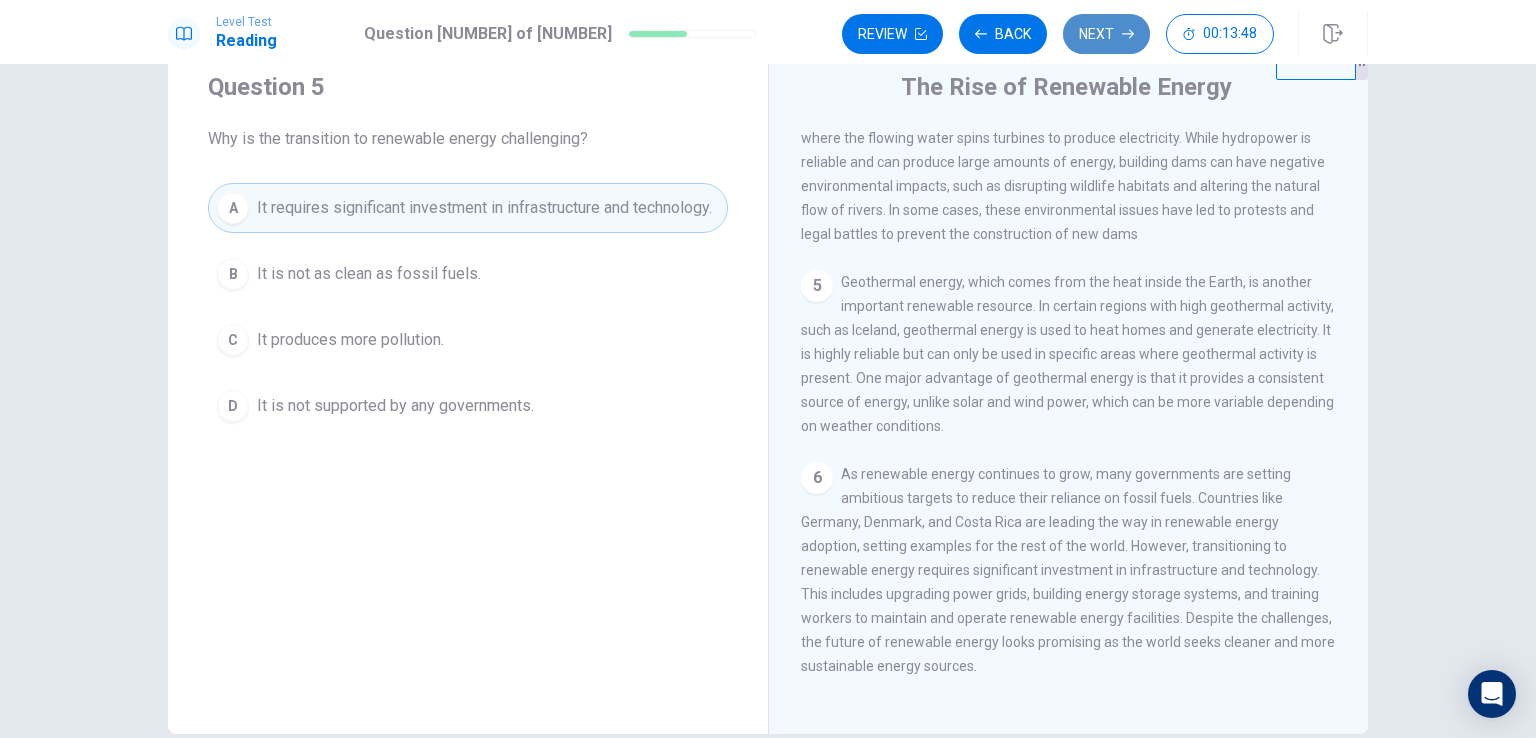 click on "Next" at bounding box center [1106, 34] 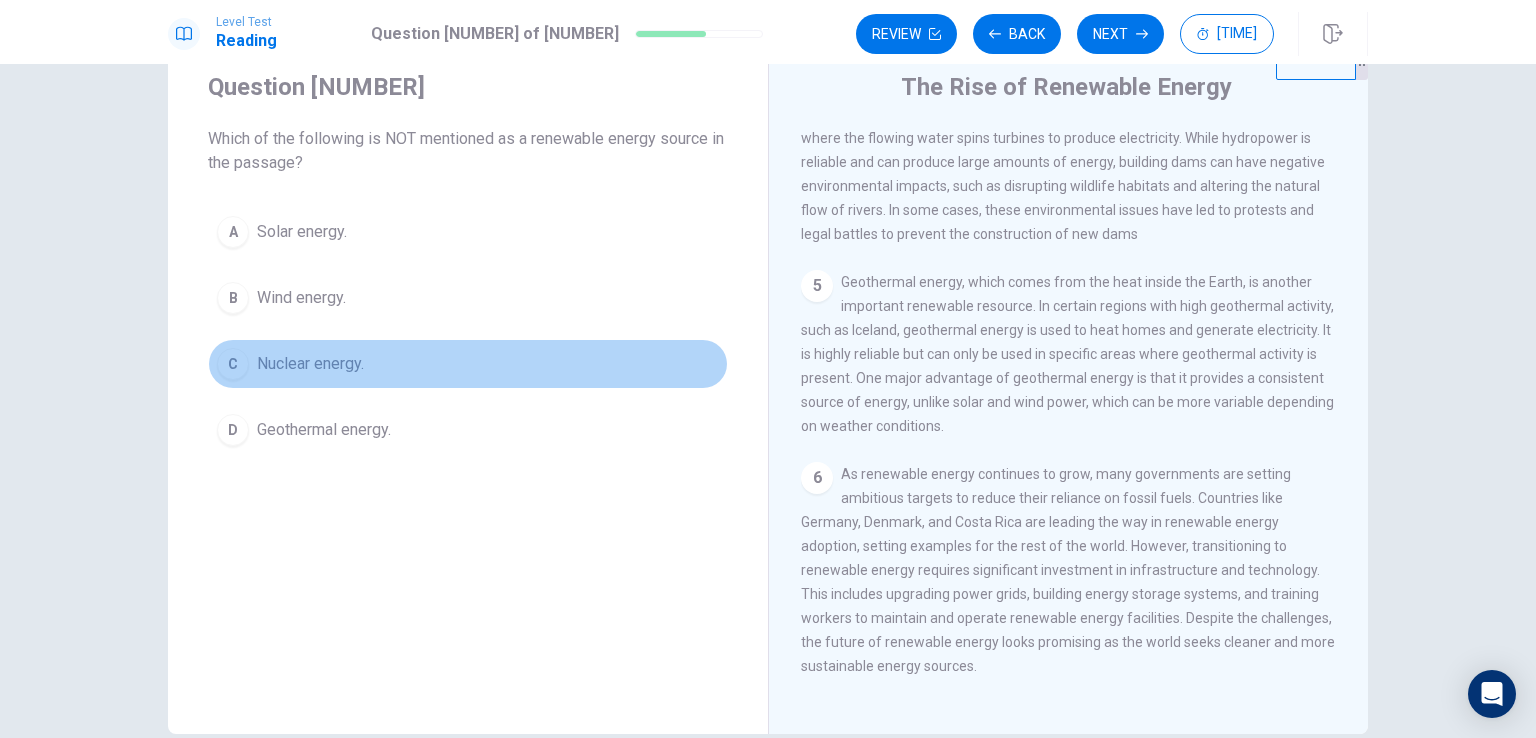click on "Nuclear energy." at bounding box center [302, 232] 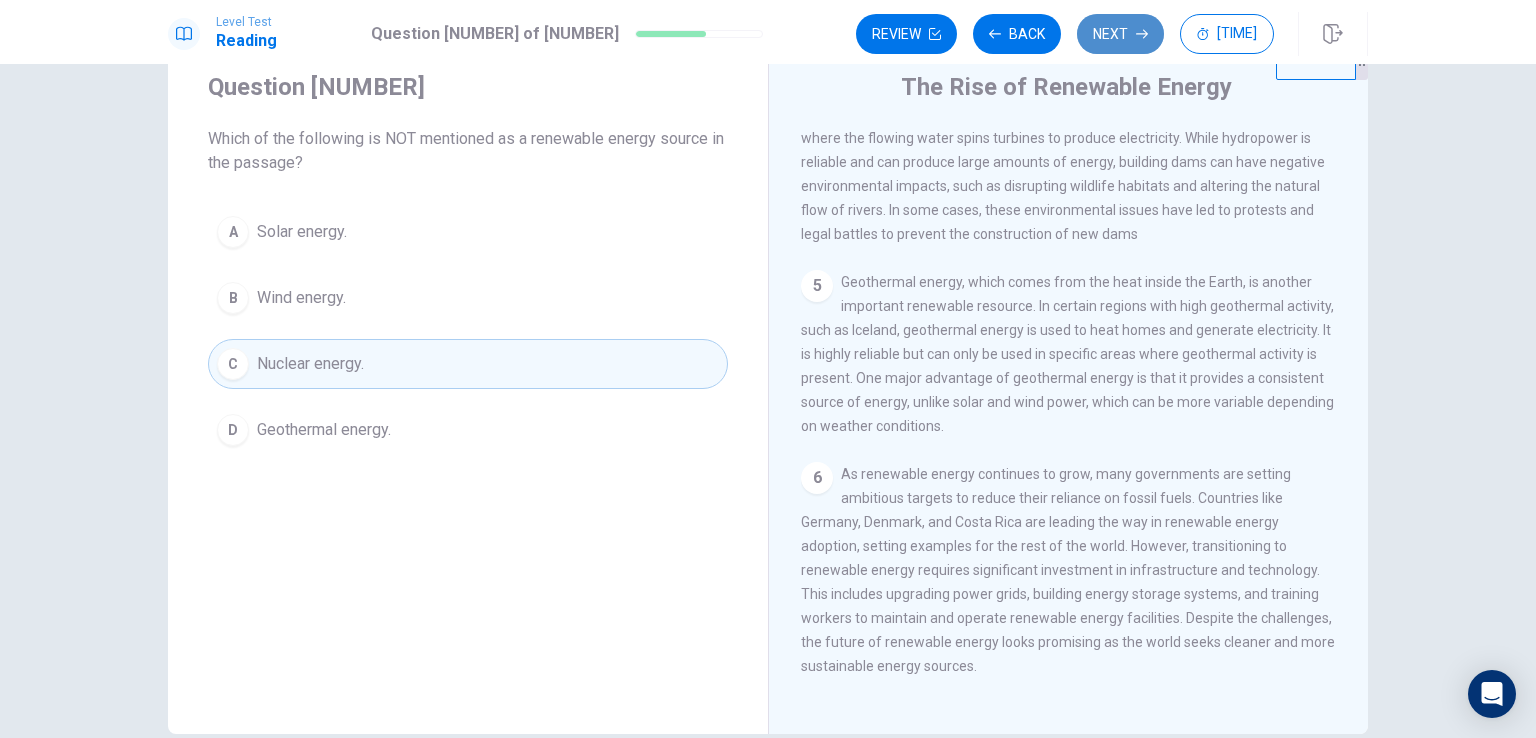 click on "Next" at bounding box center (1120, 34) 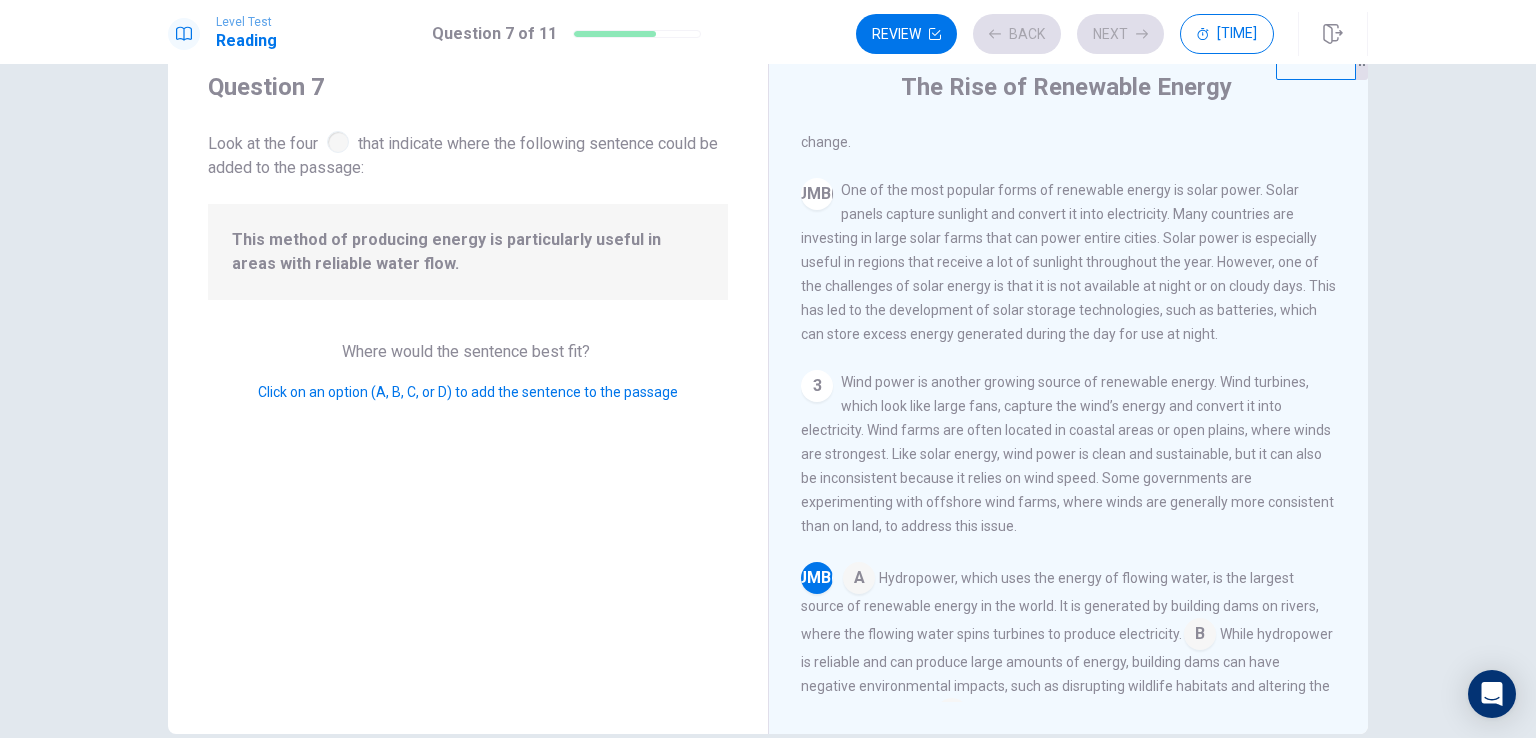 scroll, scrollTop: 466, scrollLeft: 0, axis: vertical 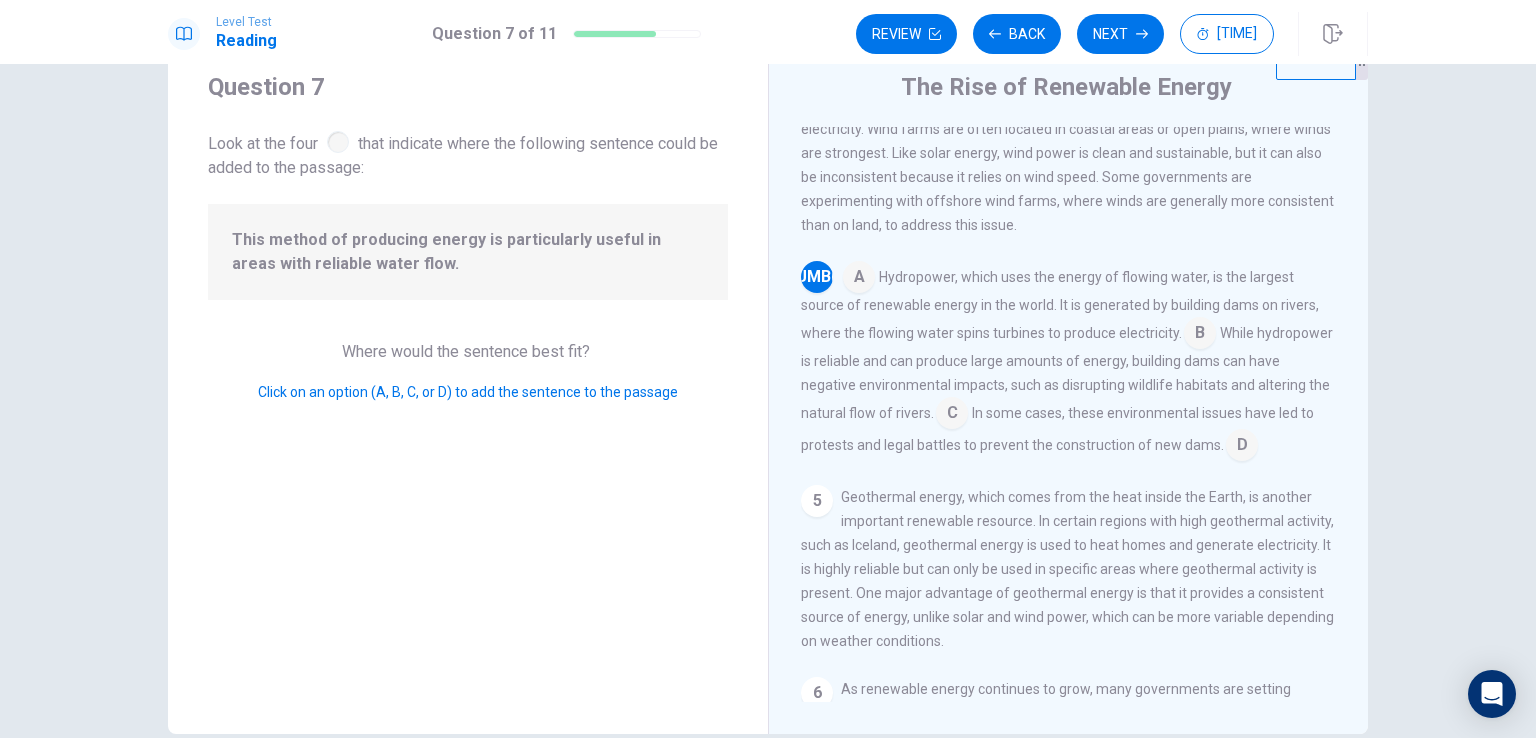 click at bounding box center [859, 279] 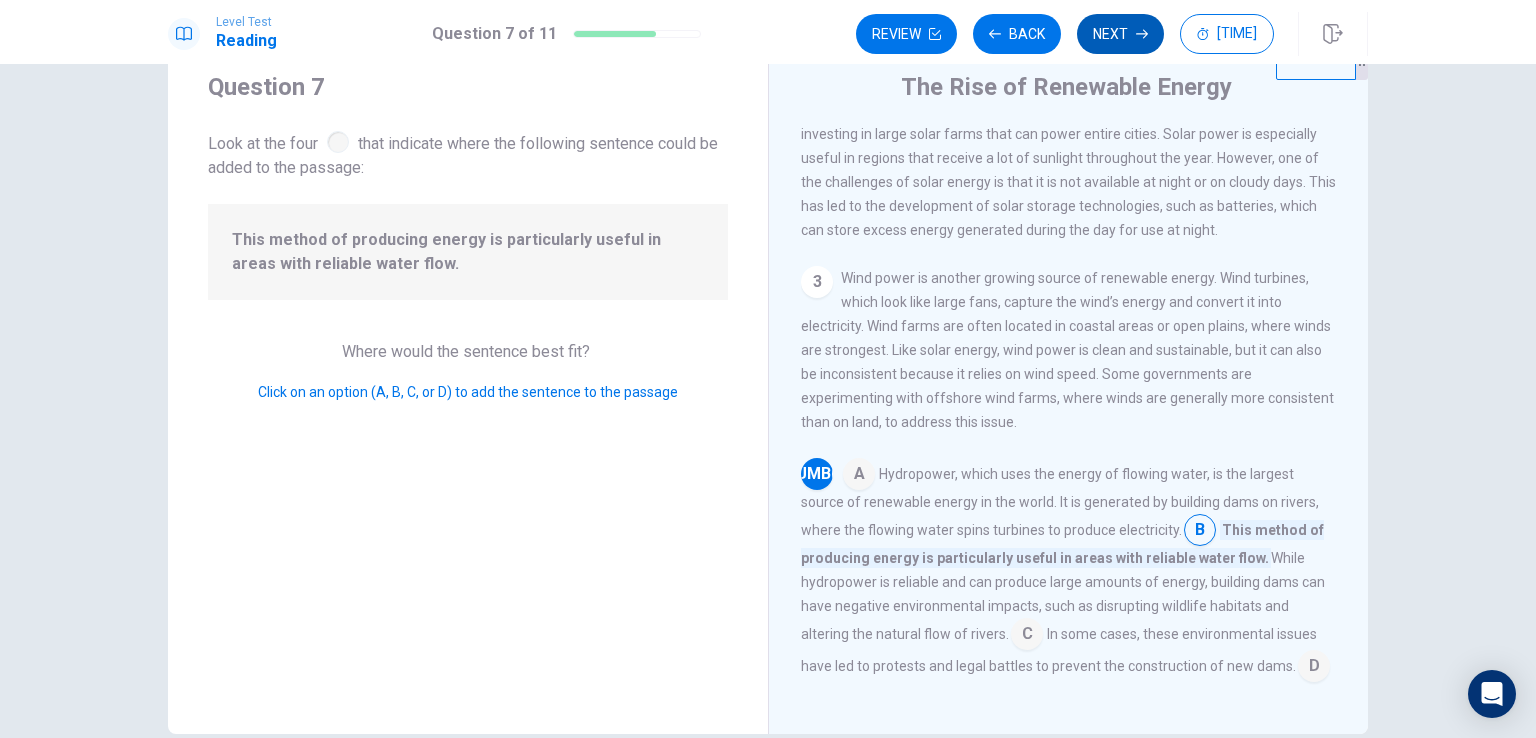 scroll, scrollTop: 266, scrollLeft: 0, axis: vertical 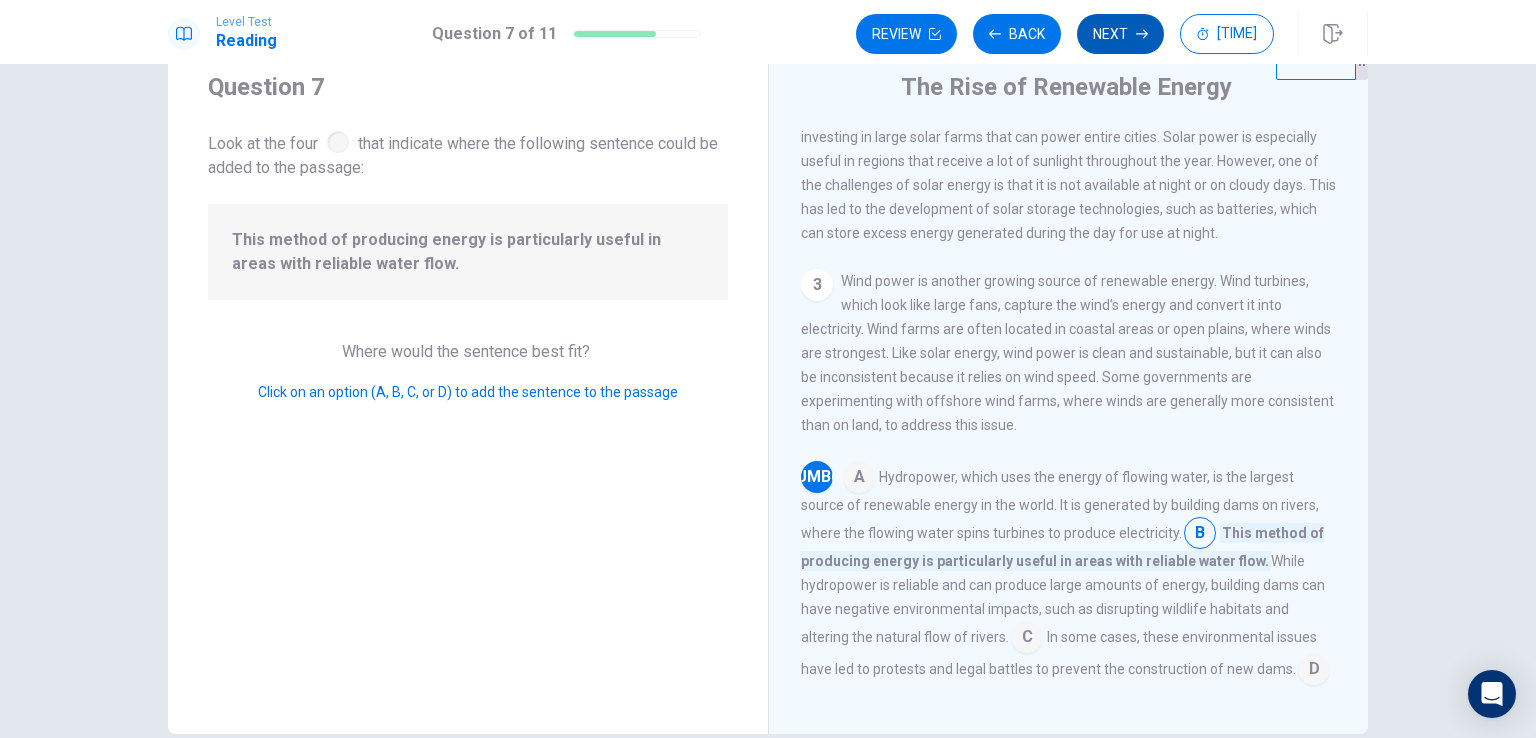 click on "Next" at bounding box center [1120, 34] 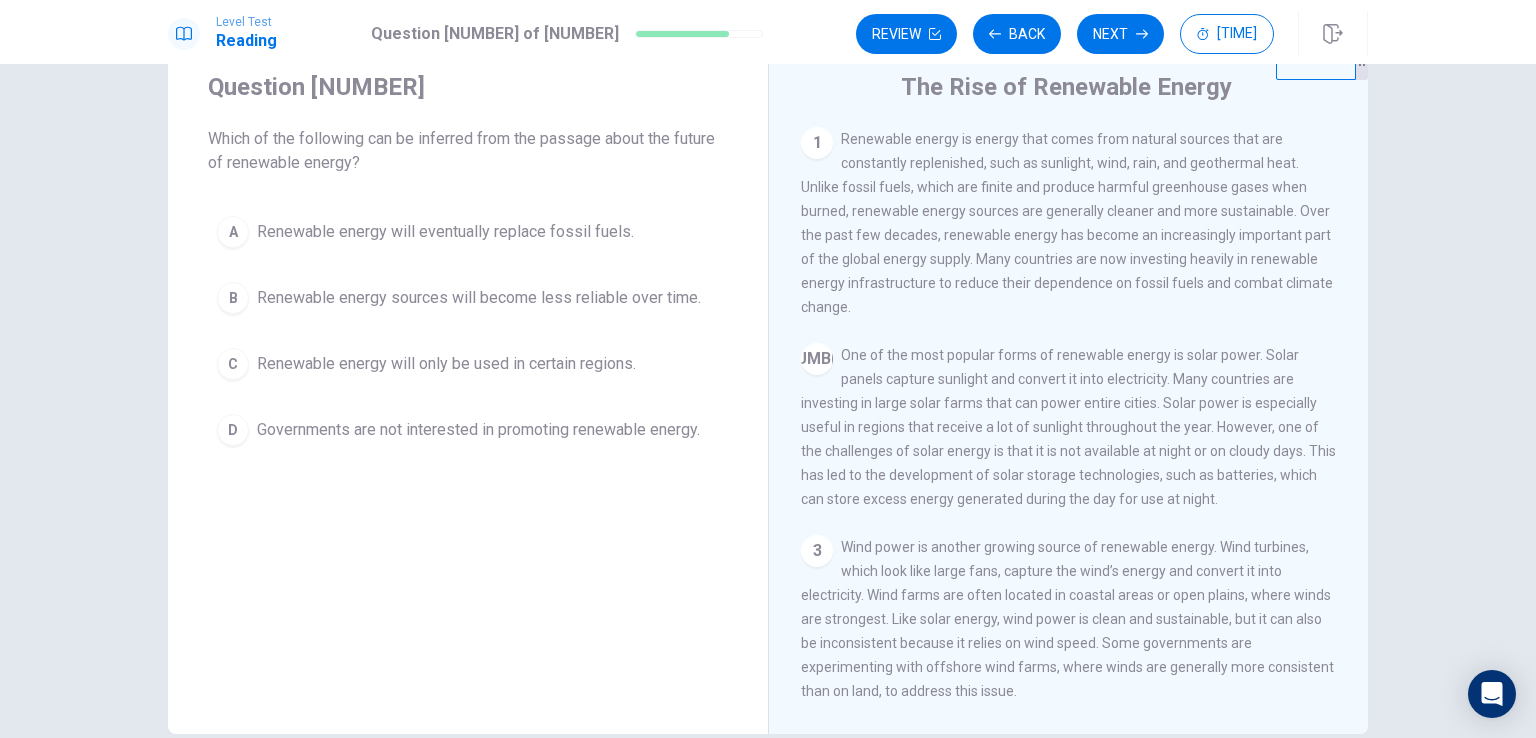 click on "Renewable energy will eventually replace fossil fuels." at bounding box center (445, 232) 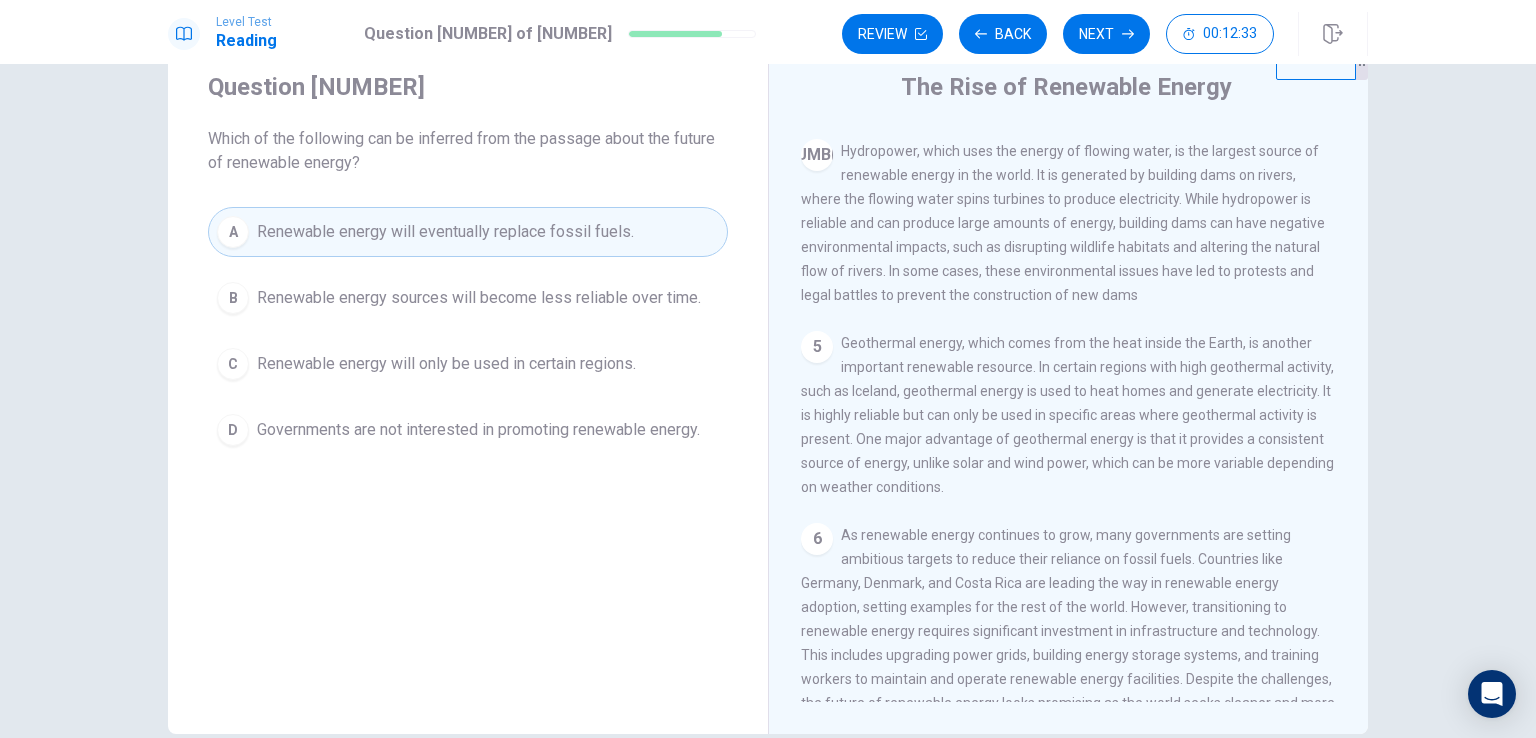 scroll, scrollTop: 684, scrollLeft: 0, axis: vertical 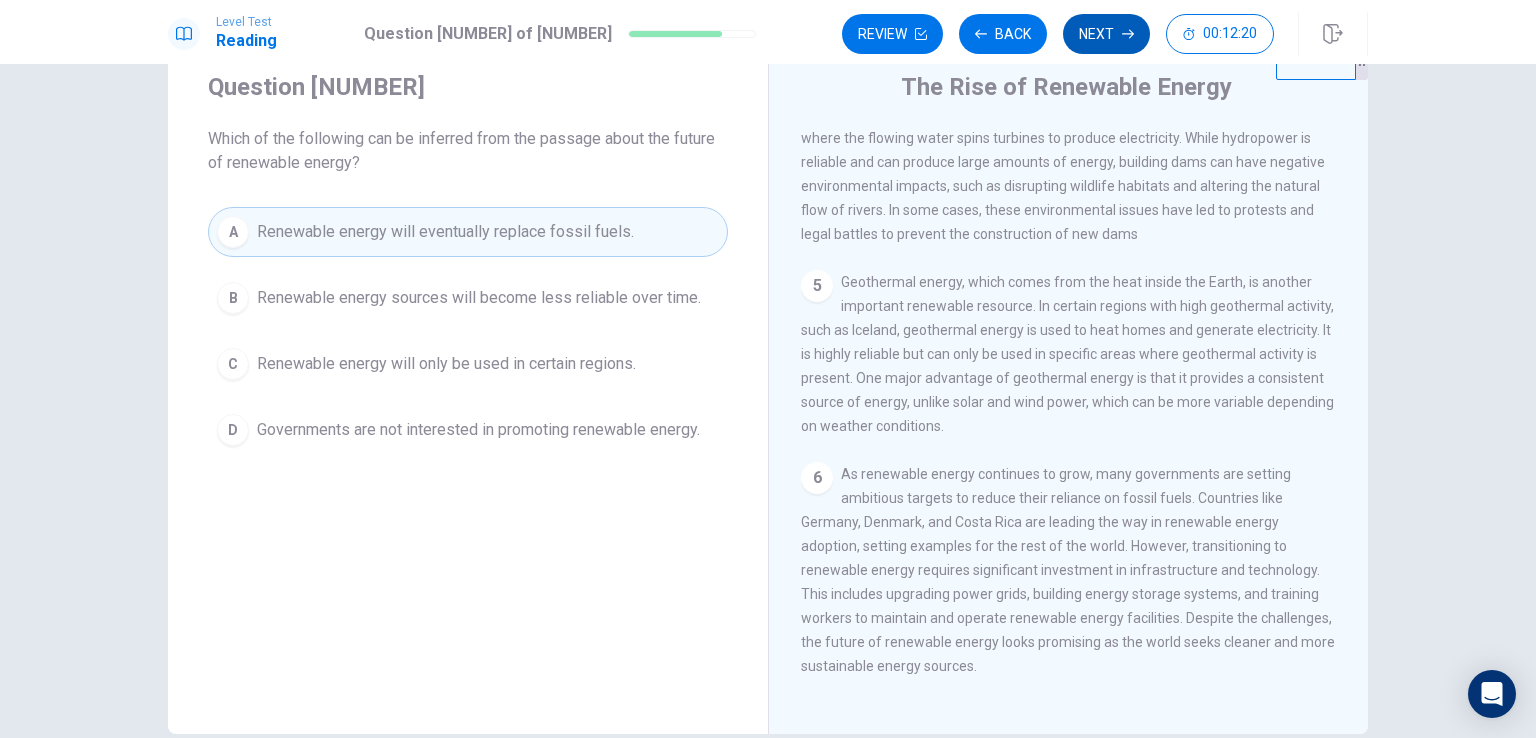 click on "Next" at bounding box center (1106, 34) 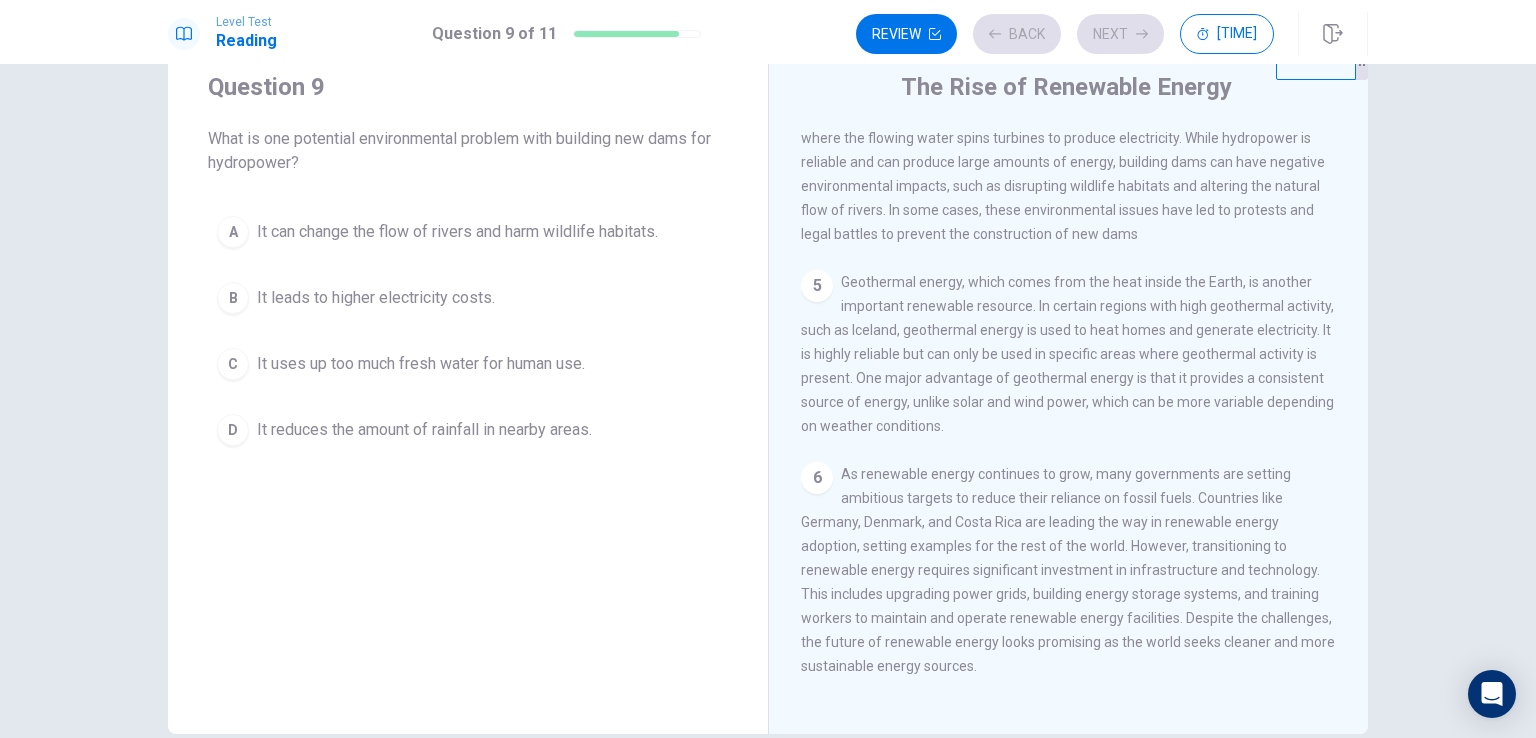 scroll, scrollTop: 0, scrollLeft: 0, axis: both 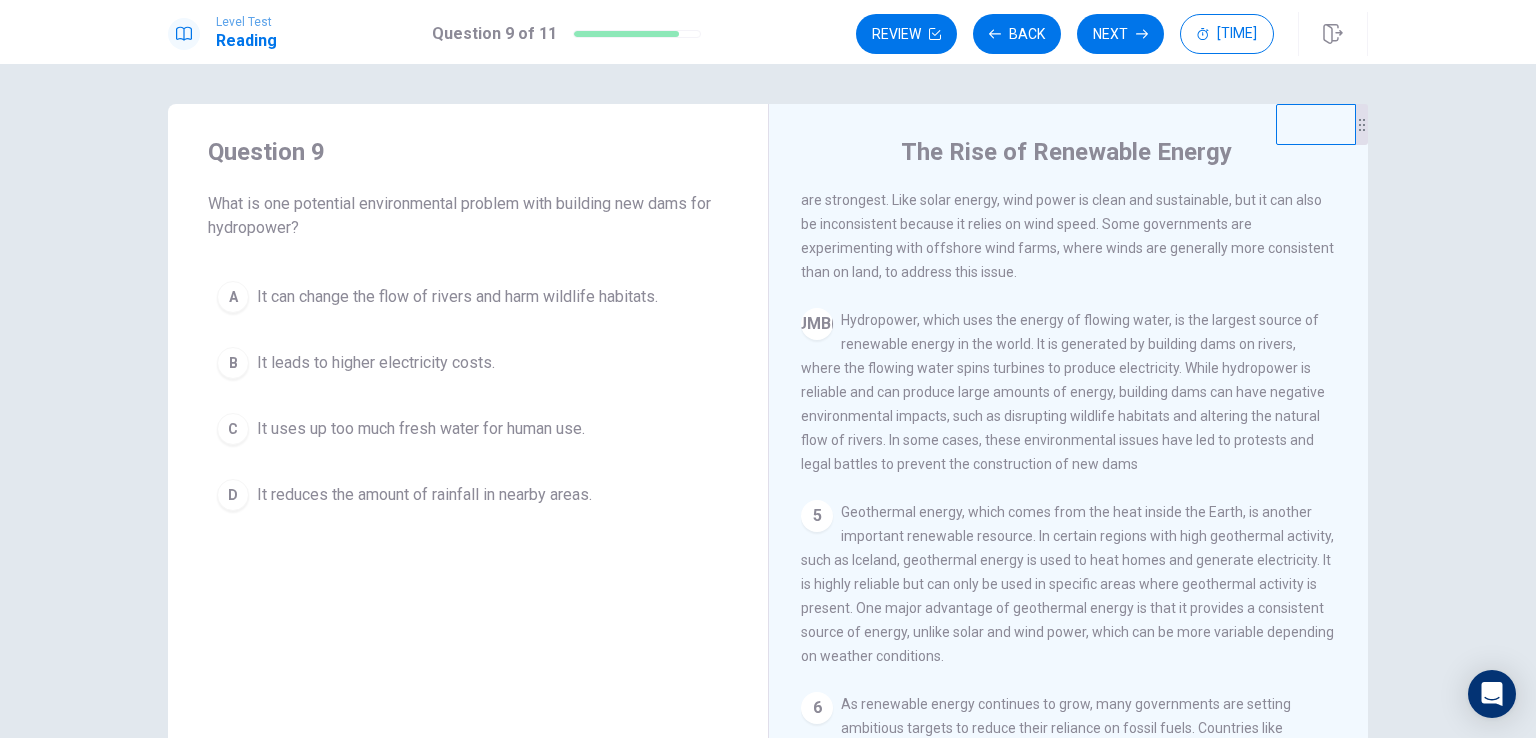 click on "It can change the flow of rivers and harm wildlife habitats." at bounding box center [457, 297] 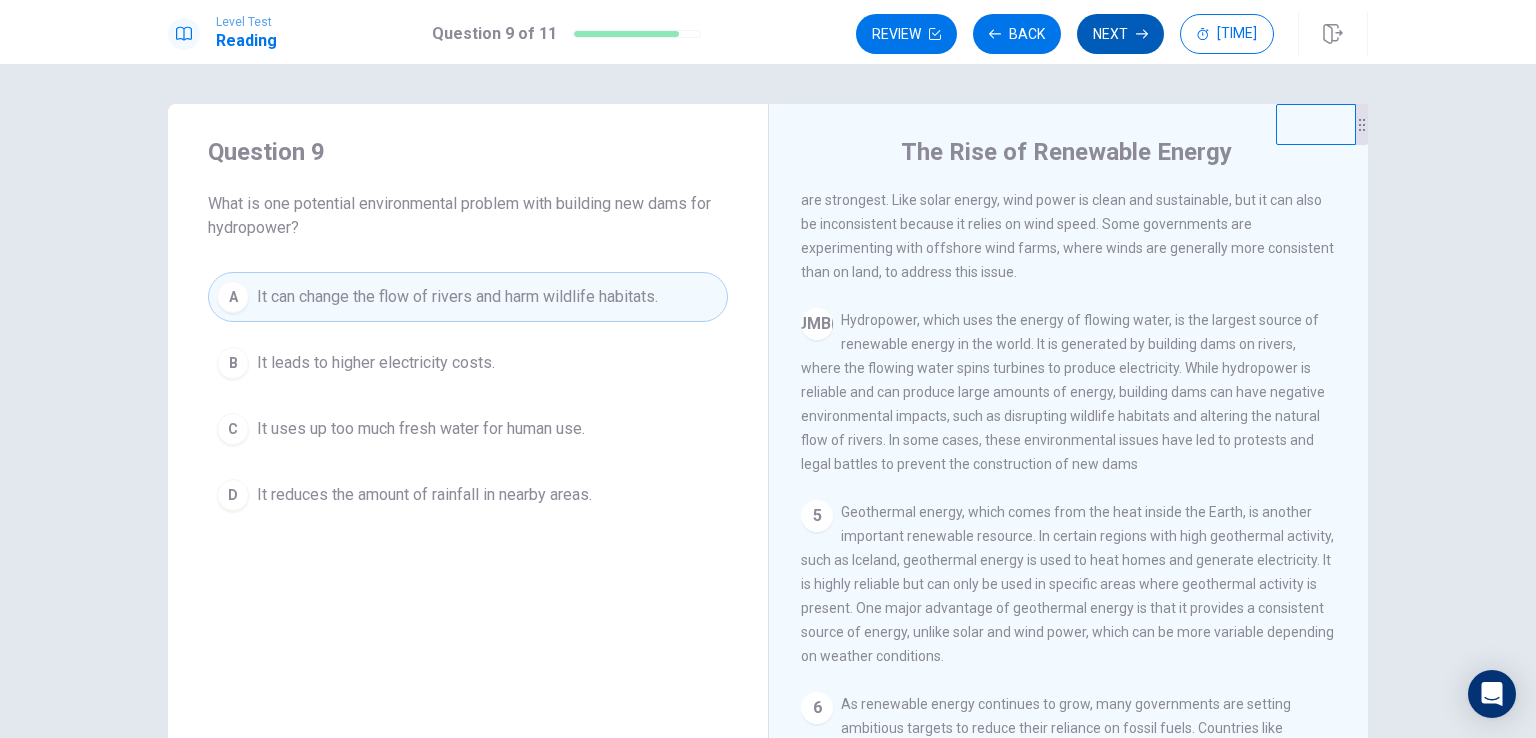 click on "Next" at bounding box center [1120, 34] 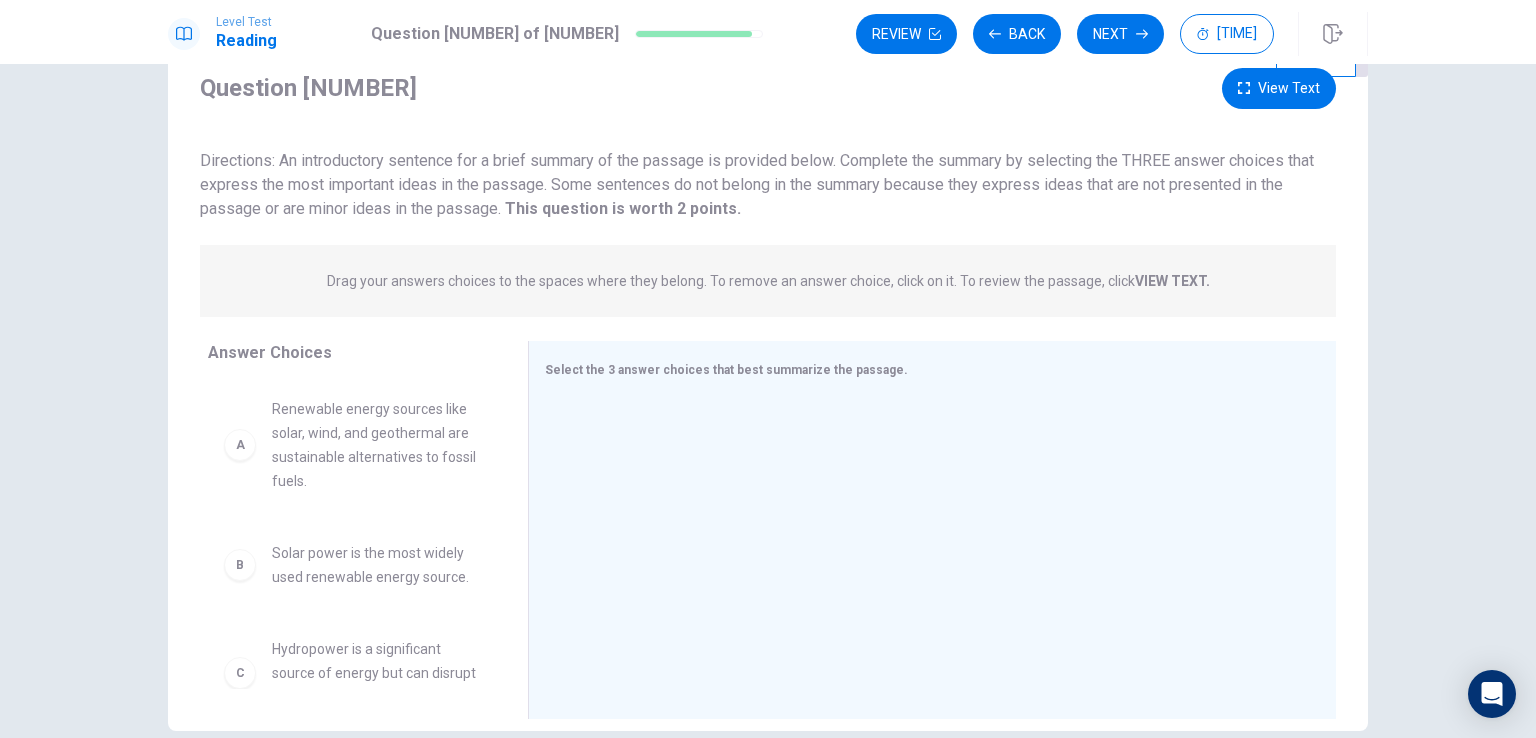 scroll, scrollTop: 100, scrollLeft: 0, axis: vertical 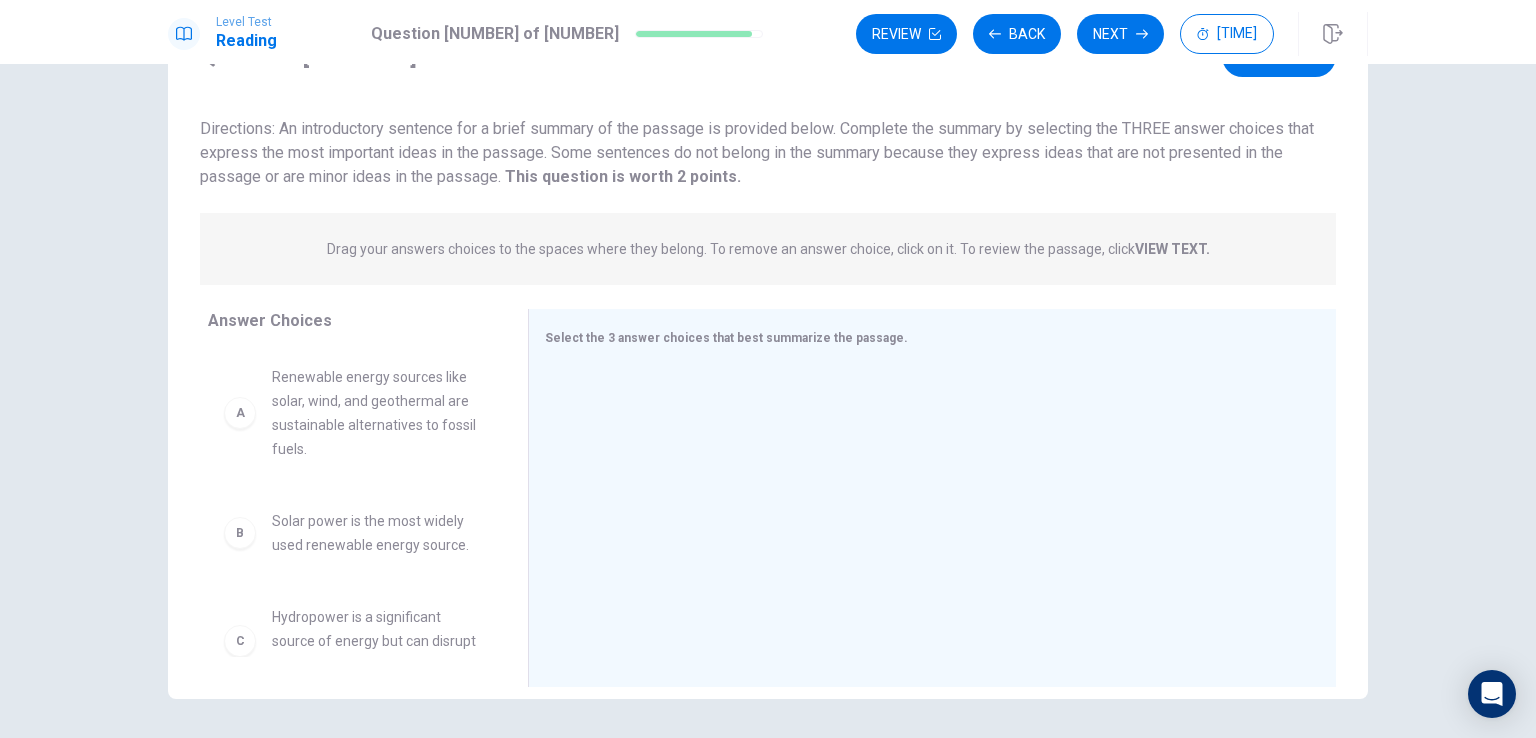 click on "Renewable energy sources like solar, wind, and geothermal are sustainable alternatives to fossil fuels." at bounding box center (376, 413) 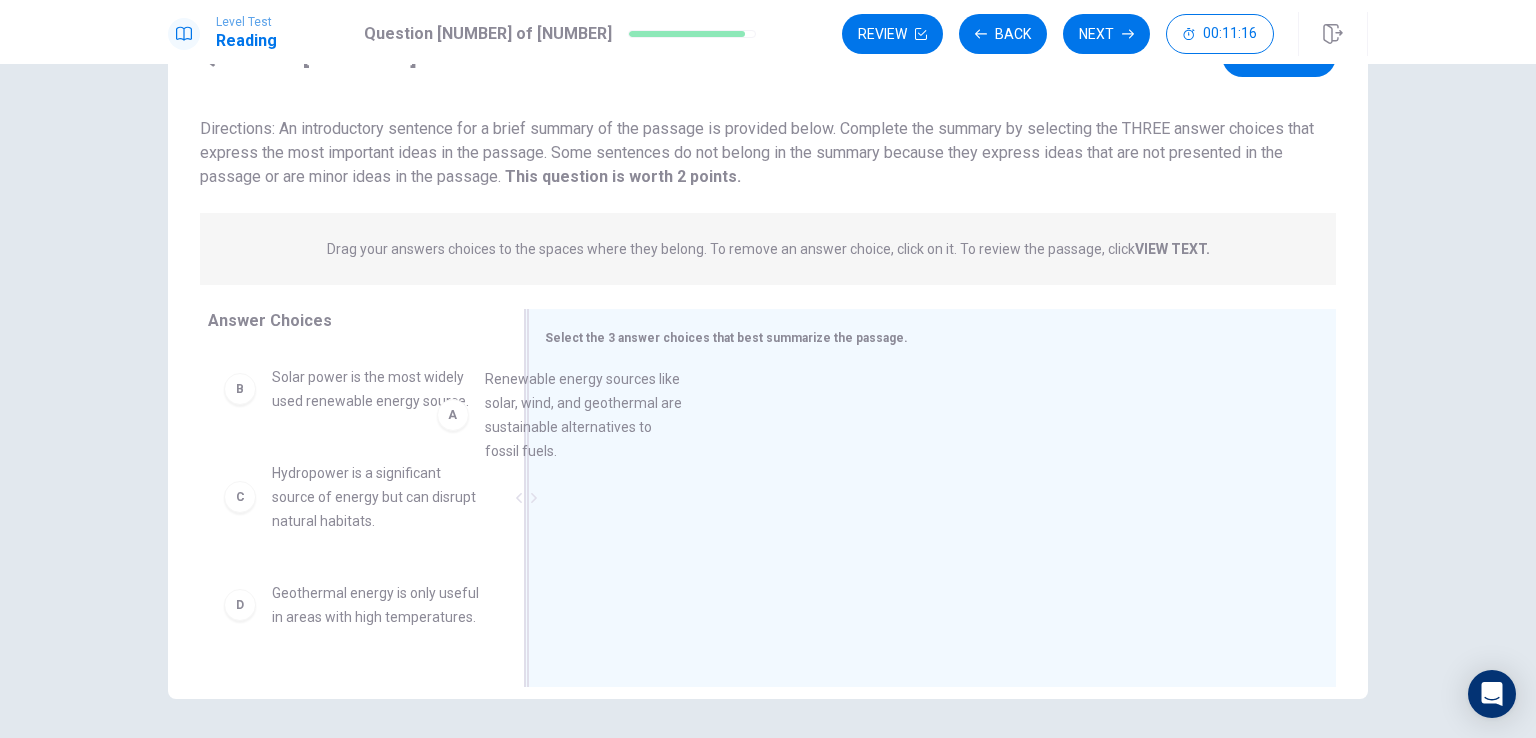 drag, startPoint x: 391, startPoint y: 397, endPoint x: 616, endPoint y: 399, distance: 225.0089 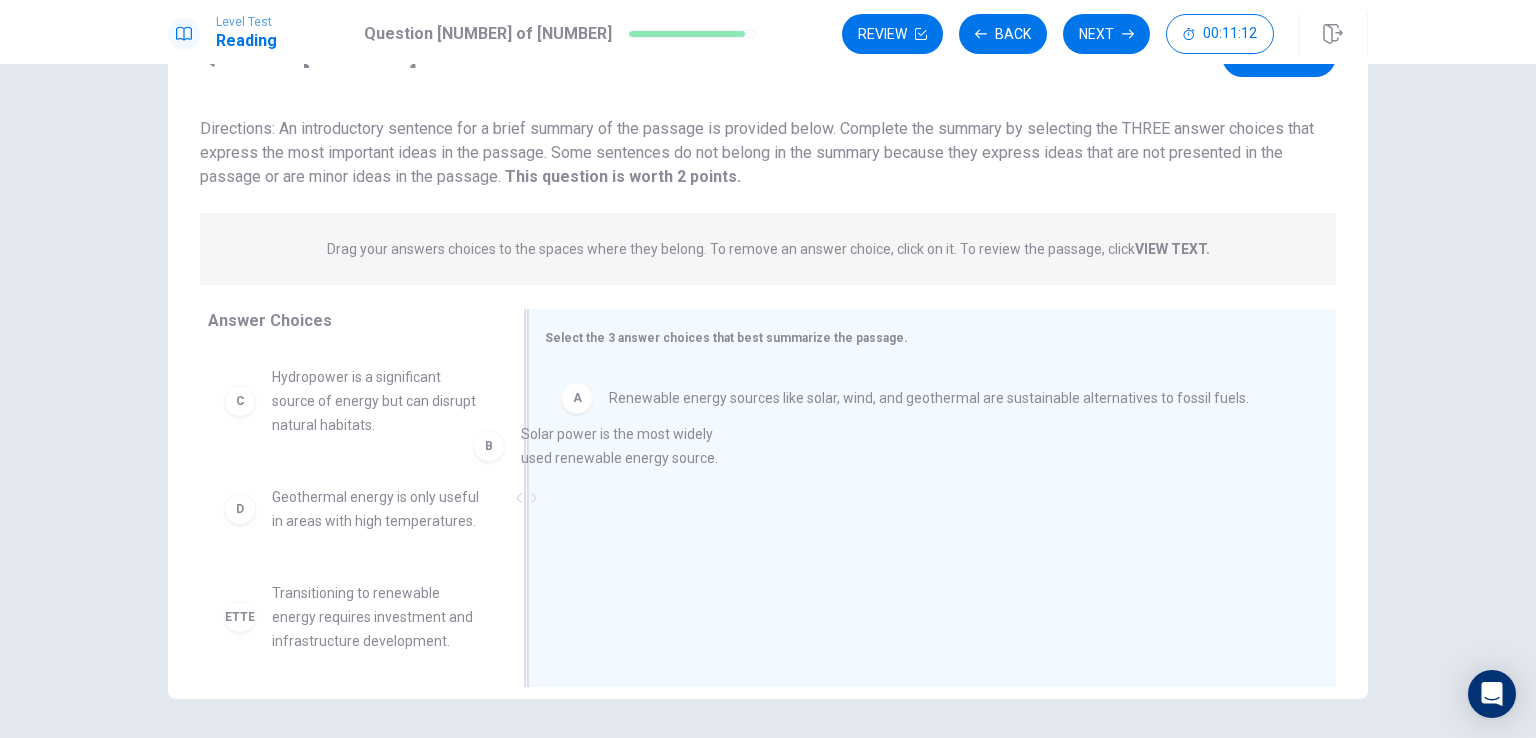 drag, startPoint x: 344, startPoint y: 409, endPoint x: 607, endPoint y: 466, distance: 269.10593 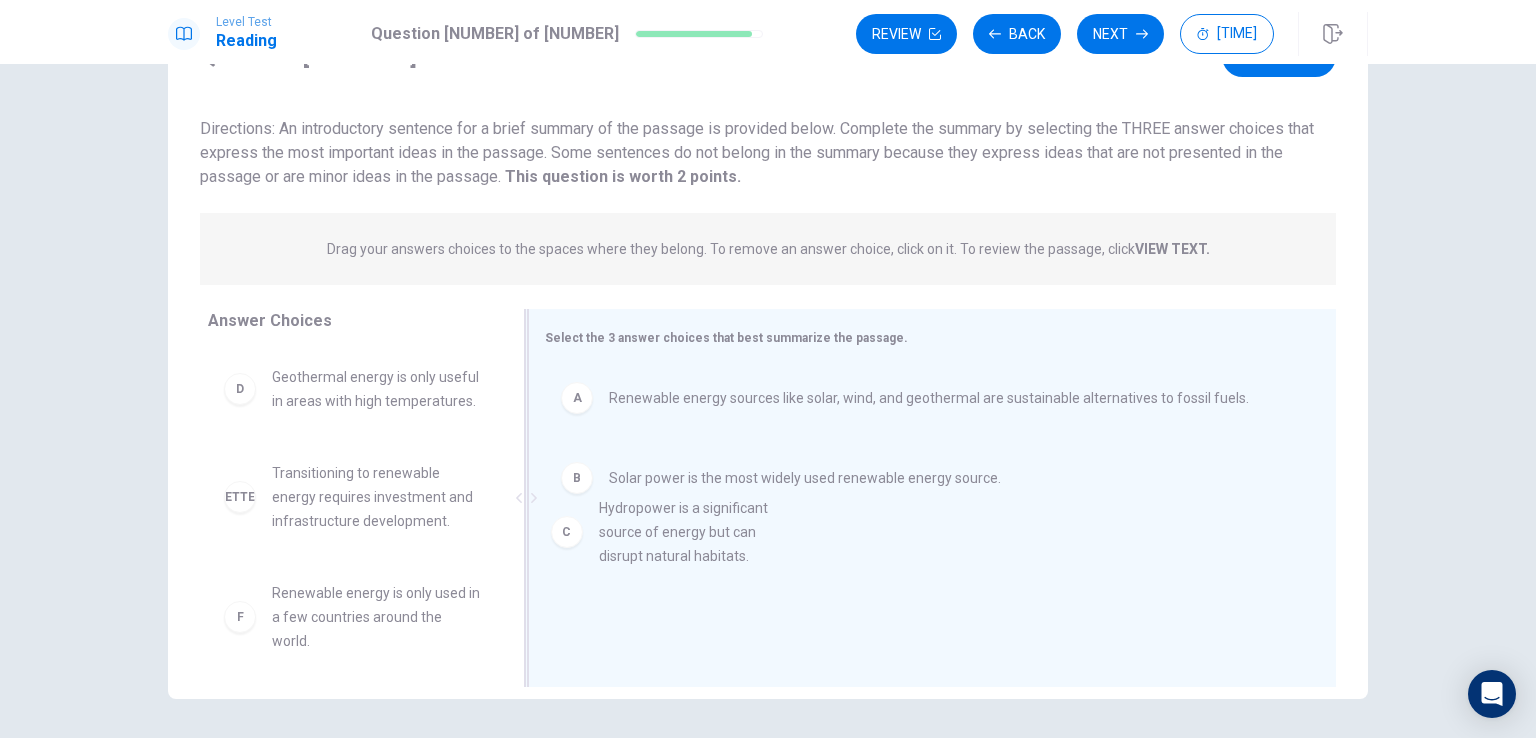 drag, startPoint x: 341, startPoint y: 423, endPoint x: 688, endPoint y: 561, distance: 373.43405 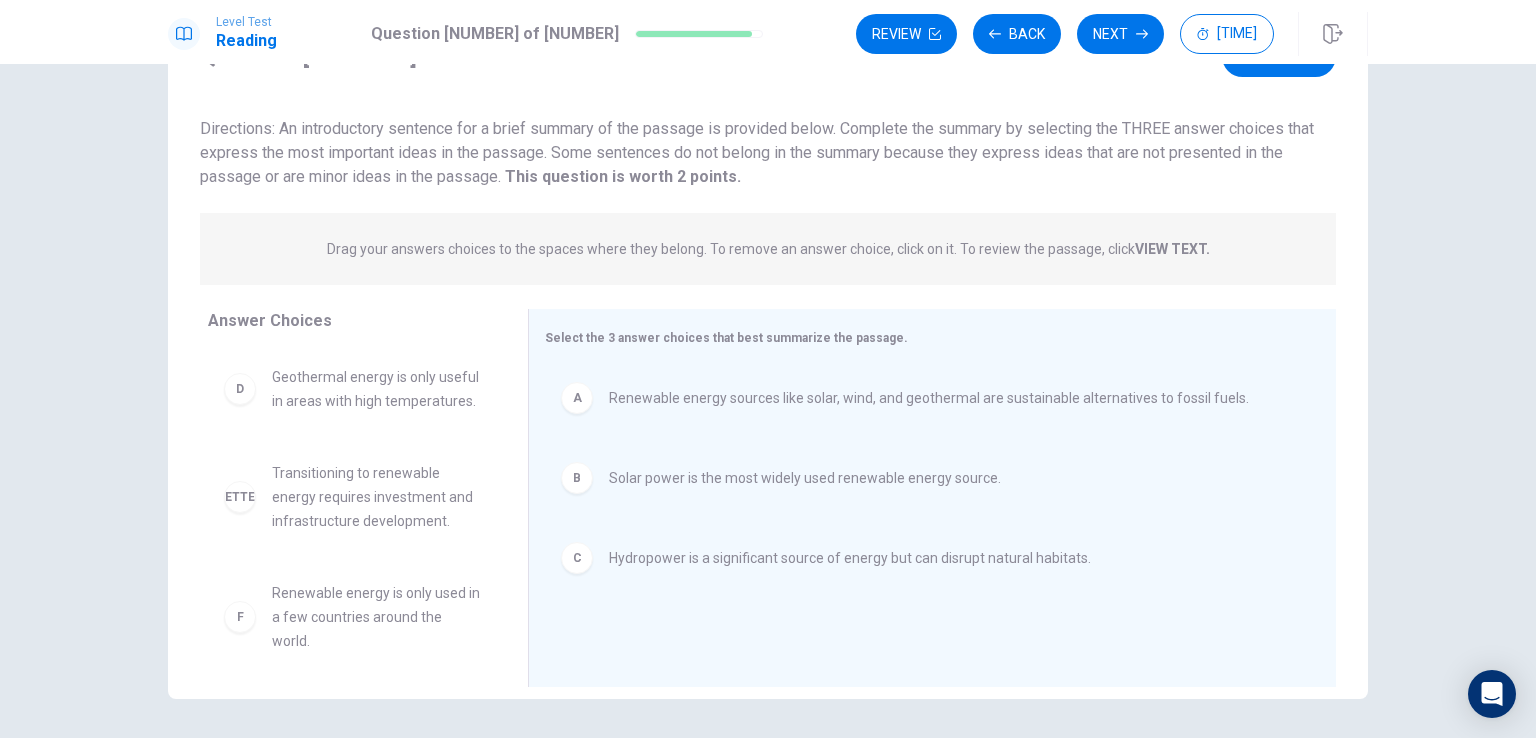 scroll, scrollTop: 36, scrollLeft: 0, axis: vertical 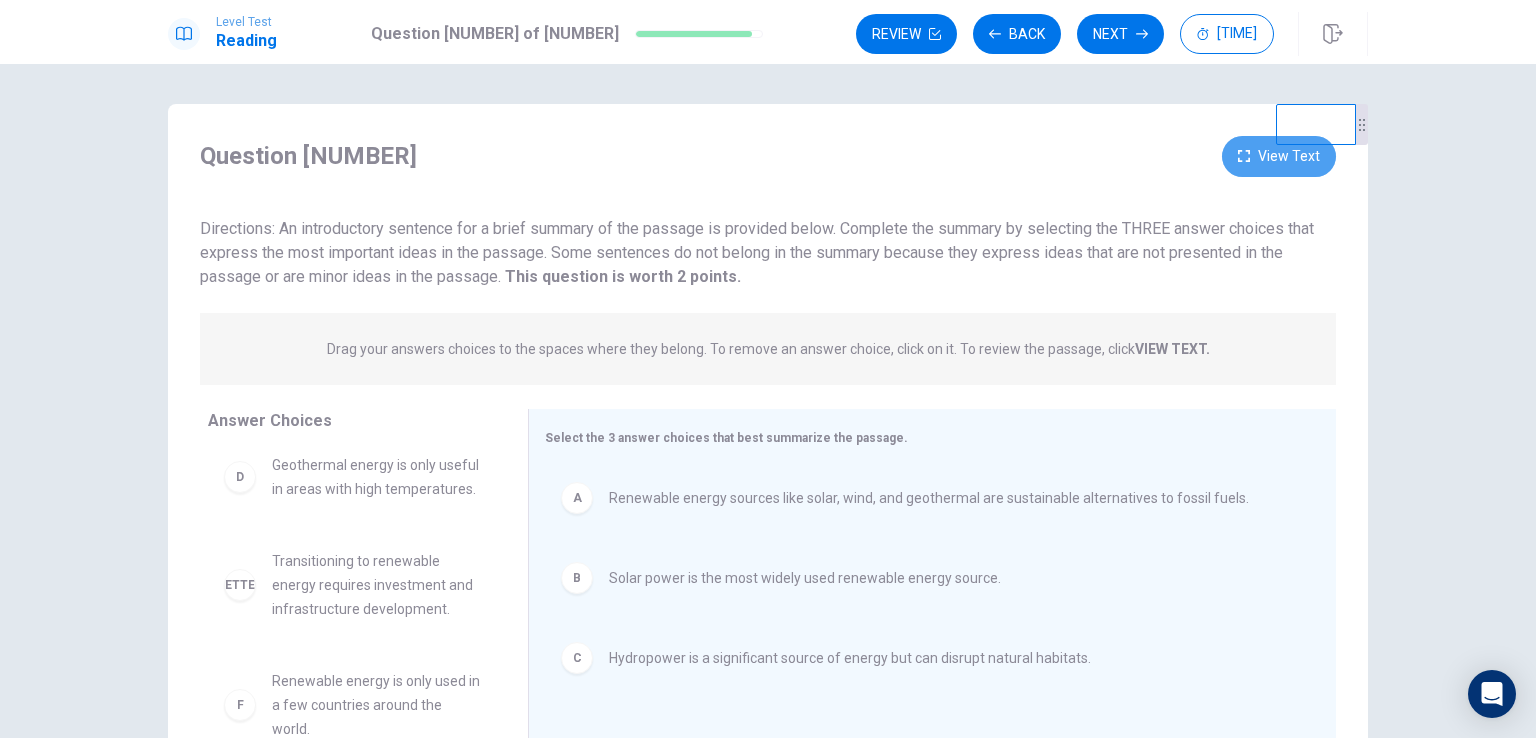 click on "View Text" at bounding box center [1279, 156] 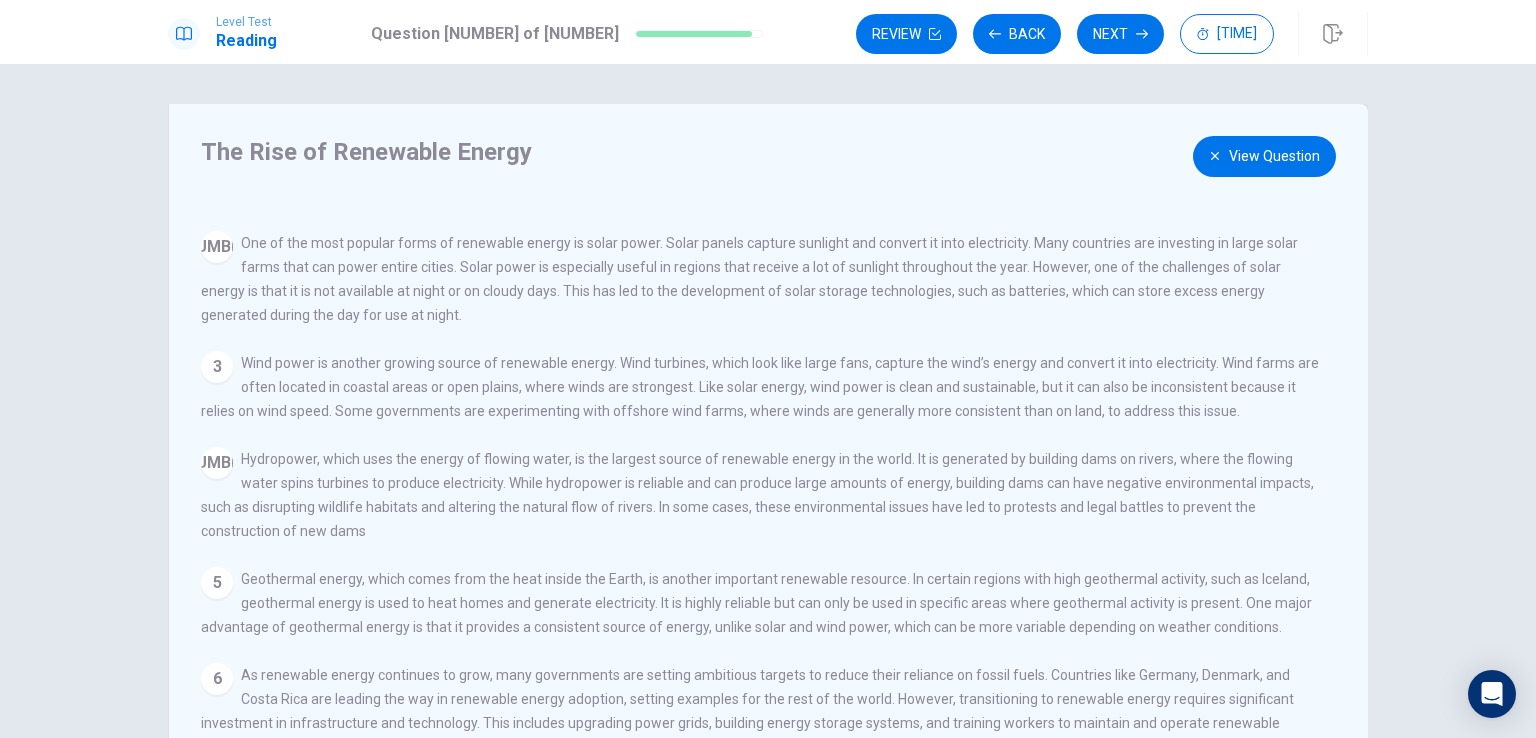 scroll, scrollTop: 114, scrollLeft: 0, axis: vertical 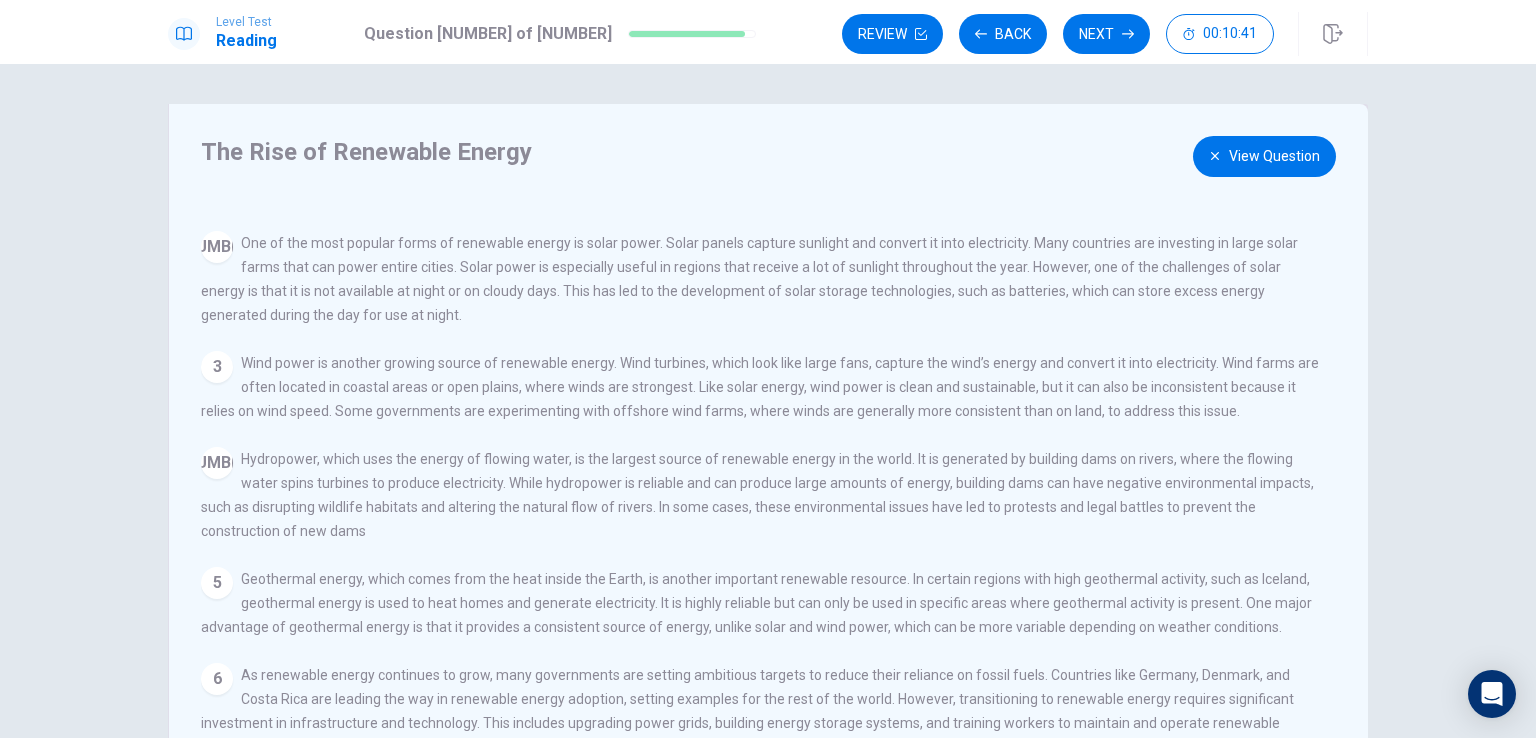click on "View Question" at bounding box center (1264, 156) 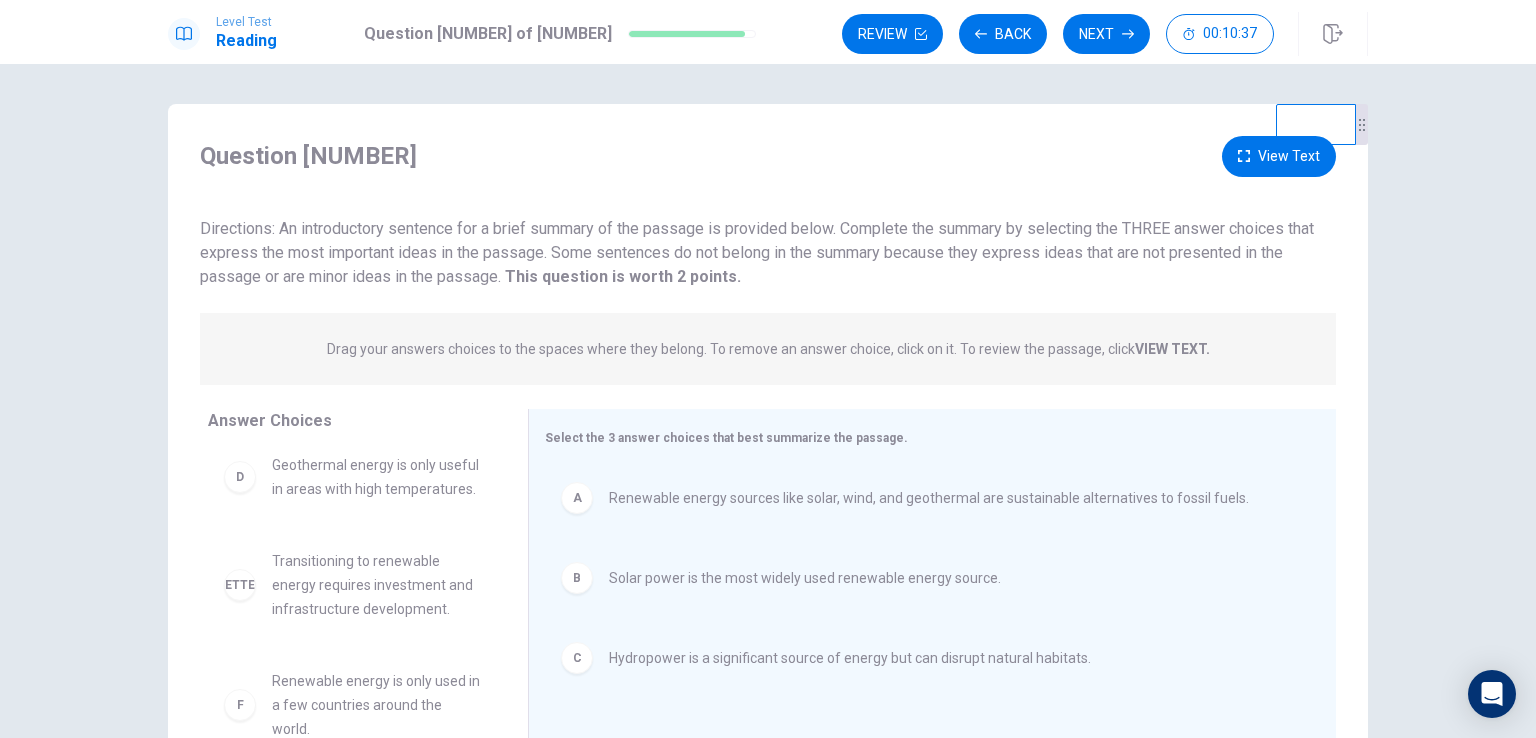 scroll, scrollTop: 36, scrollLeft: 0, axis: vertical 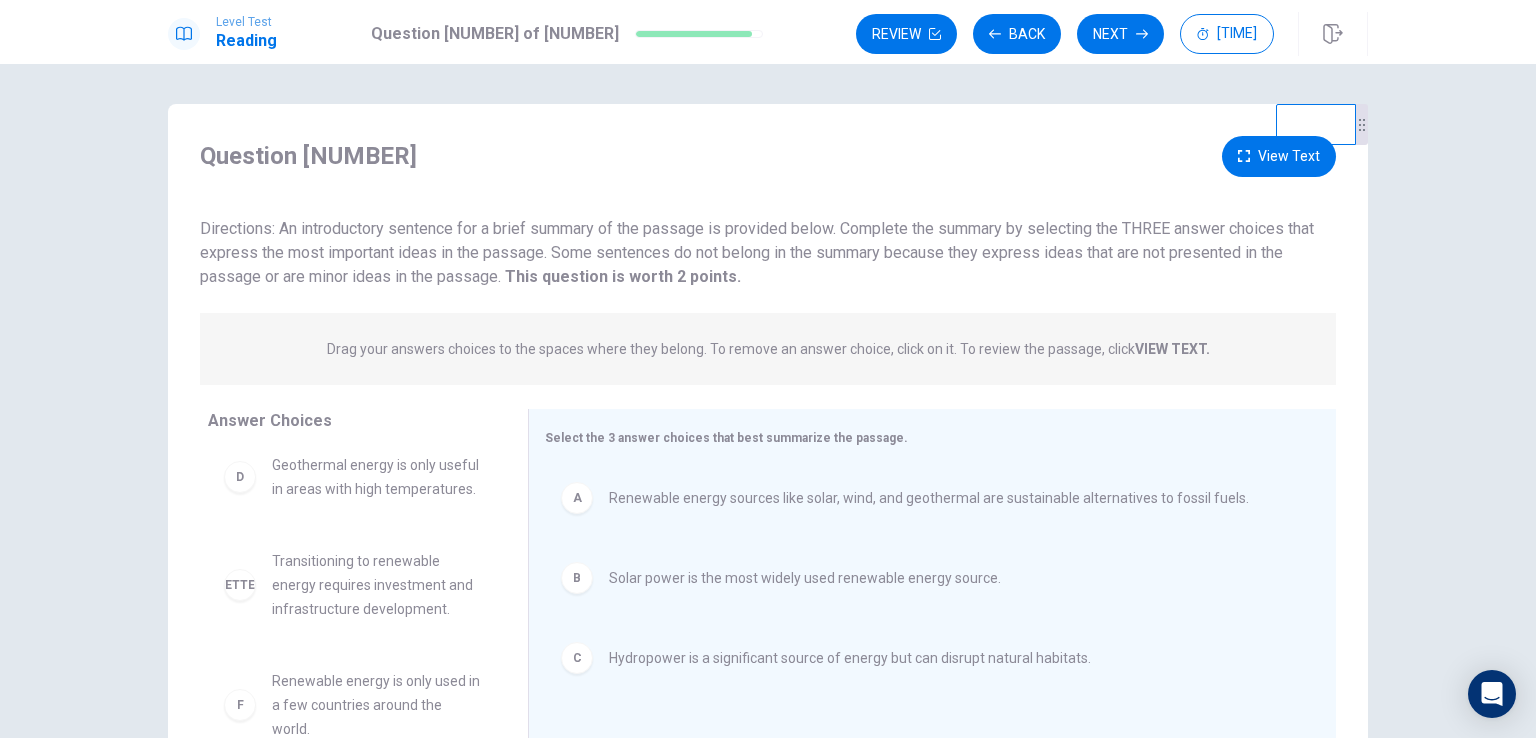 click on "View Text" at bounding box center (1279, 156) 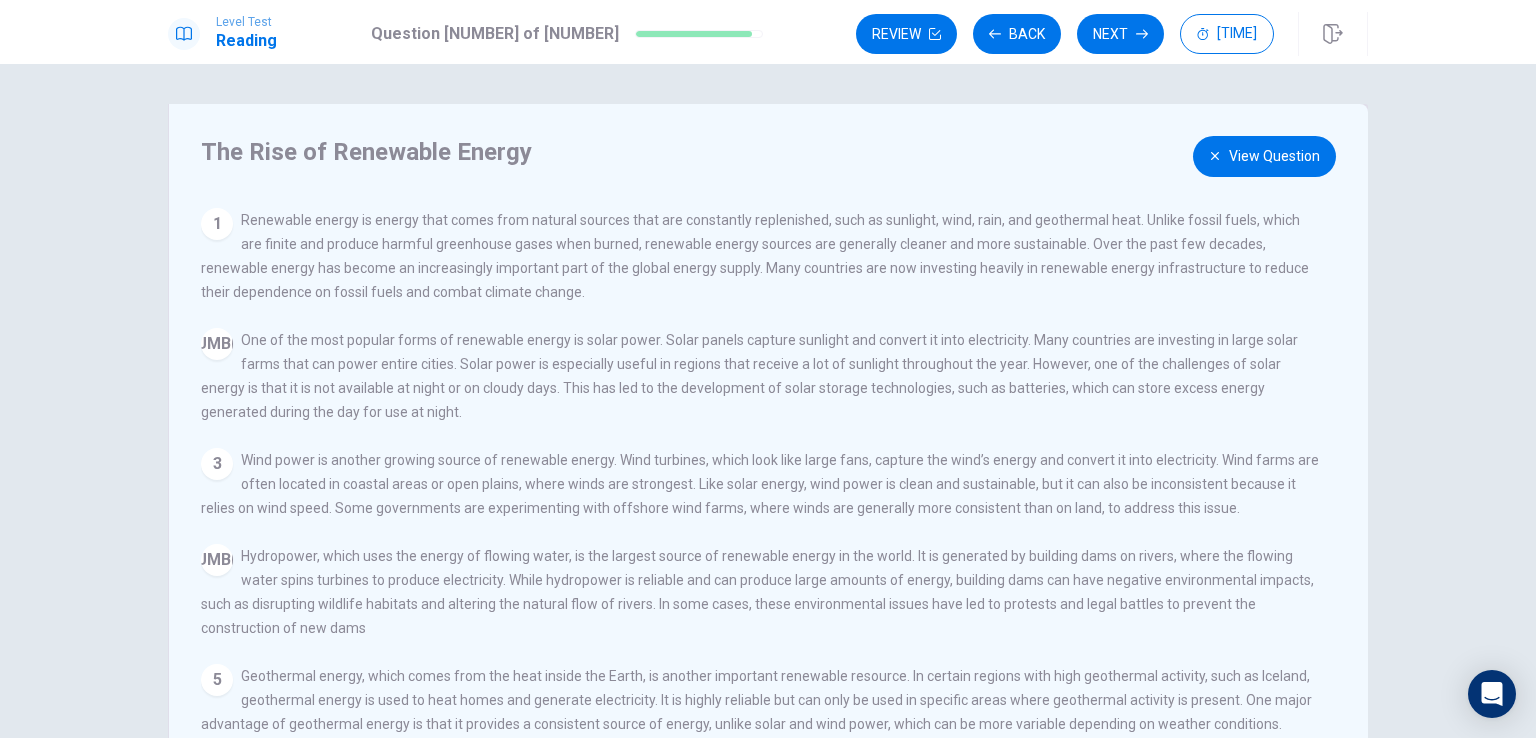 click on "View Question" at bounding box center (1264, 156) 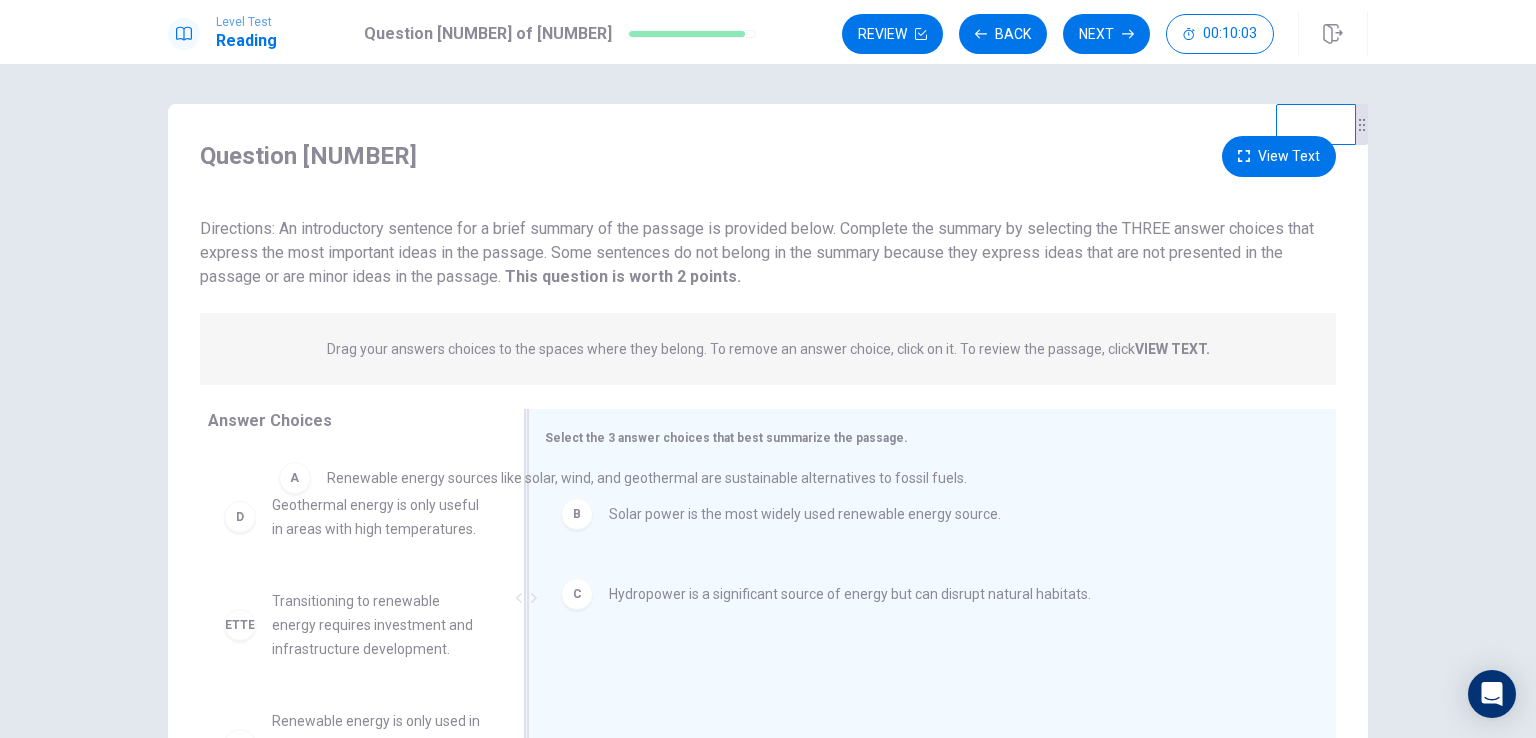 scroll, scrollTop: 0, scrollLeft: 0, axis: both 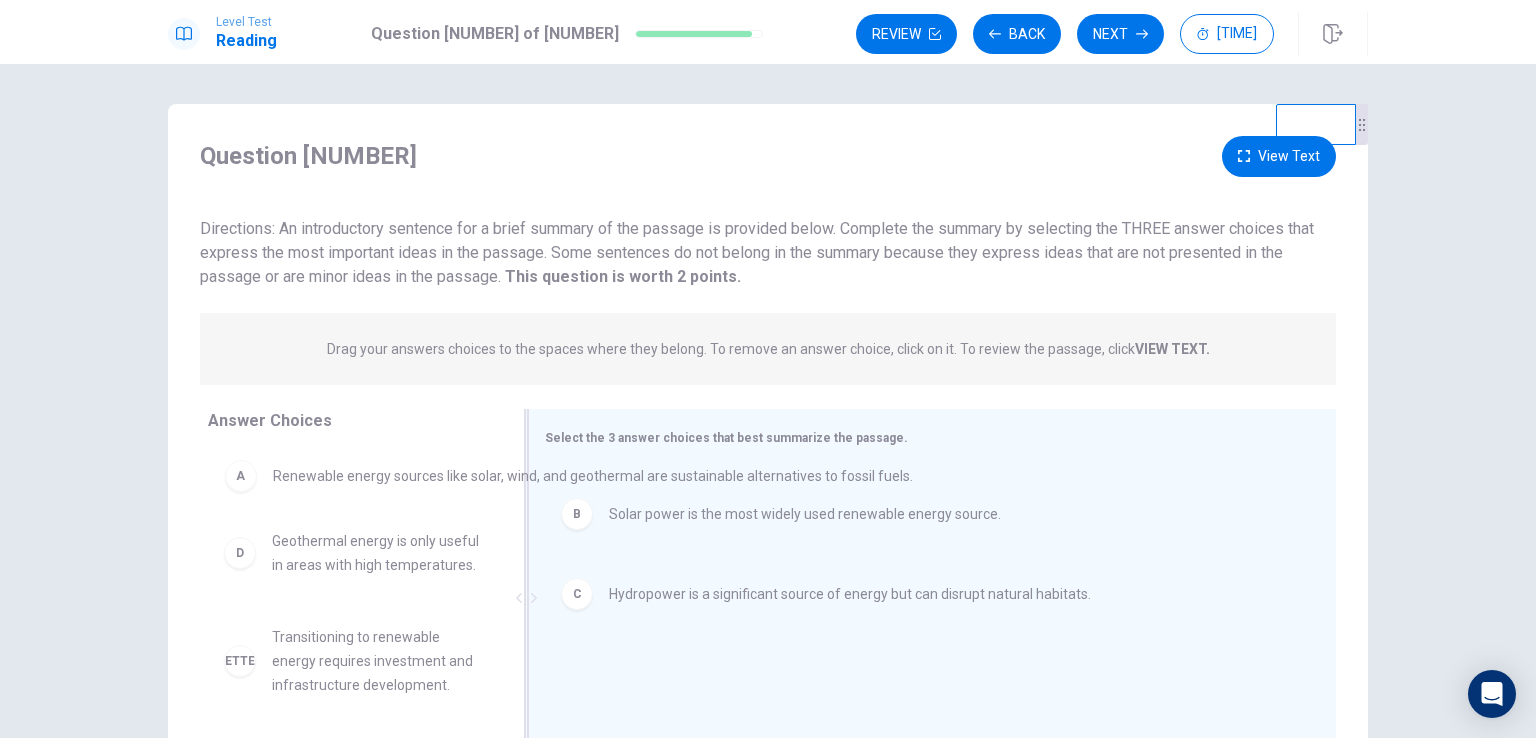 drag, startPoint x: 672, startPoint y: 511, endPoint x: 328, endPoint y: 496, distance: 344.32687 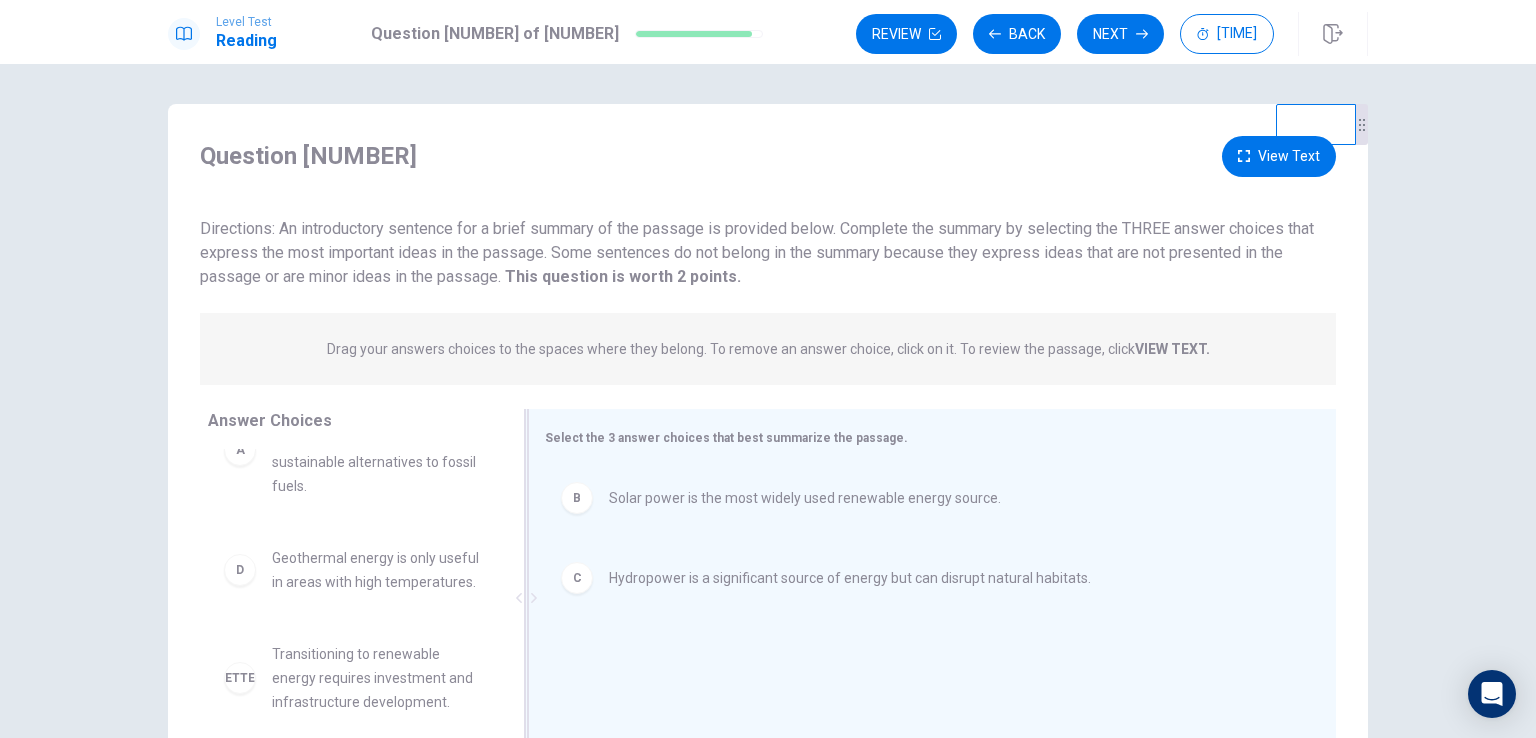 scroll, scrollTop: 100, scrollLeft: 0, axis: vertical 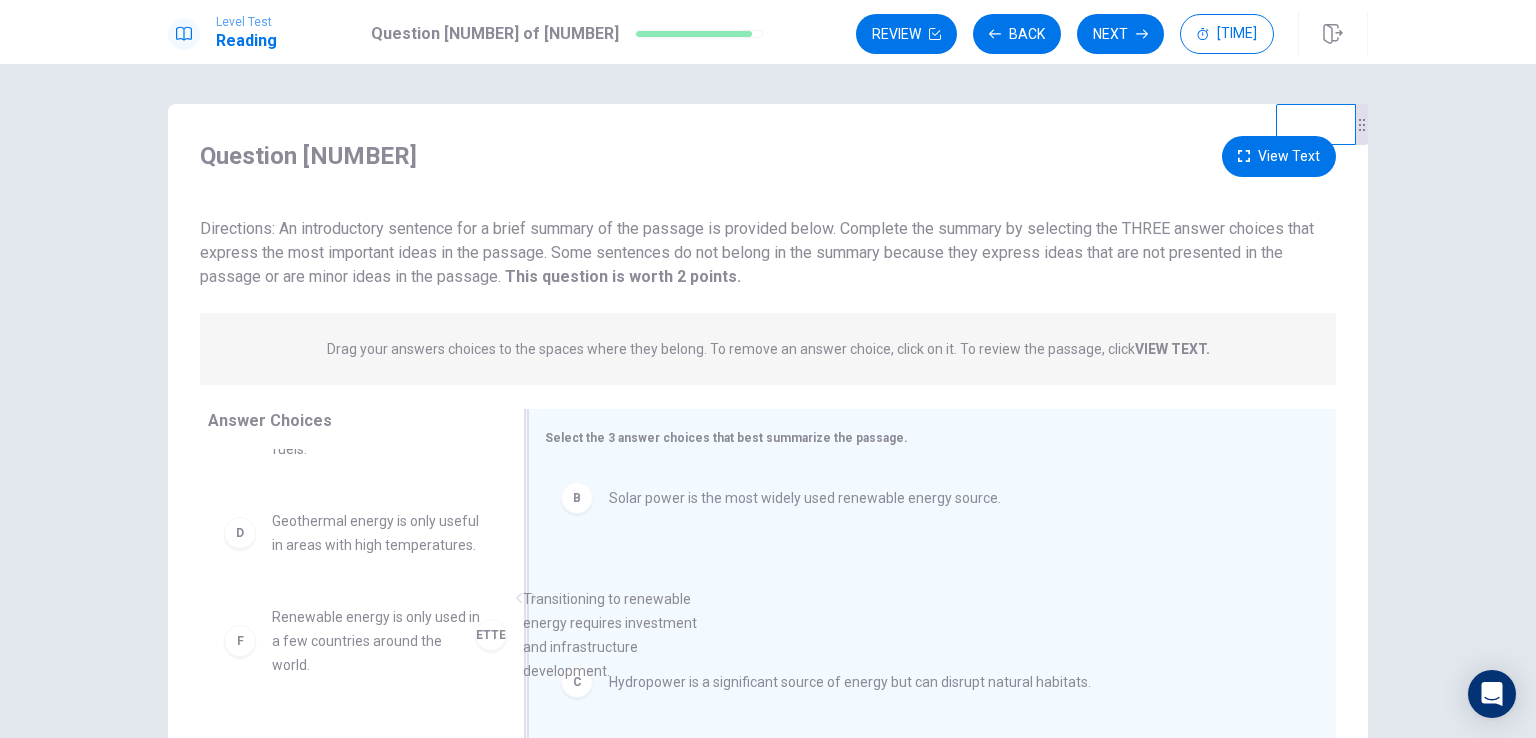 drag, startPoint x: 336, startPoint y: 663, endPoint x: 775, endPoint y: 630, distance: 440.2386 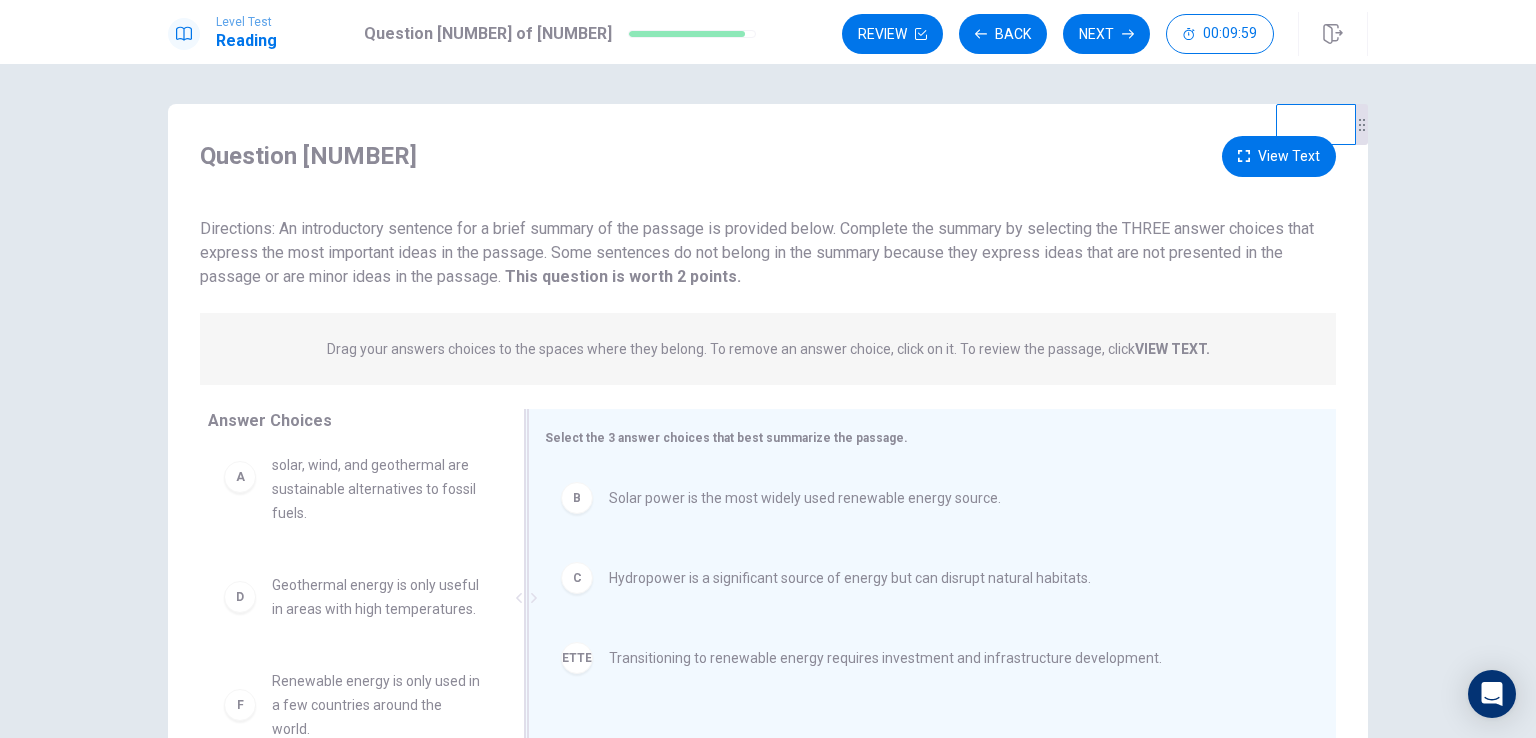 scroll, scrollTop: 60, scrollLeft: 0, axis: vertical 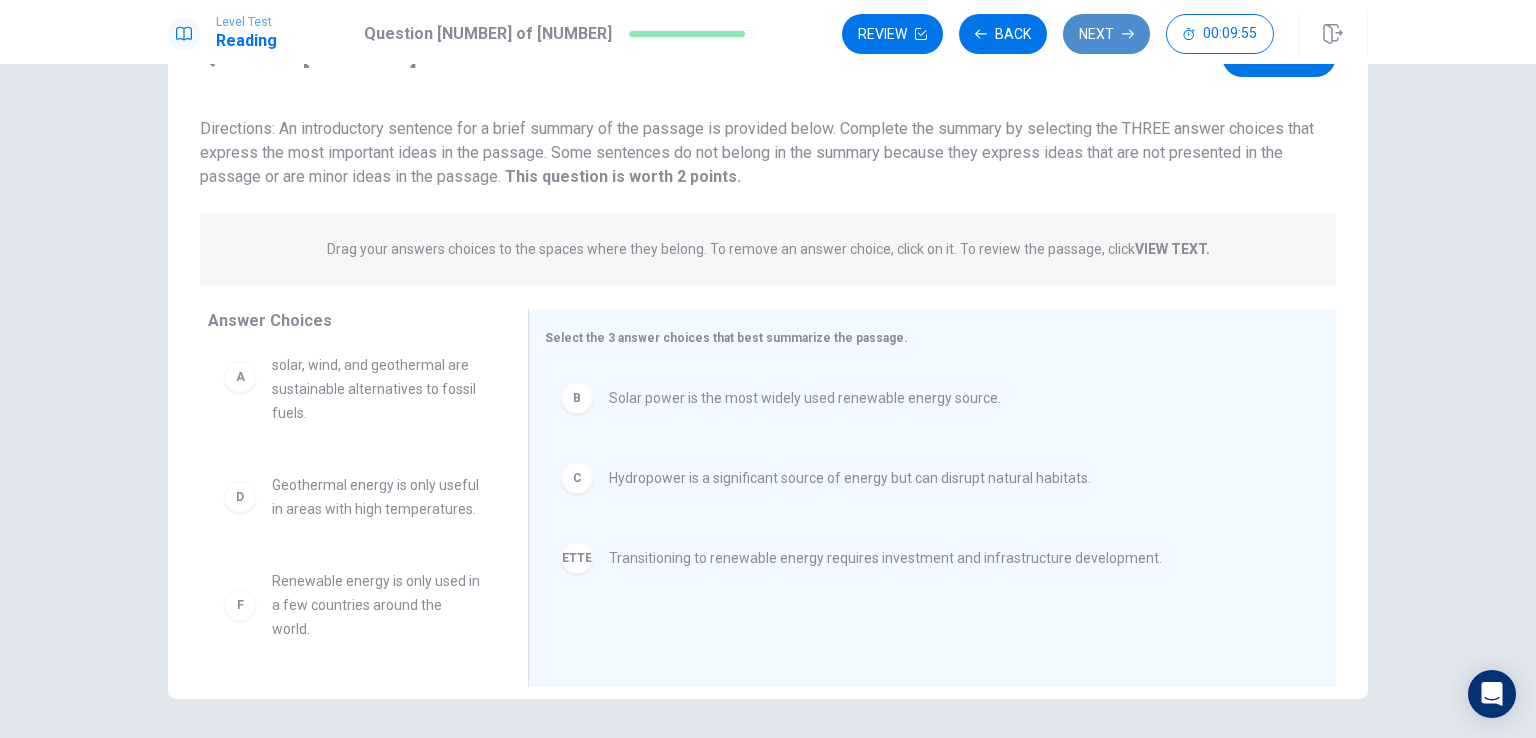 click at bounding box center (921, 34) 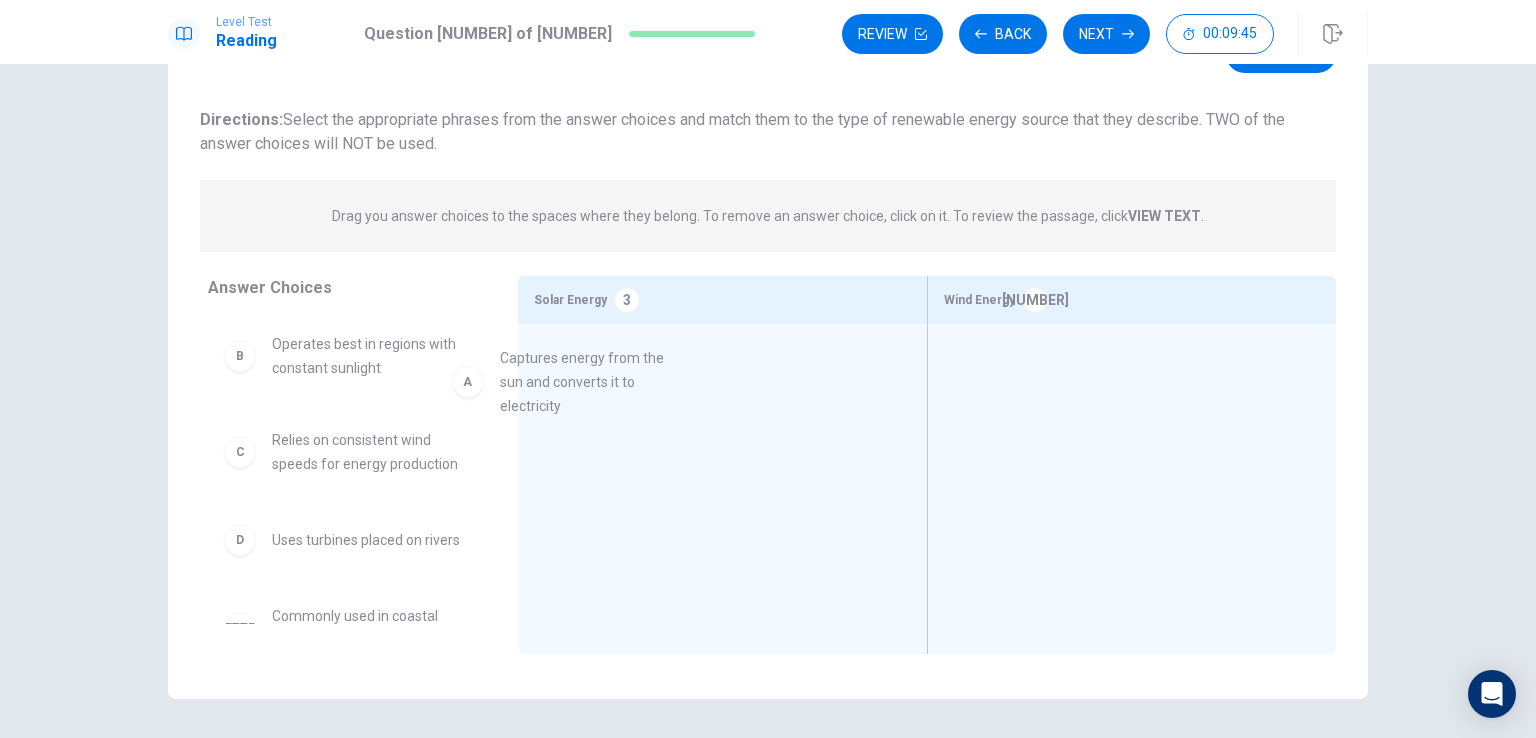 drag, startPoint x: 396, startPoint y: 372, endPoint x: 644, endPoint y: 375, distance: 248.01814 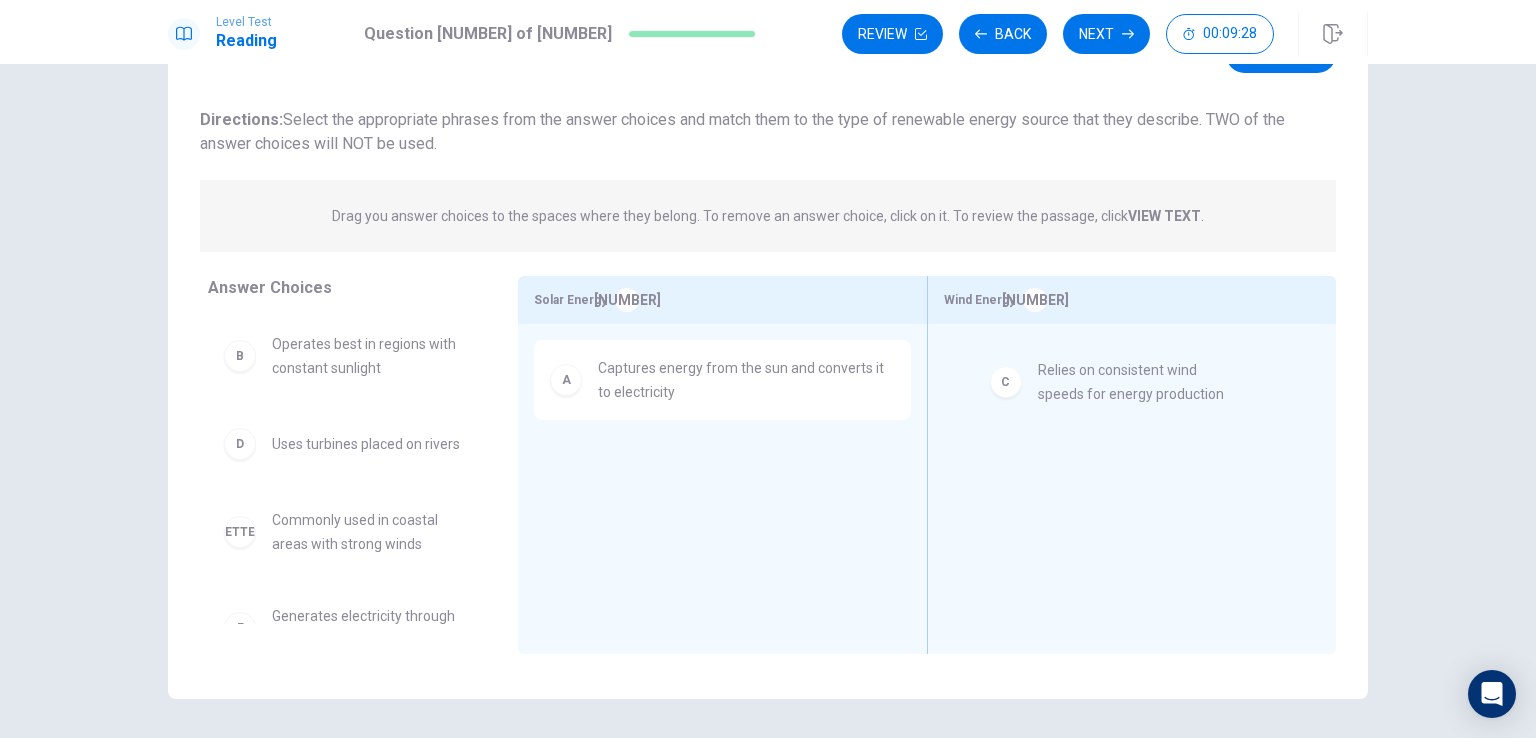 drag, startPoint x: 384, startPoint y: 461, endPoint x: 1135, endPoint y: 391, distance: 754.25525 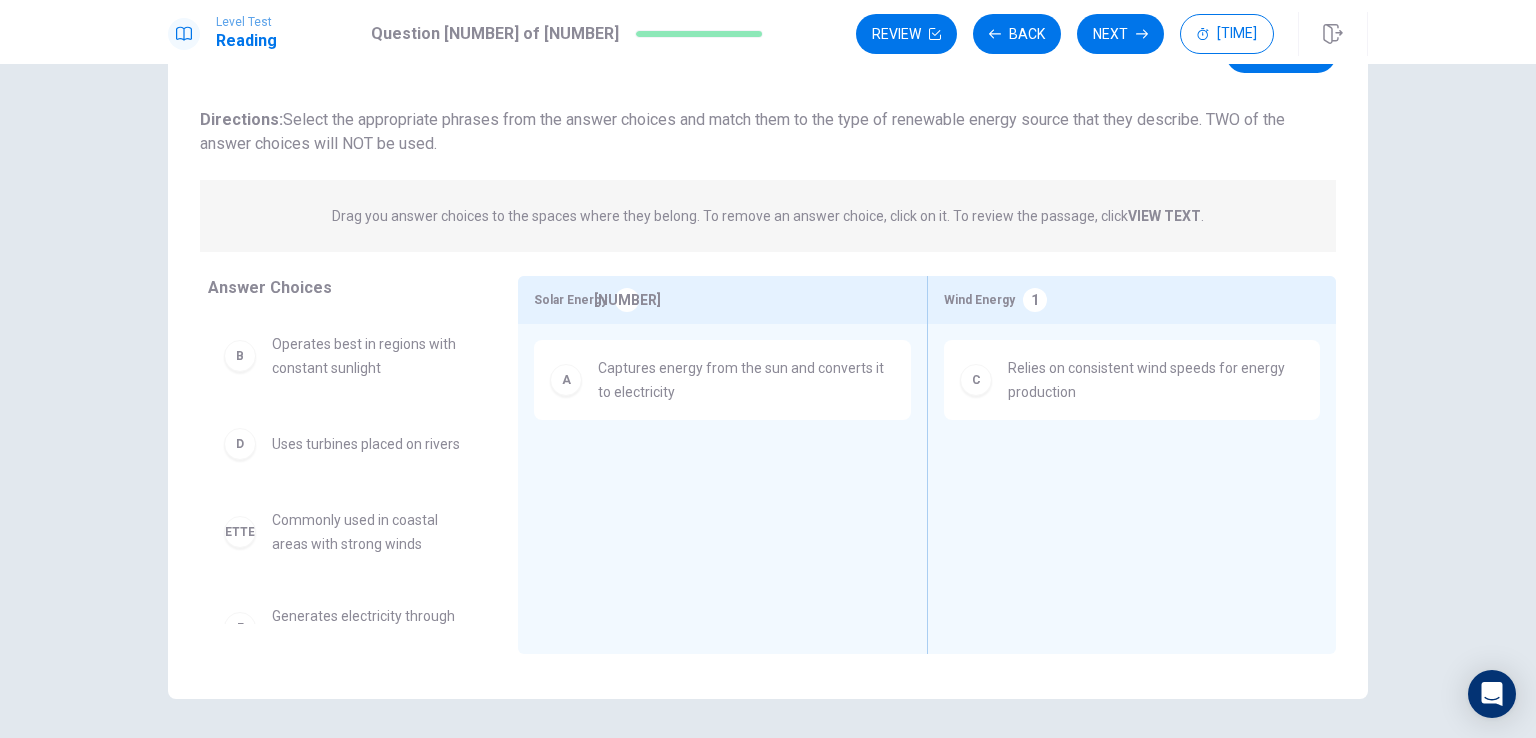 click on "Uses turbines placed on rivers" at bounding box center (371, 356) 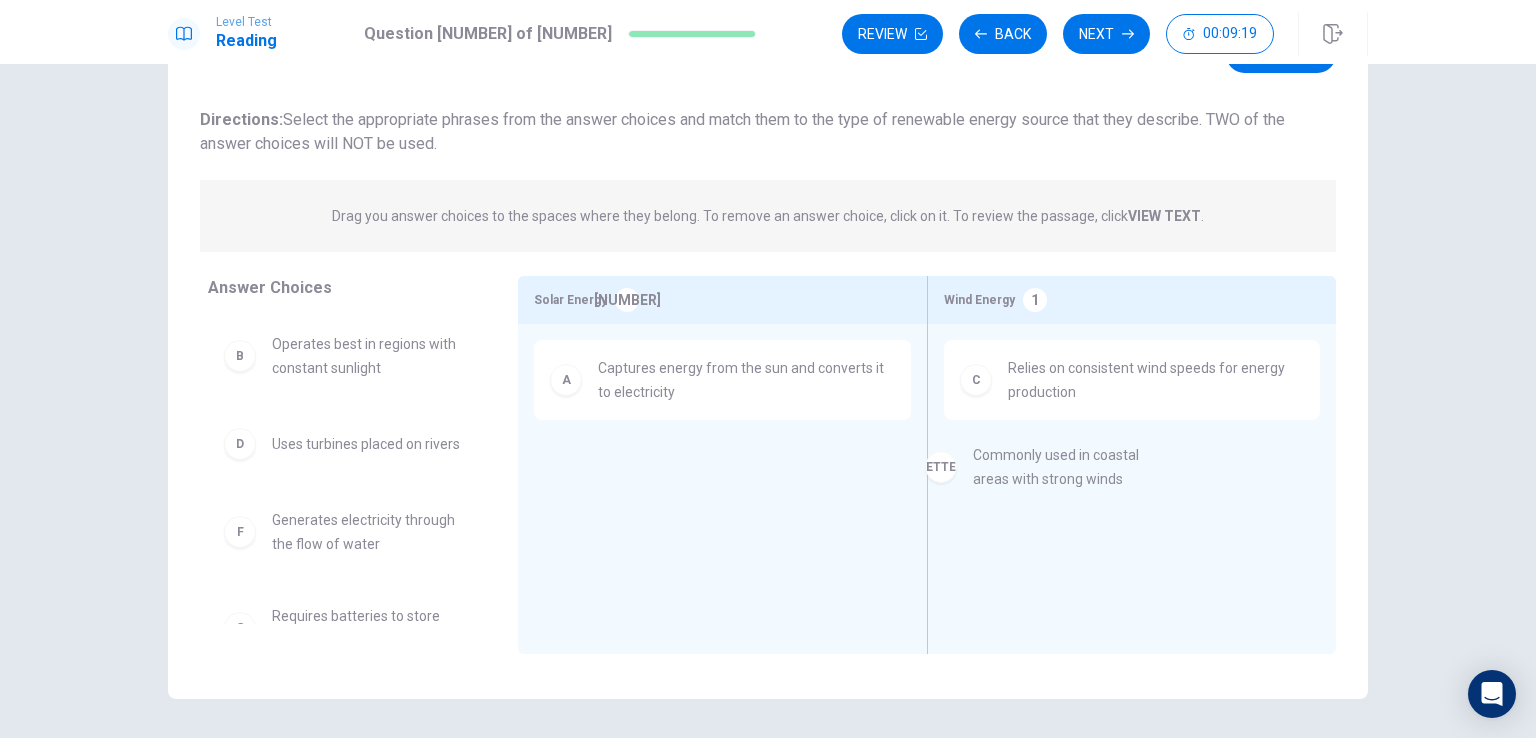 drag, startPoint x: 353, startPoint y: 543, endPoint x: 1074, endPoint y: 478, distance: 723.924 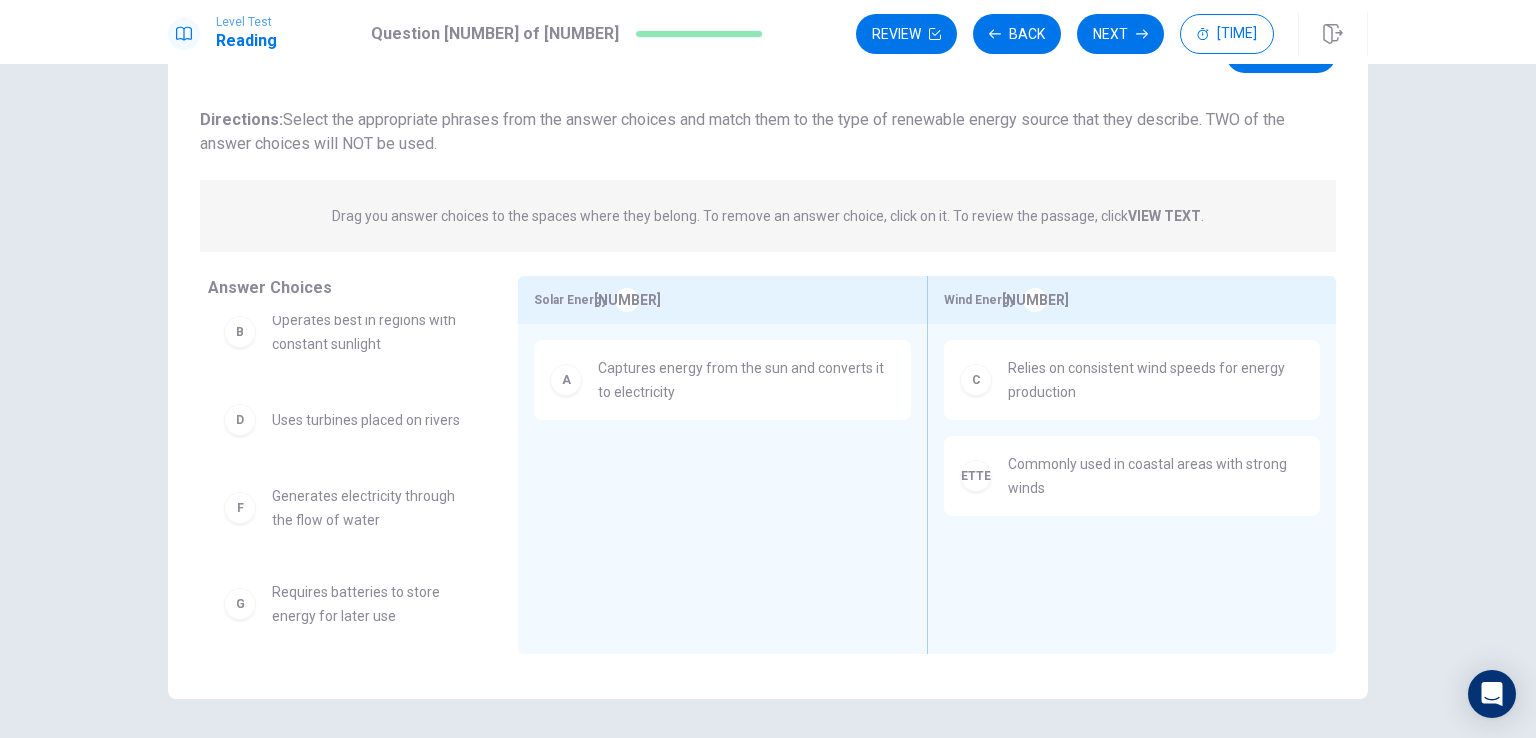 scroll, scrollTop: 44, scrollLeft: 0, axis: vertical 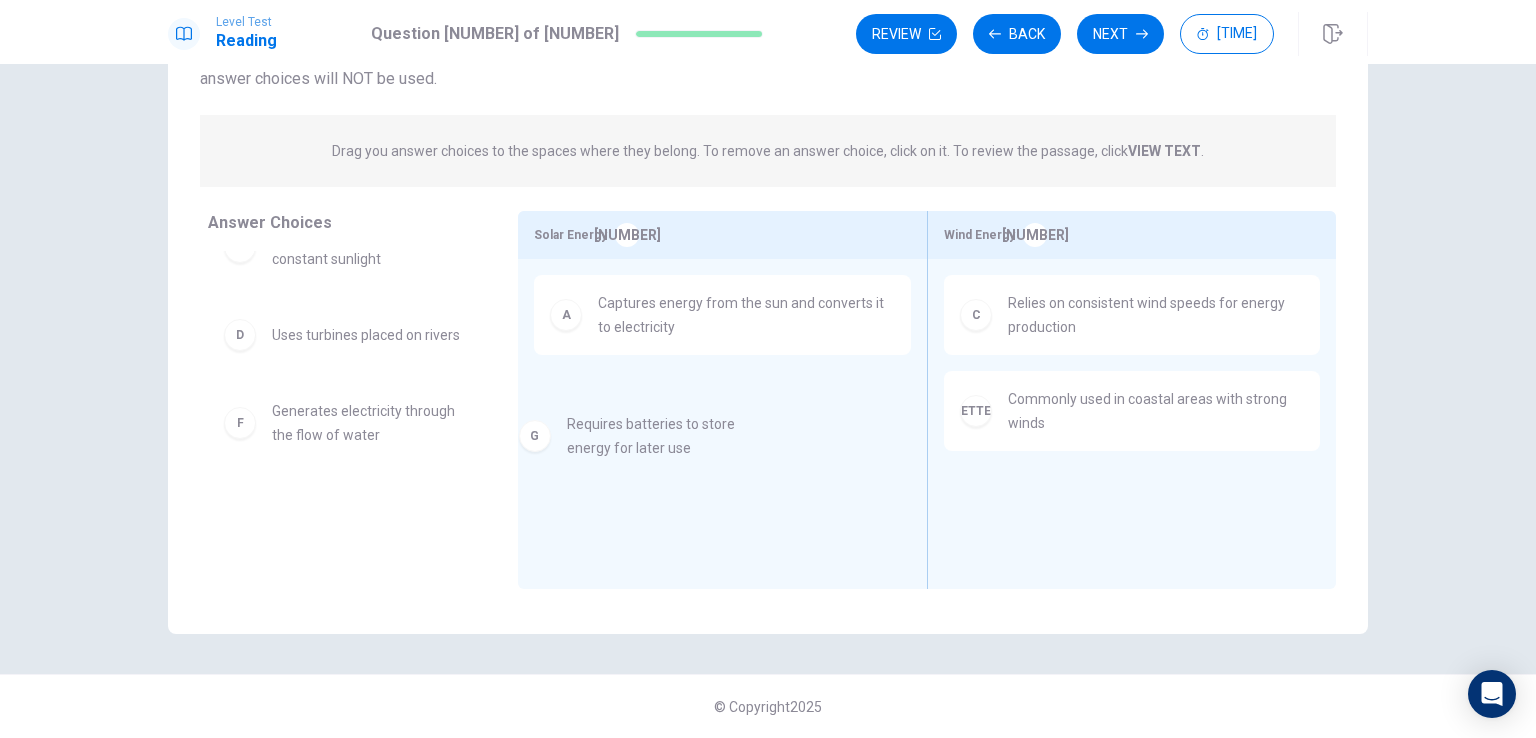 drag, startPoint x: 343, startPoint y: 528, endPoint x: 651, endPoint y: 422, distance: 325.72995 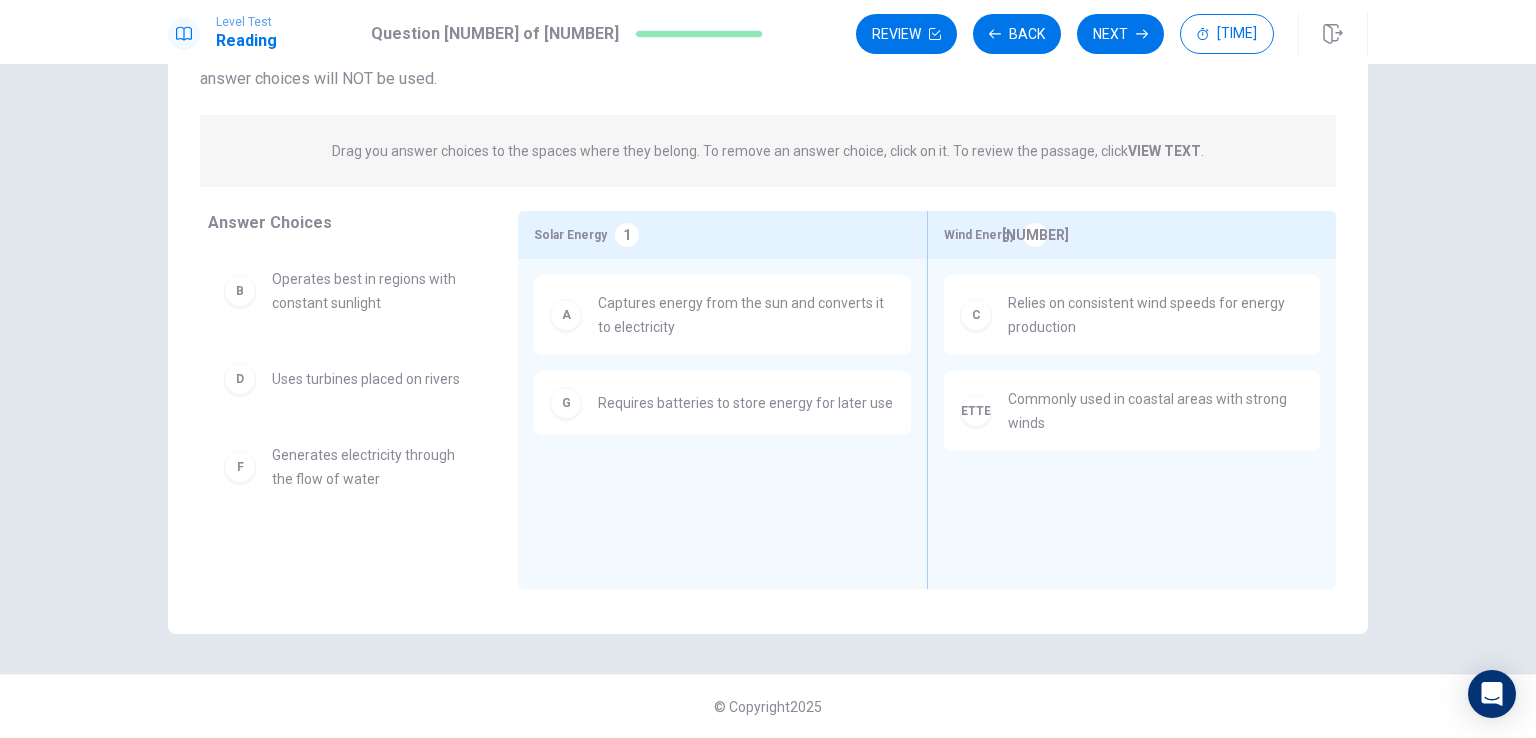 scroll, scrollTop: 0, scrollLeft: 0, axis: both 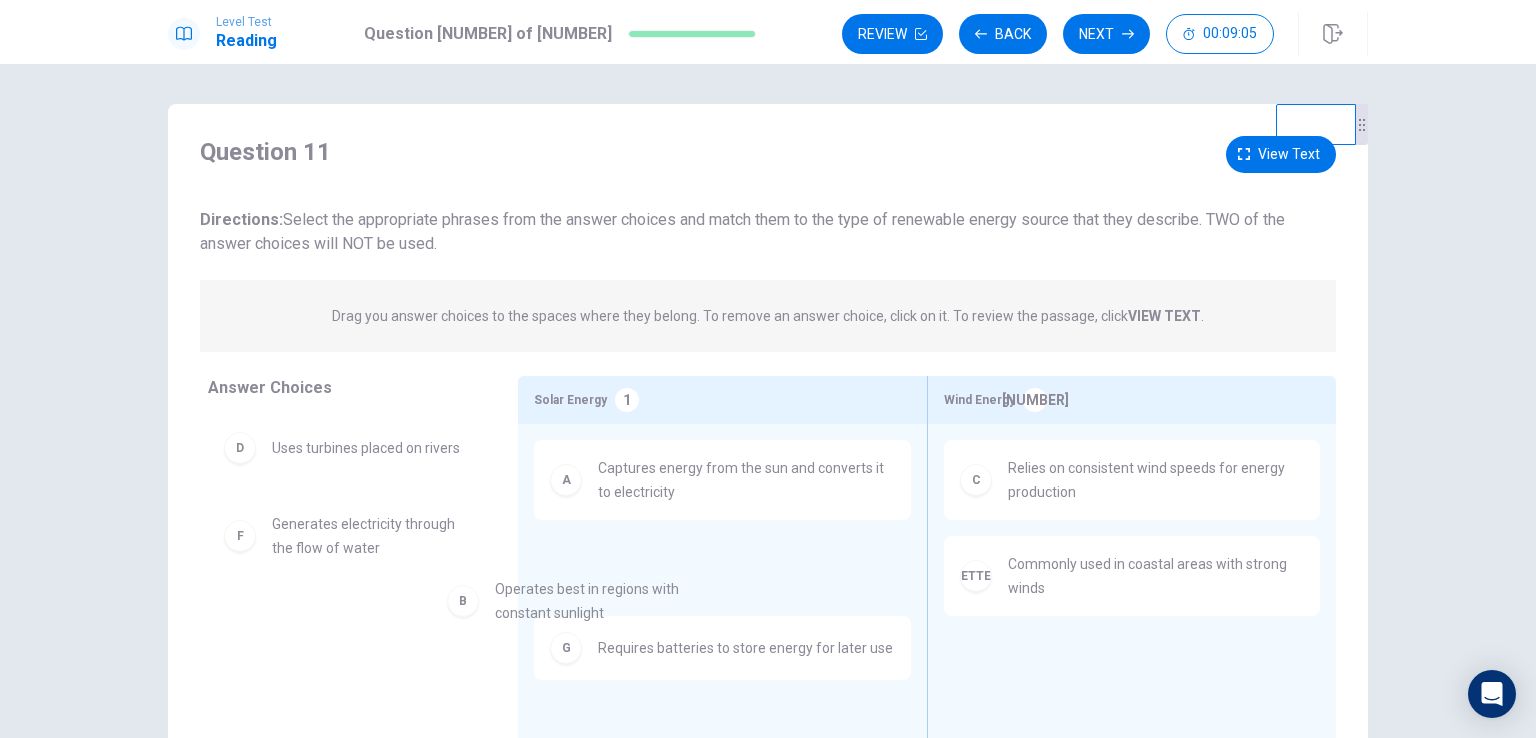 drag, startPoint x: 368, startPoint y: 453, endPoint x: 708, endPoint y: 606, distance: 372.8391 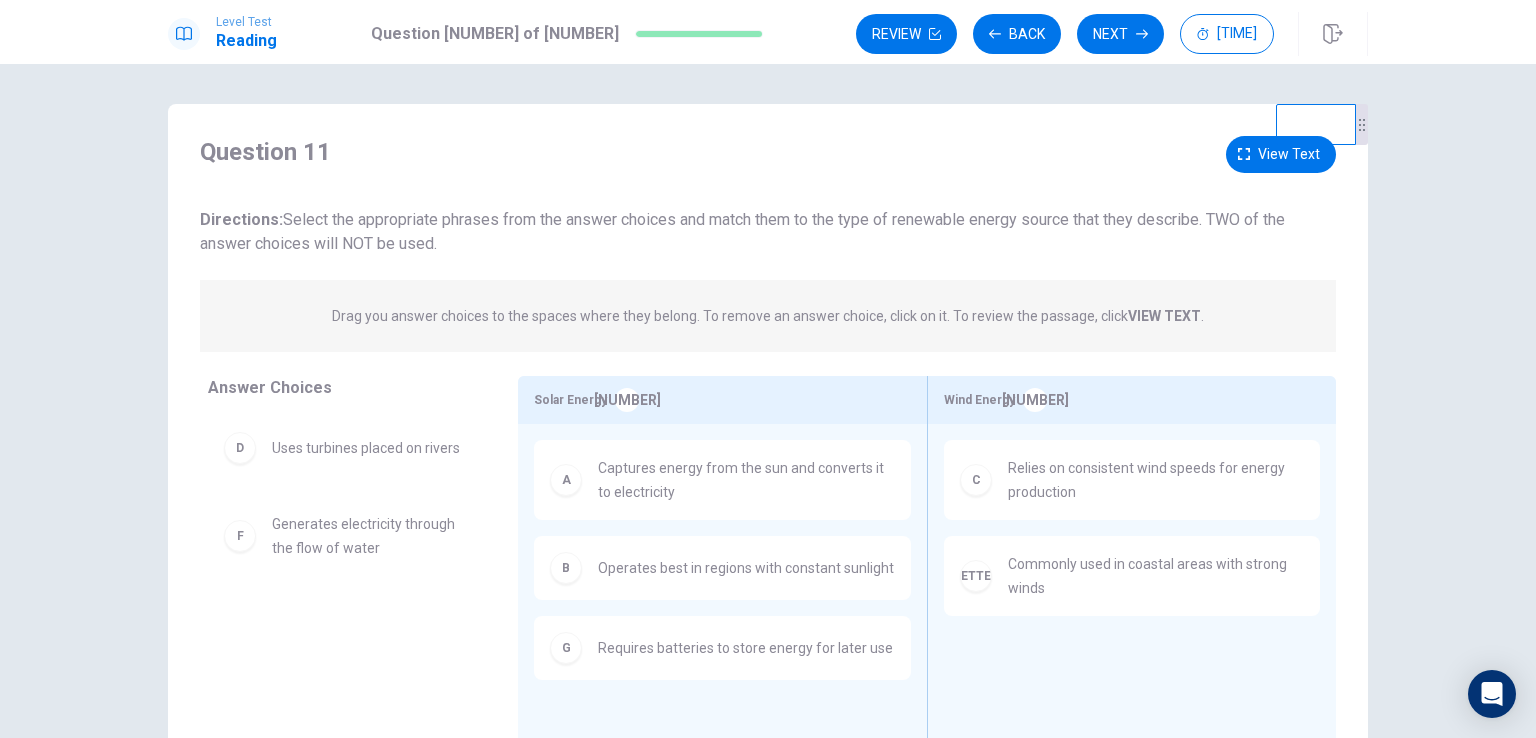 scroll, scrollTop: 20, scrollLeft: 0, axis: vertical 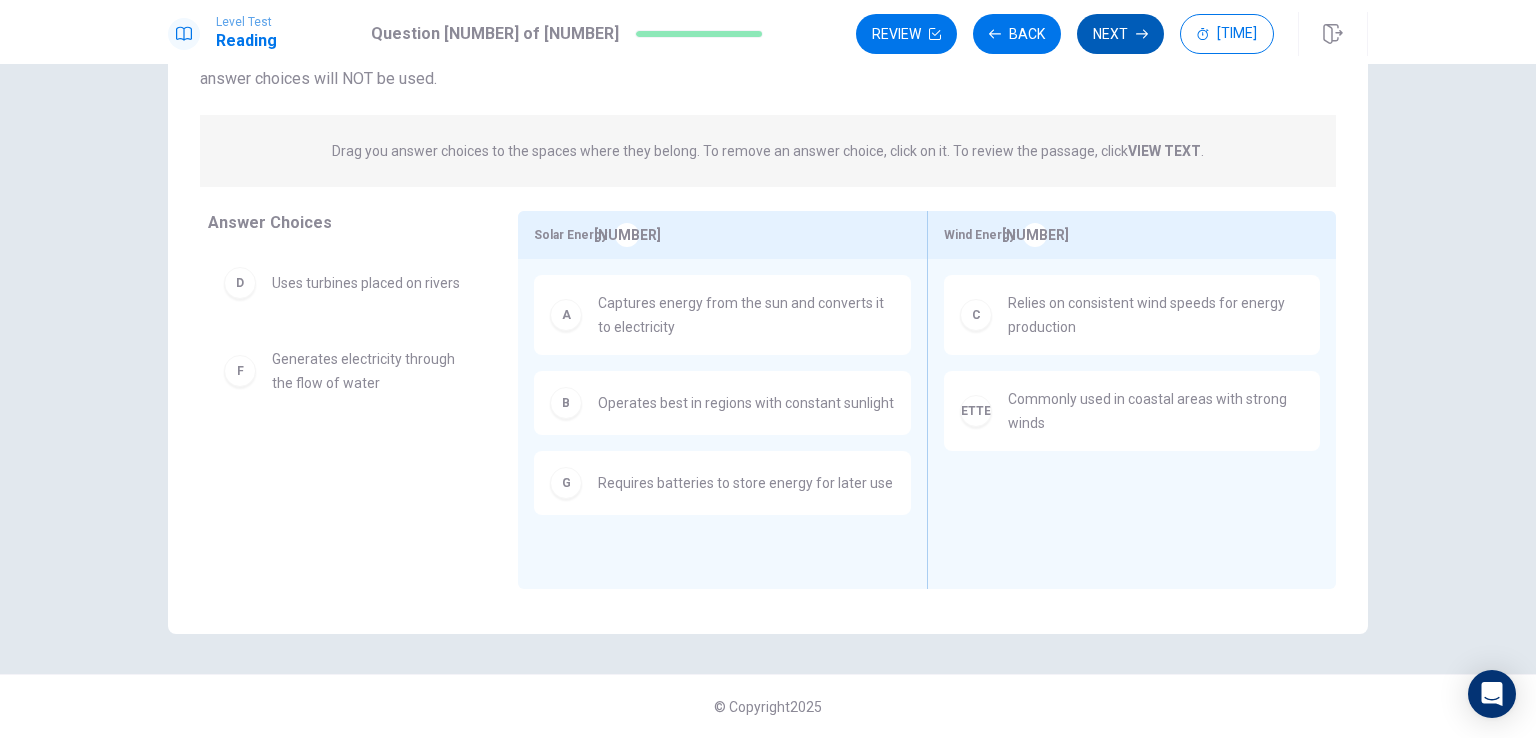 click on "Next" at bounding box center [1120, 34] 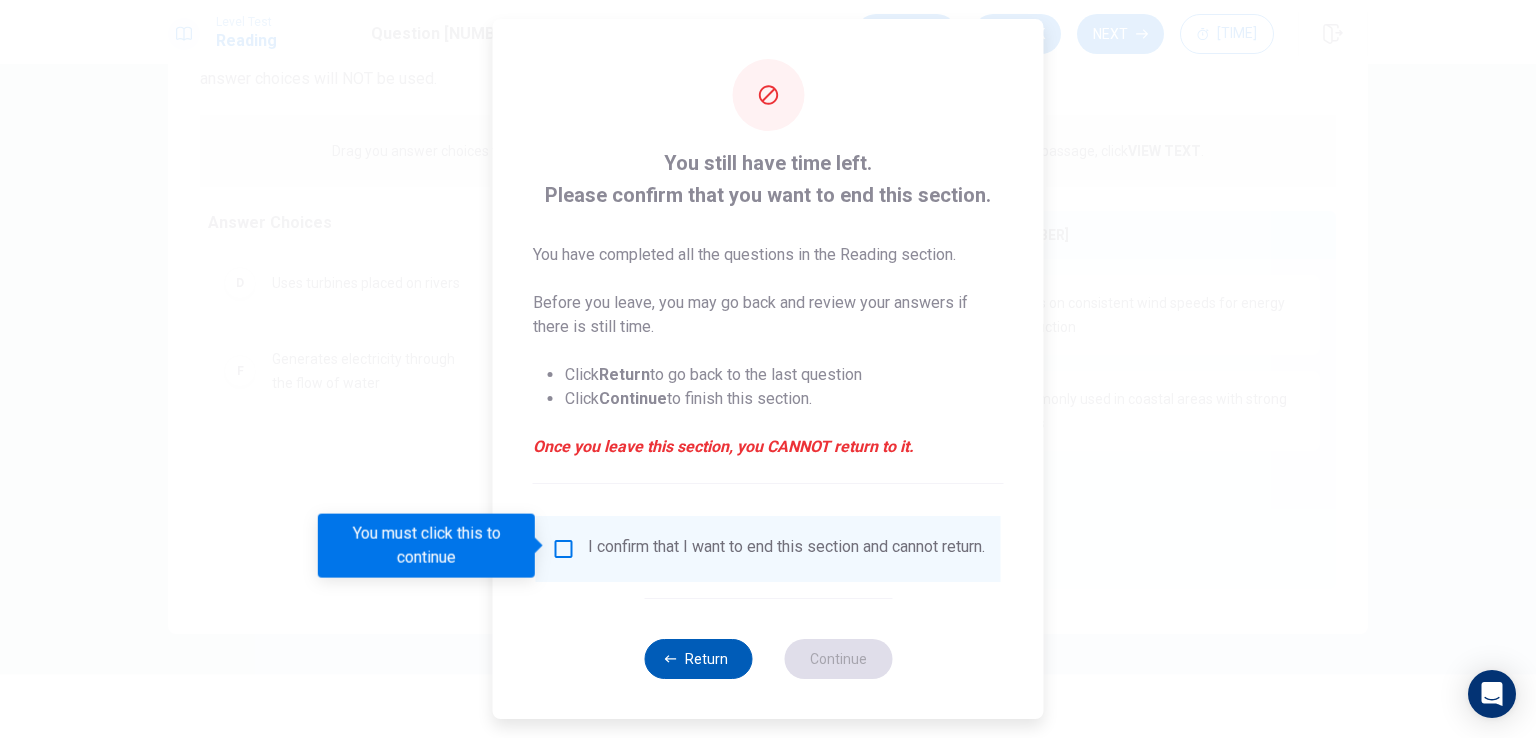 click on "Return" at bounding box center [698, 659] 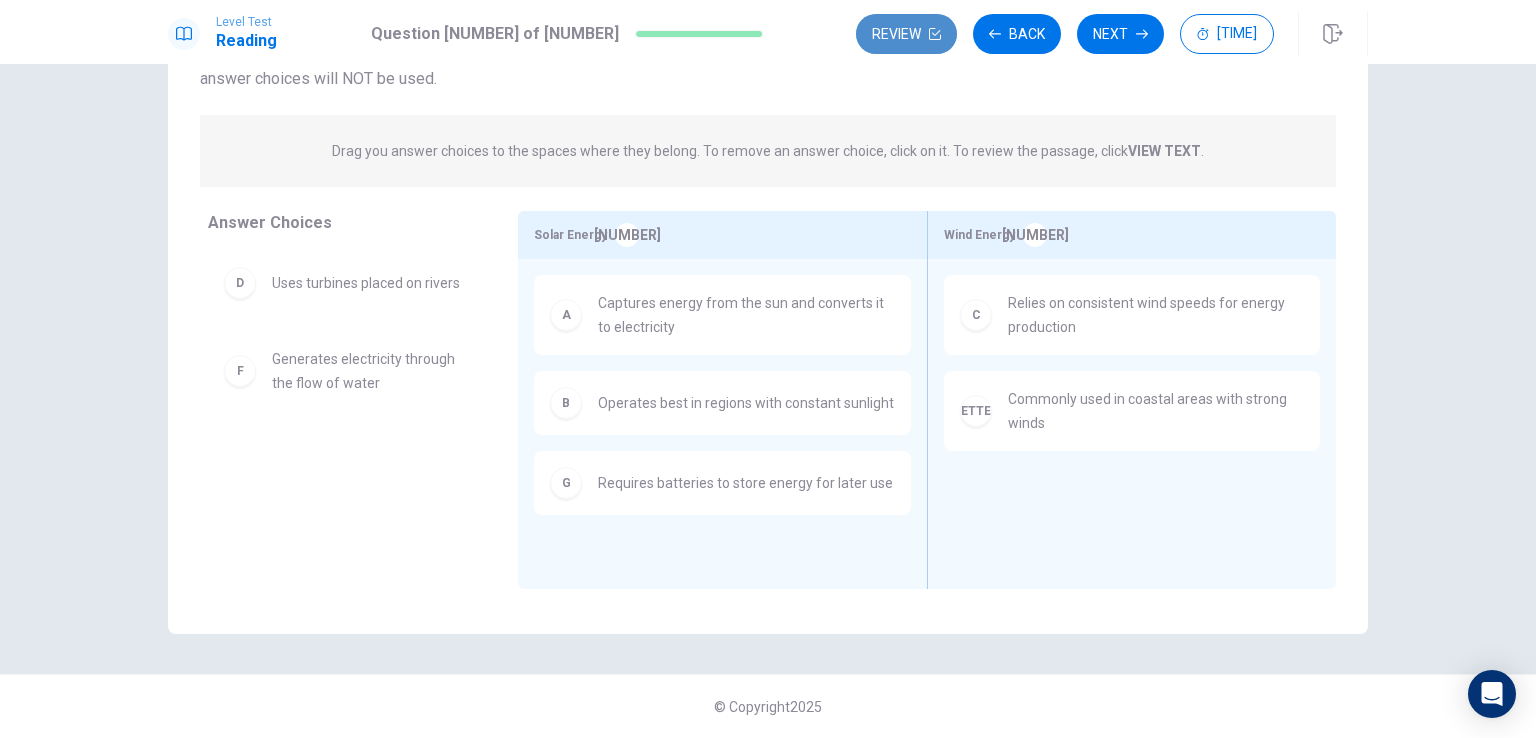 click on "Review" at bounding box center (906, 34) 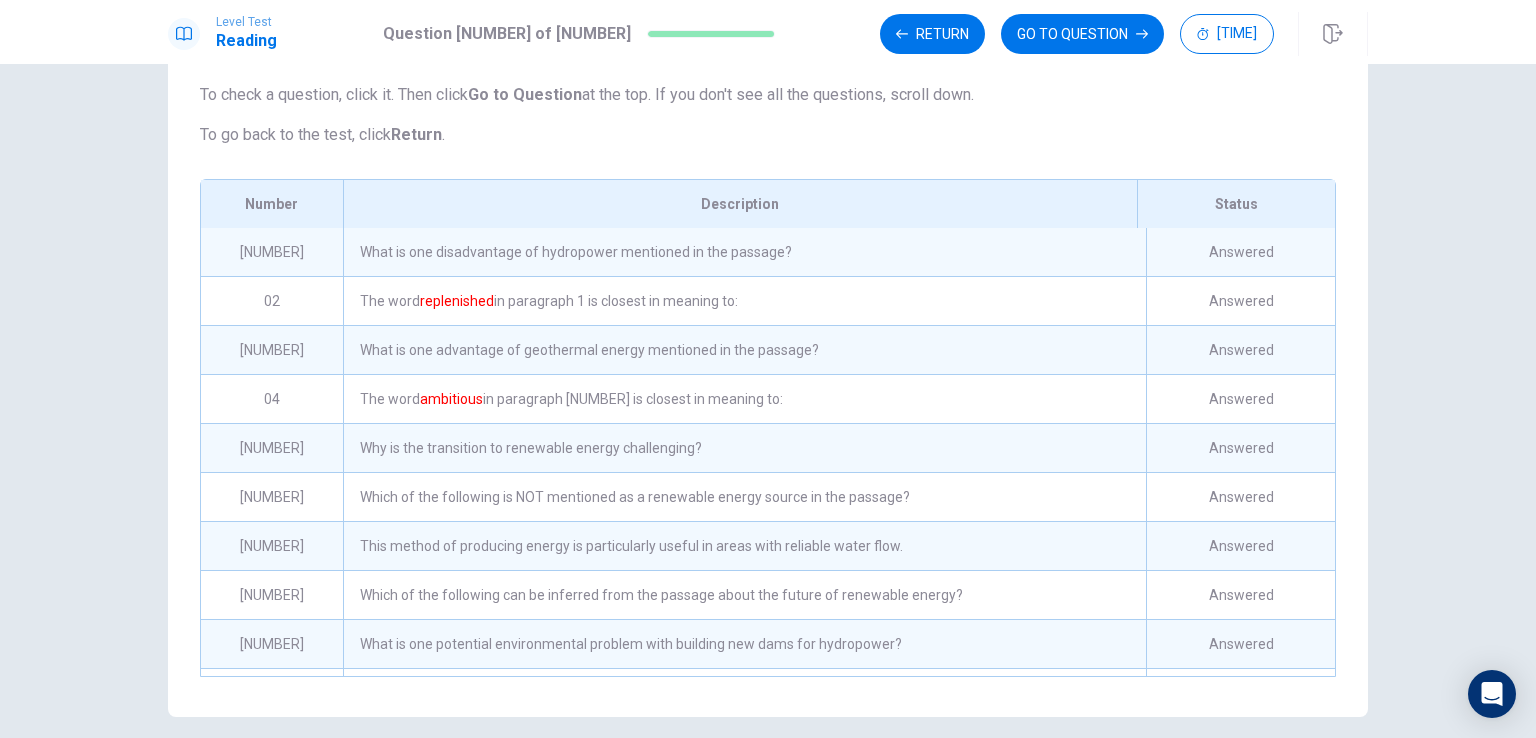 scroll, scrollTop: 114, scrollLeft: 0, axis: vertical 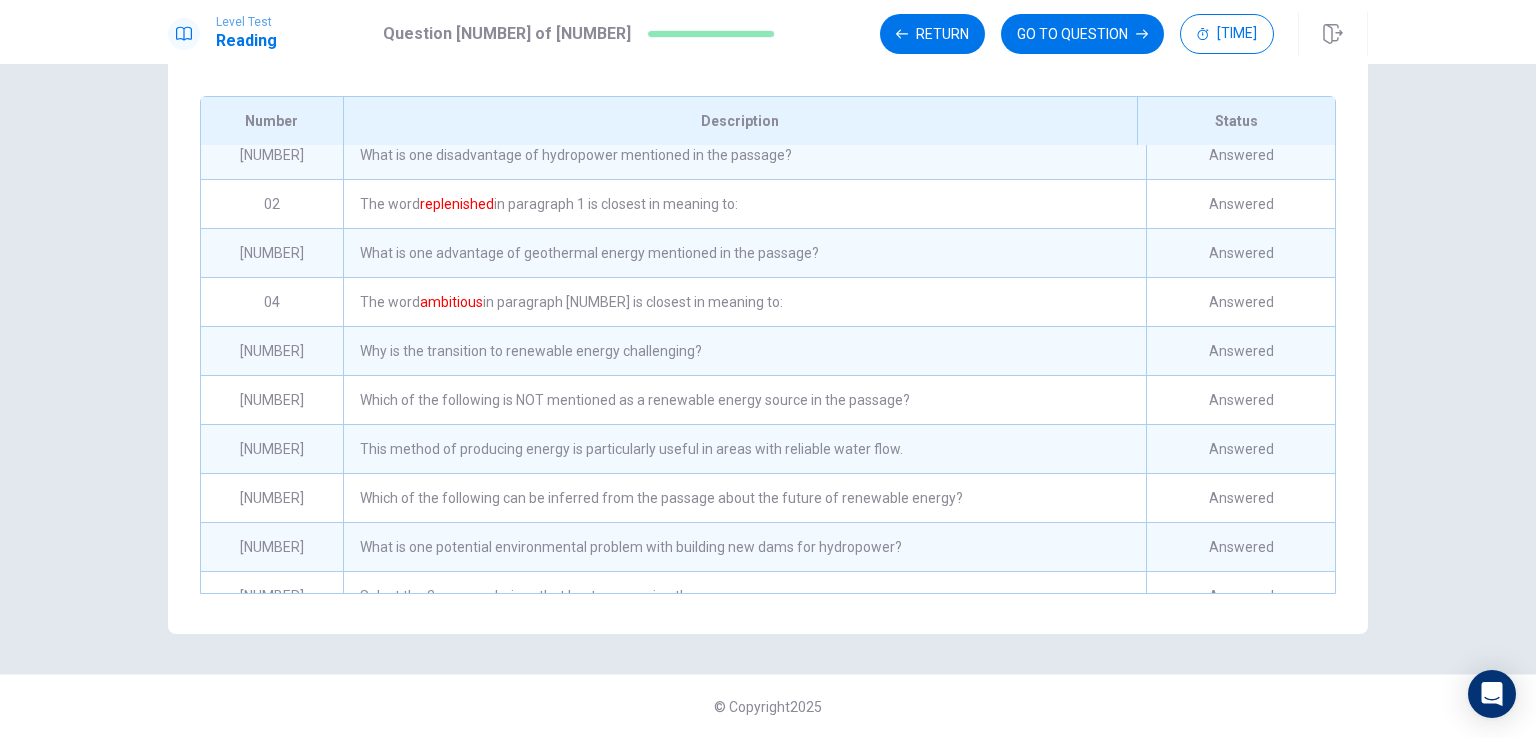 click on "What is one advantage of geothermal energy mentioned in the passage?" at bounding box center [744, 155] 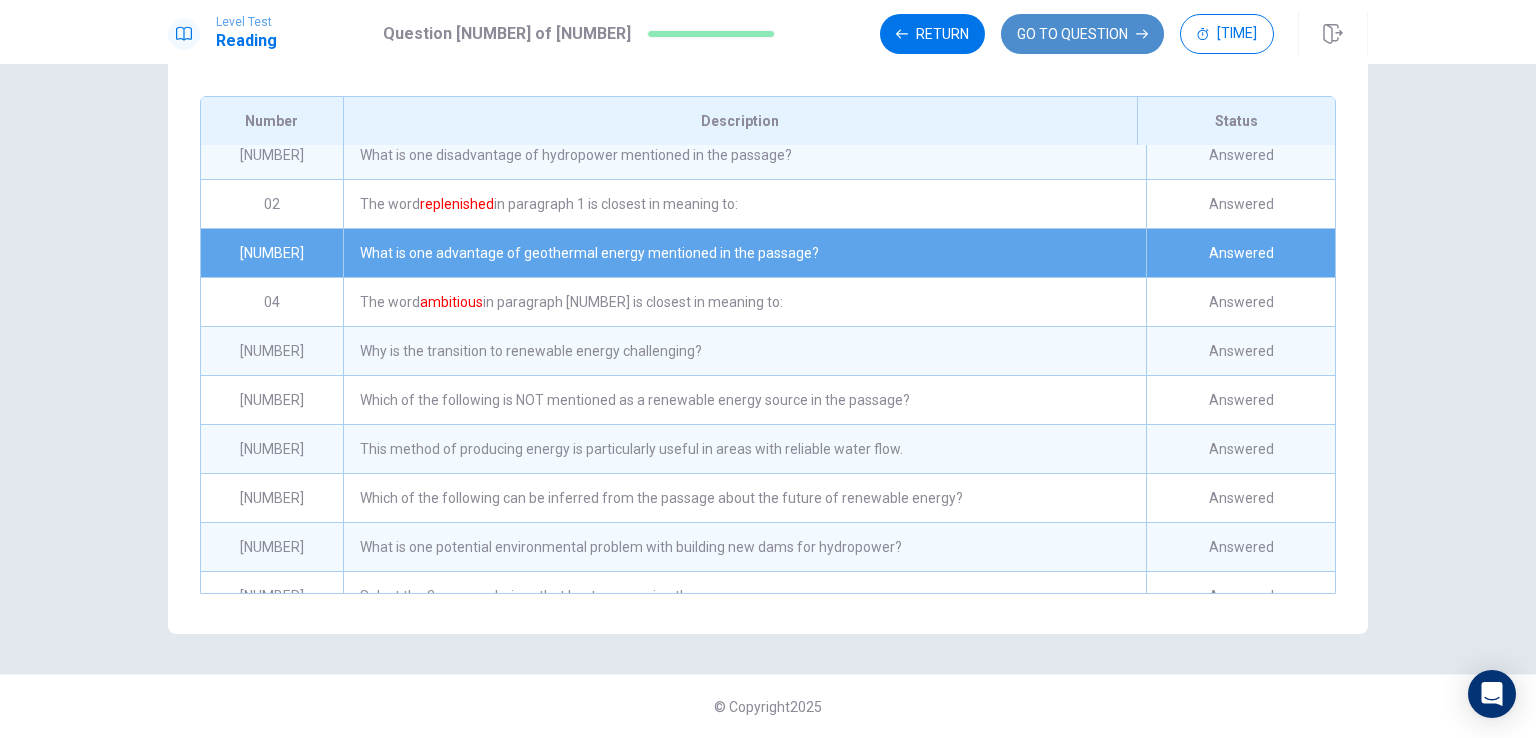 click on "GO TO QUESTION" at bounding box center (1082, 34) 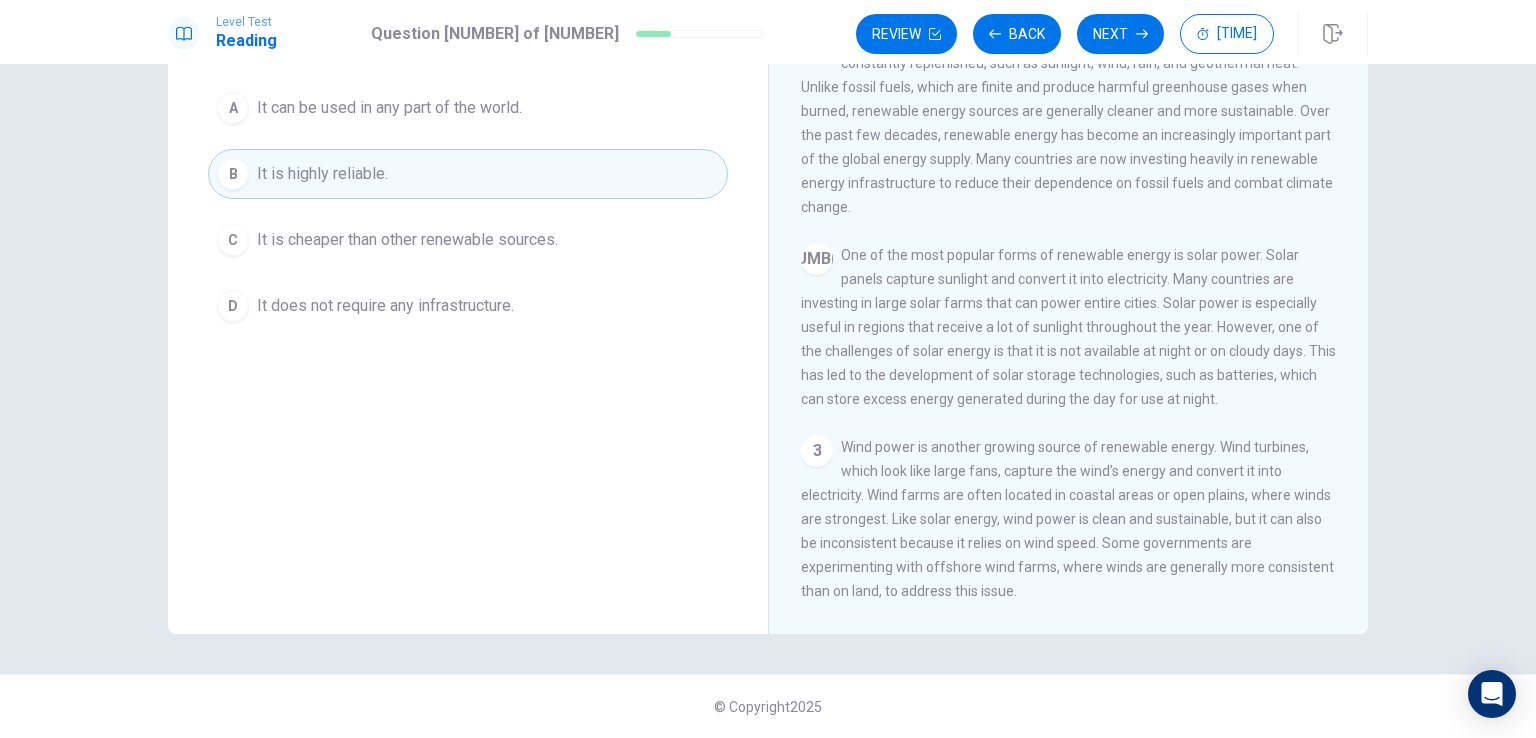 scroll, scrollTop: 65, scrollLeft: 0, axis: vertical 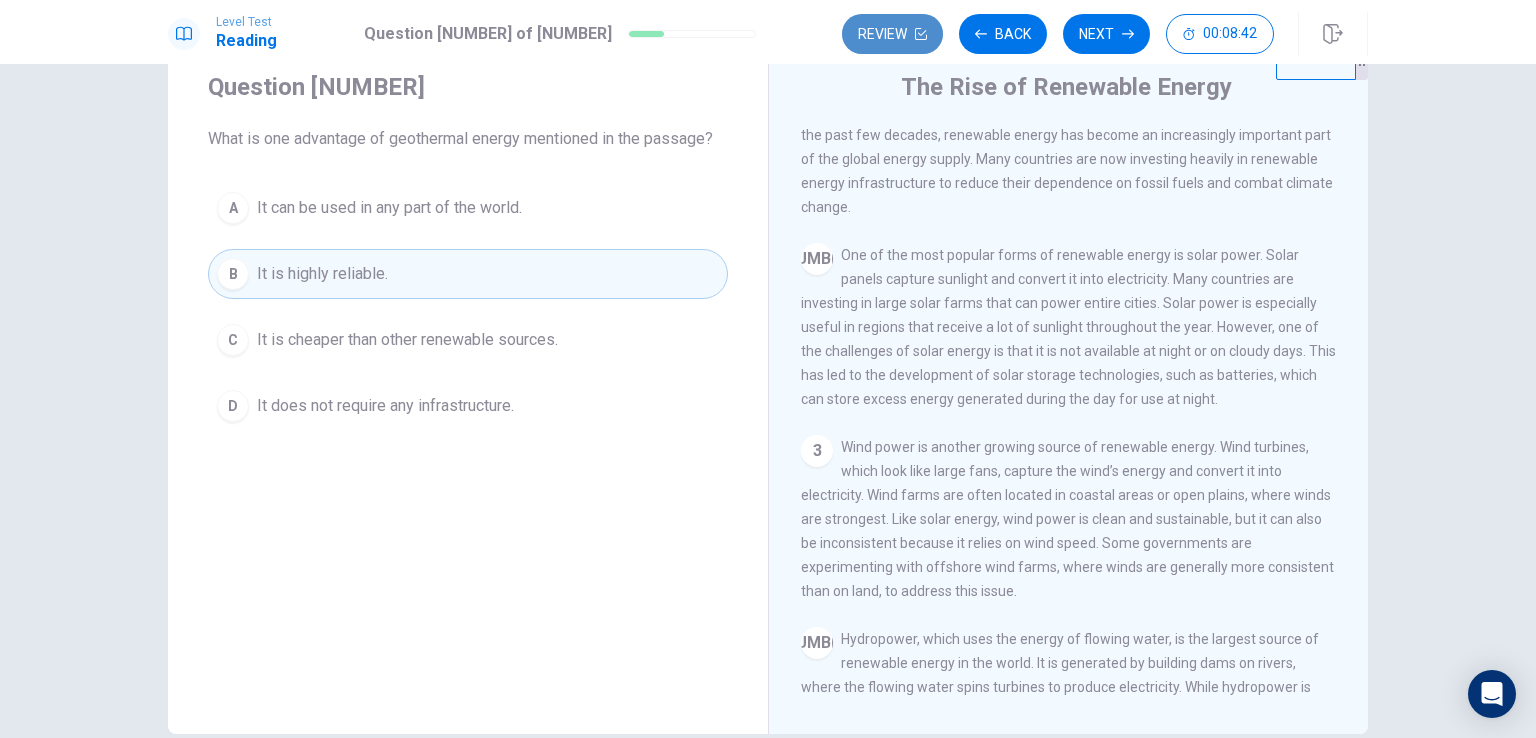 click on "Review" at bounding box center (892, 34) 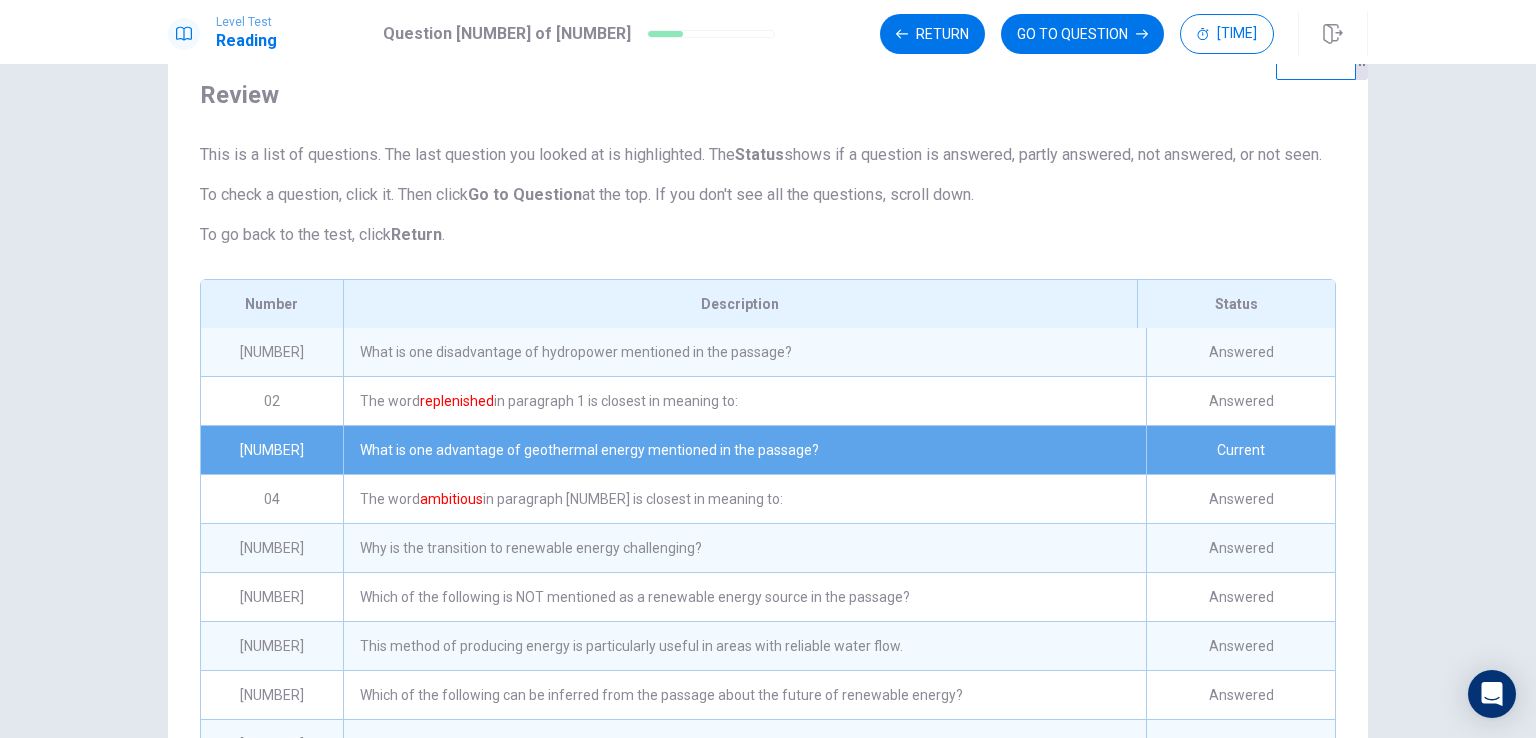 scroll, scrollTop: 256, scrollLeft: 0, axis: vertical 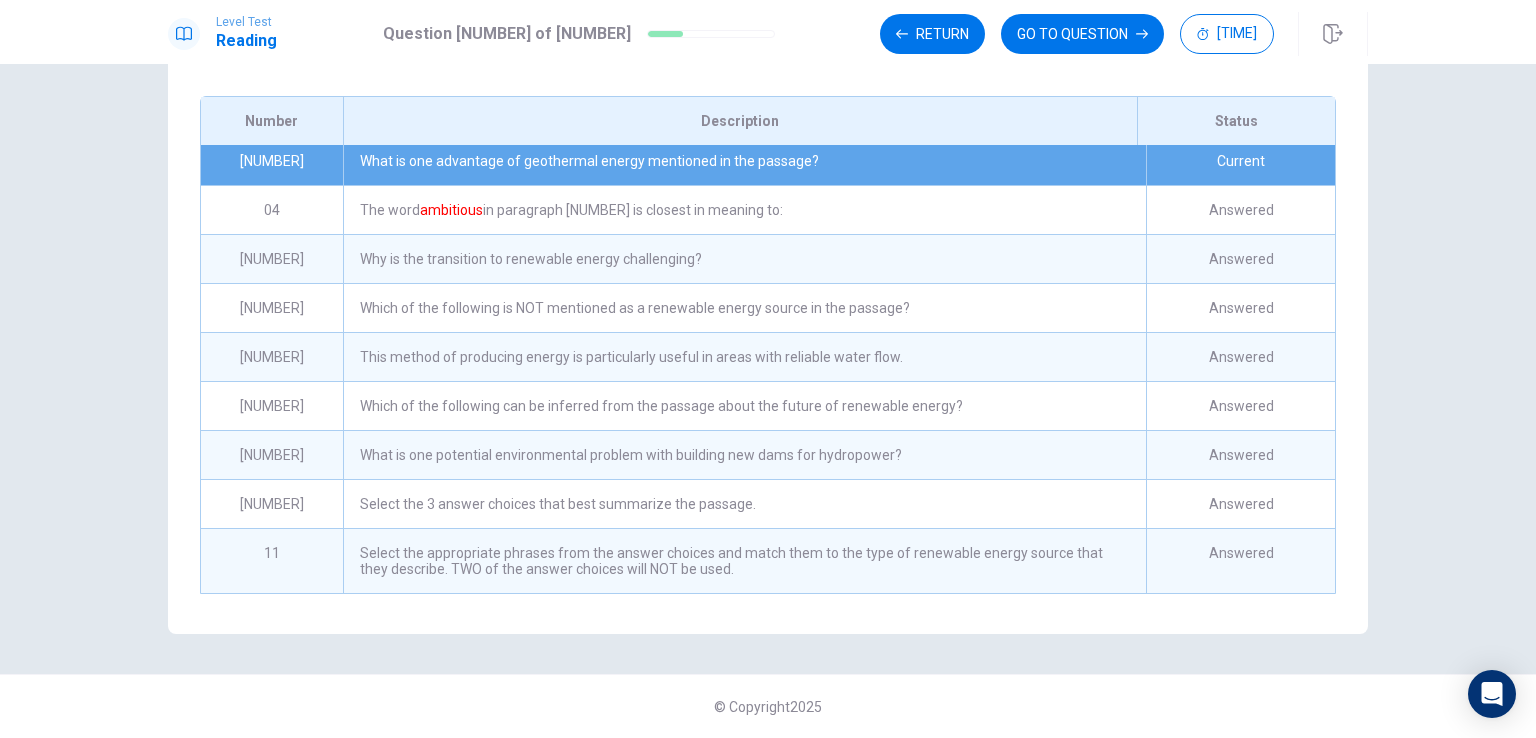 click on "Select the appropriate phrases from the answer choices and match them to the type of renewable energy source that they describe. TWO of the answer choices will NOT be used." at bounding box center (744, 63) 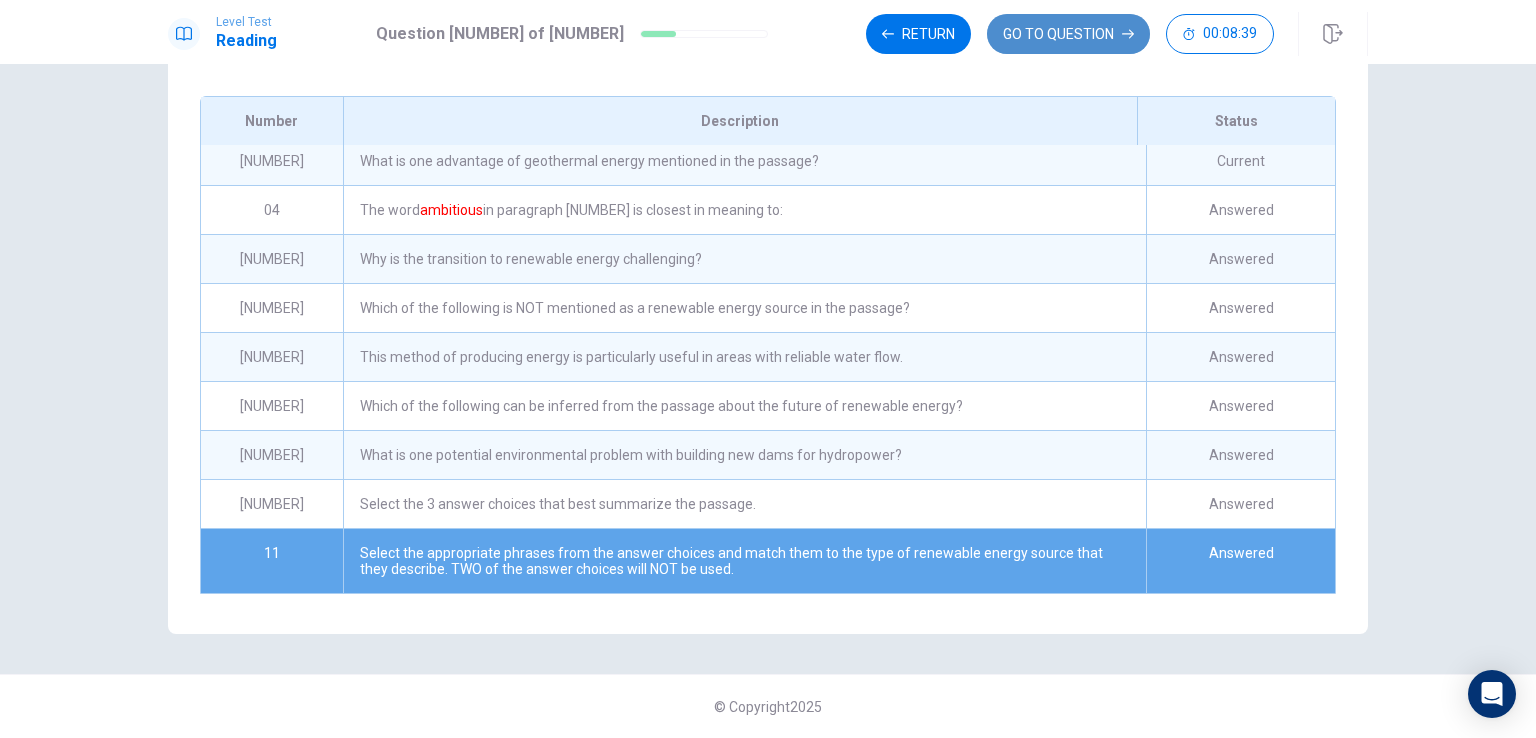click on "GO TO QUESTION" at bounding box center [1068, 34] 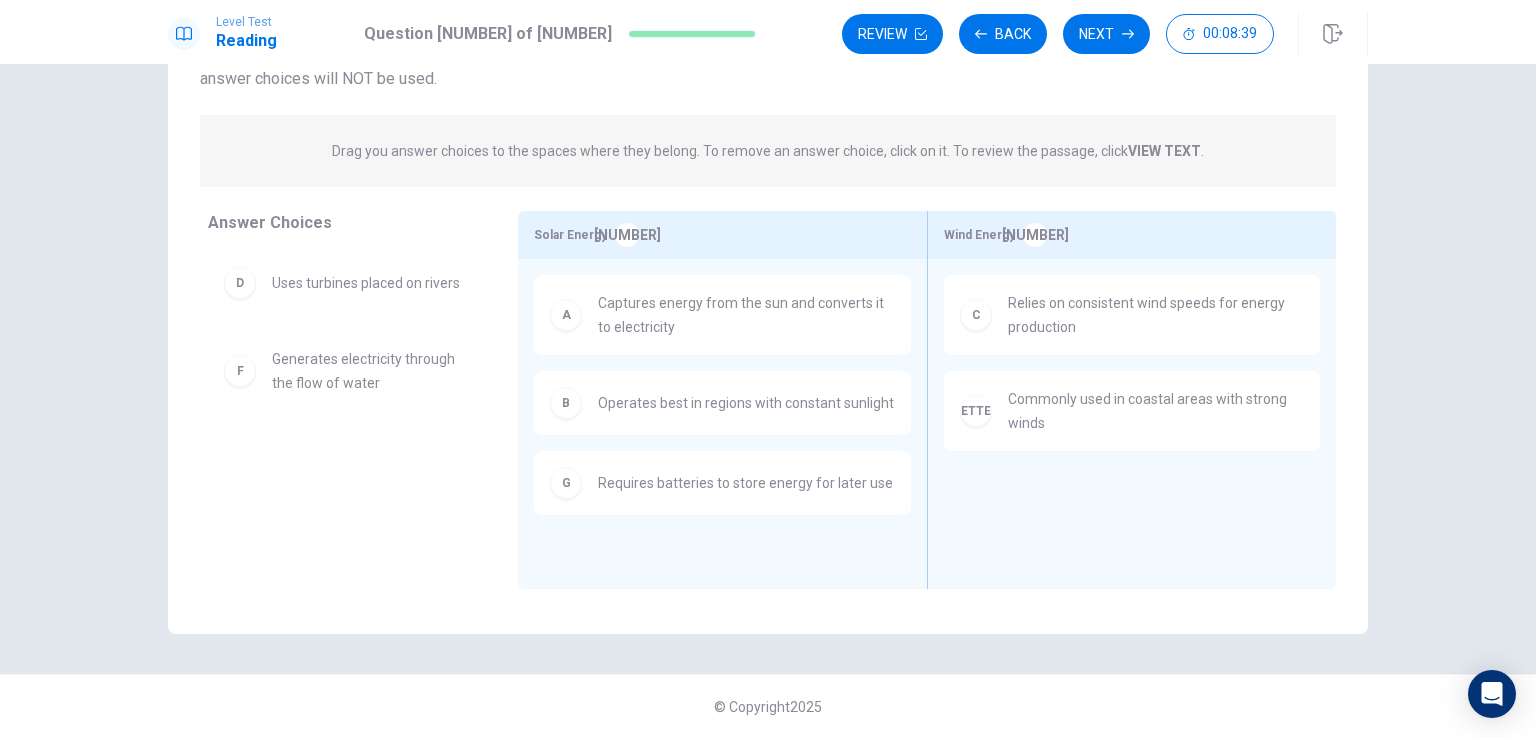 scroll, scrollTop: 165, scrollLeft: 0, axis: vertical 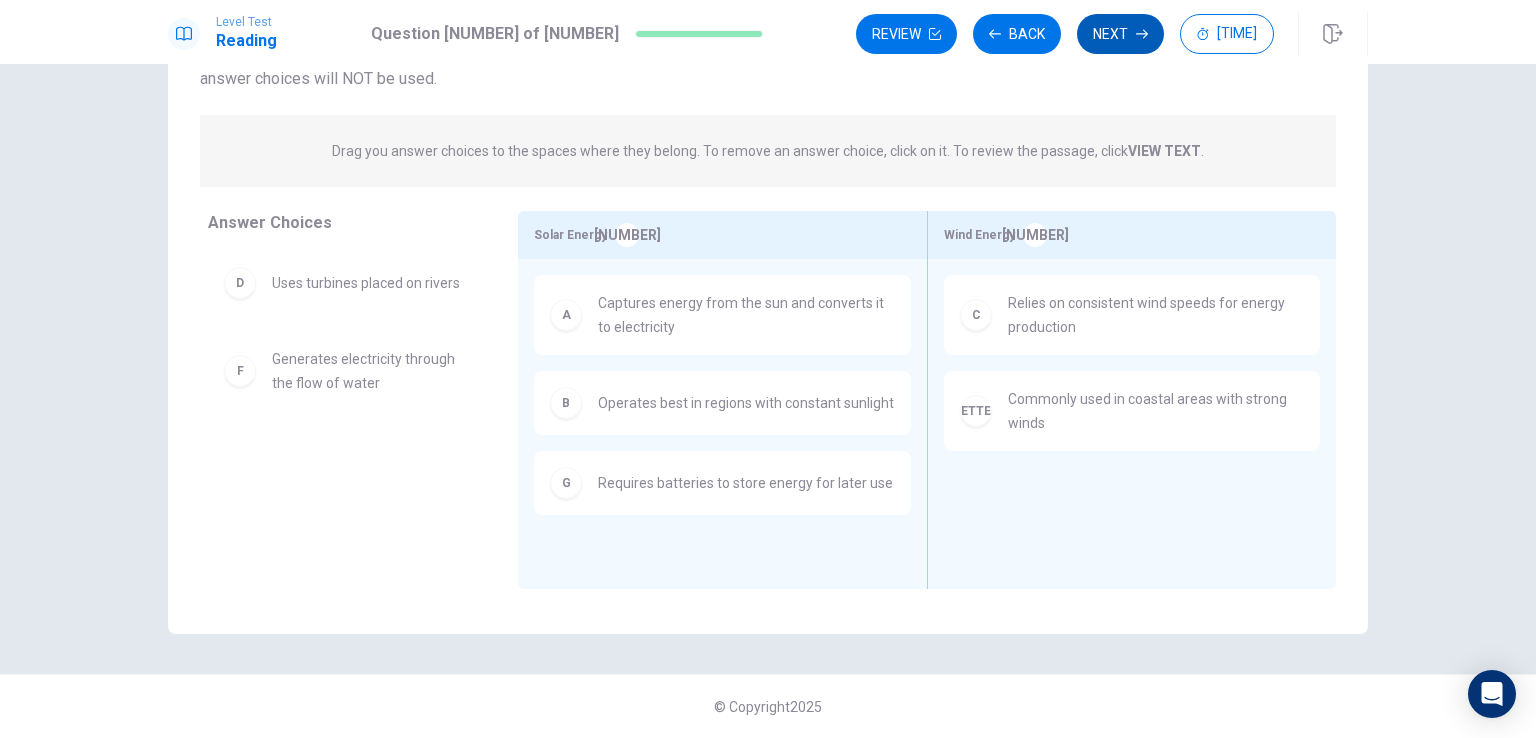 click on "Next" at bounding box center (1120, 34) 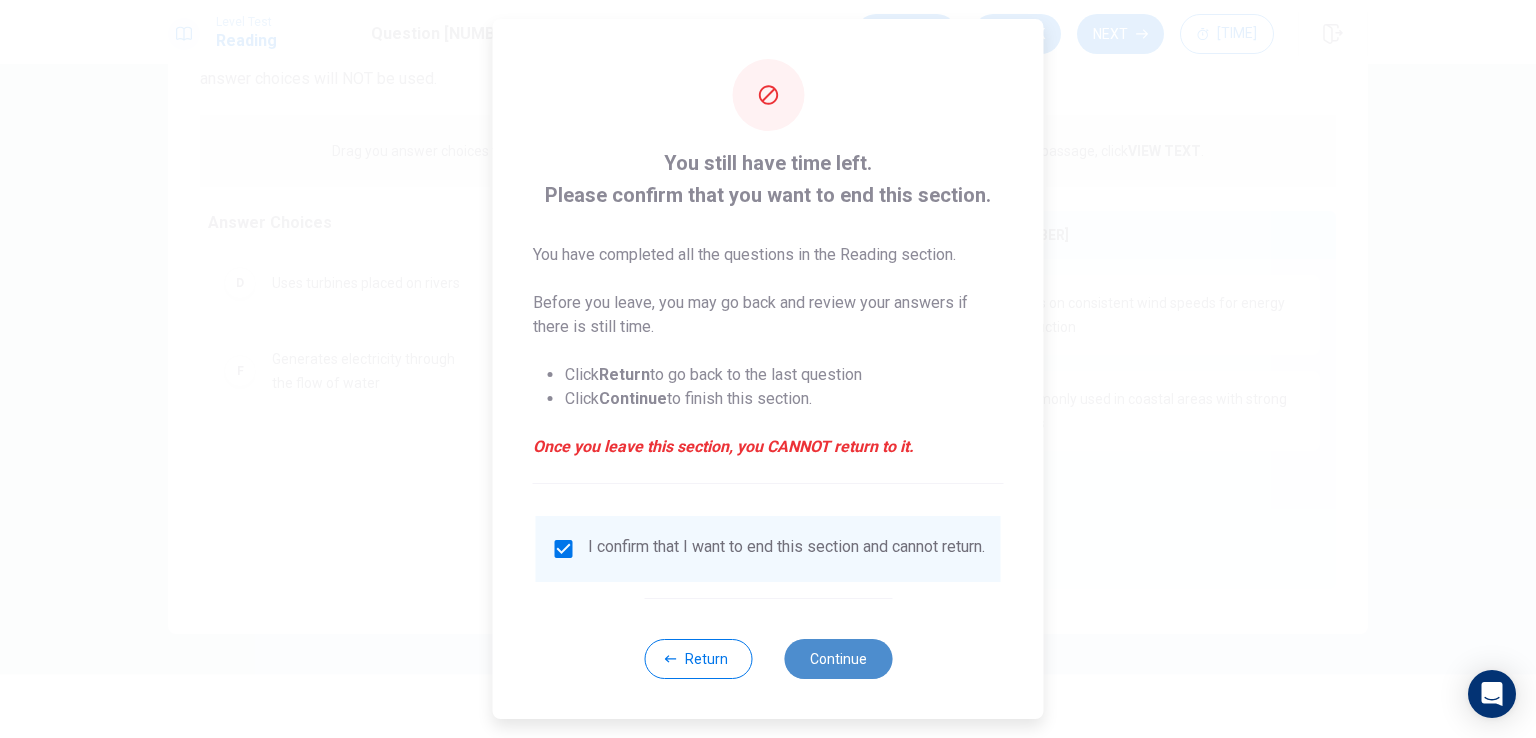 click on "Continue" at bounding box center [838, 659] 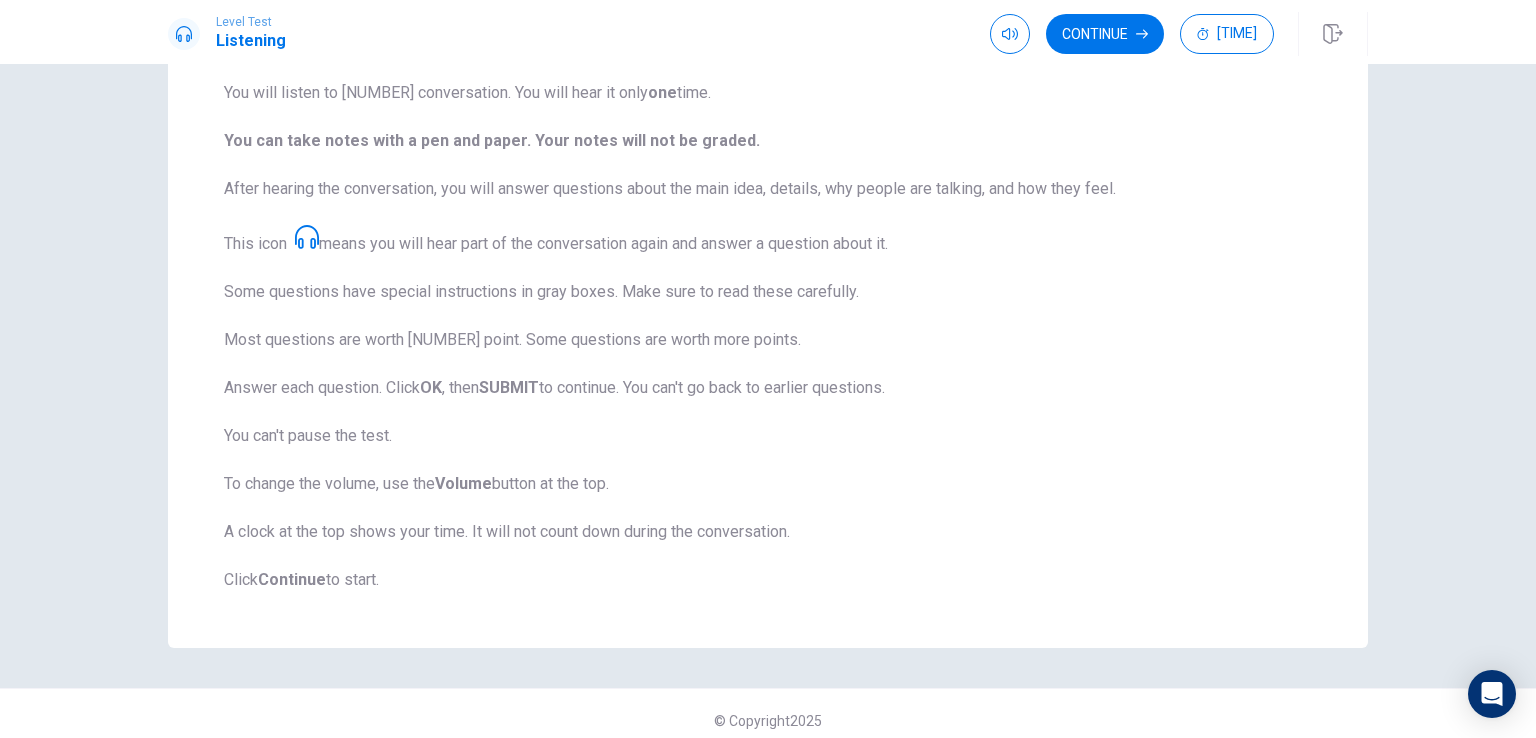 scroll, scrollTop: 220, scrollLeft: 0, axis: vertical 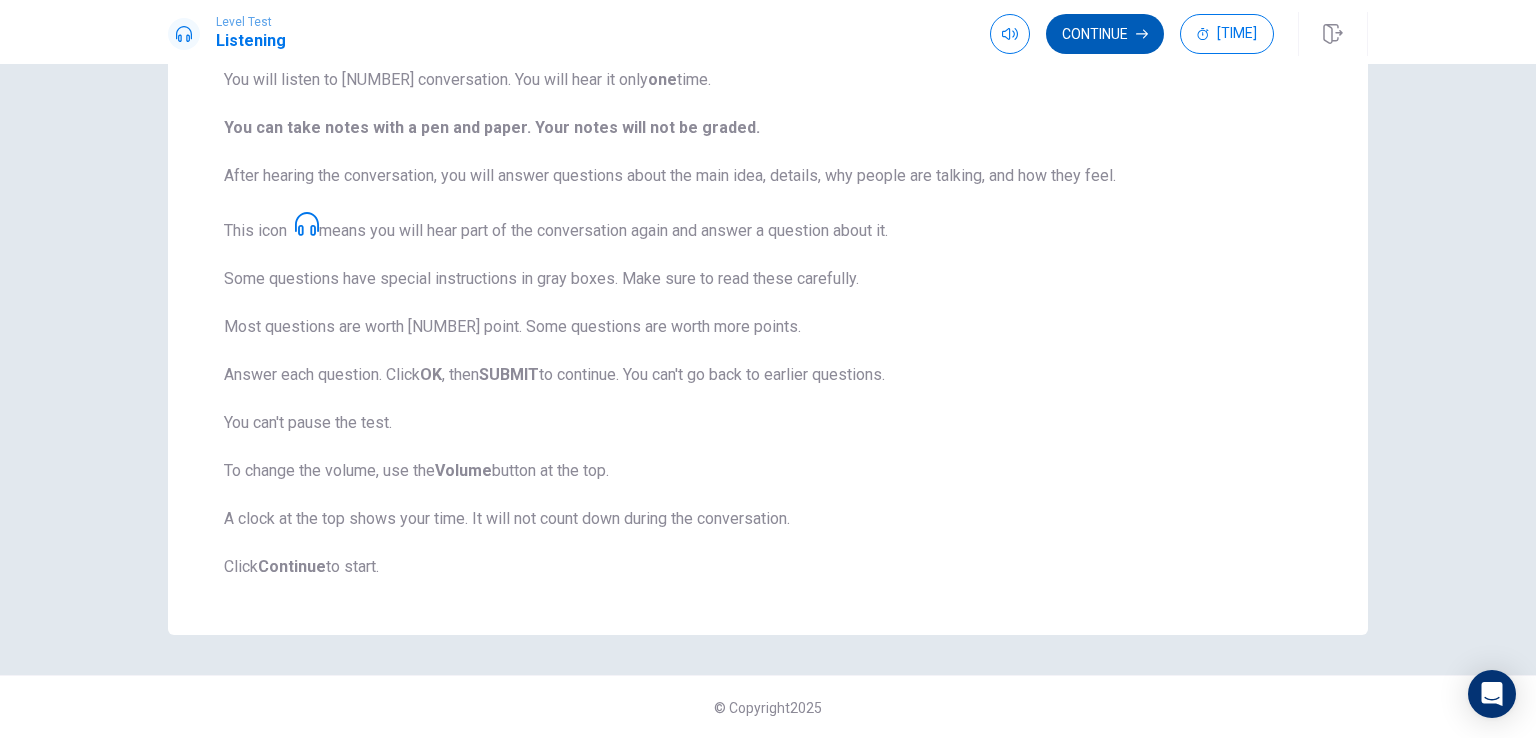 click on "Continue" at bounding box center [1105, 34] 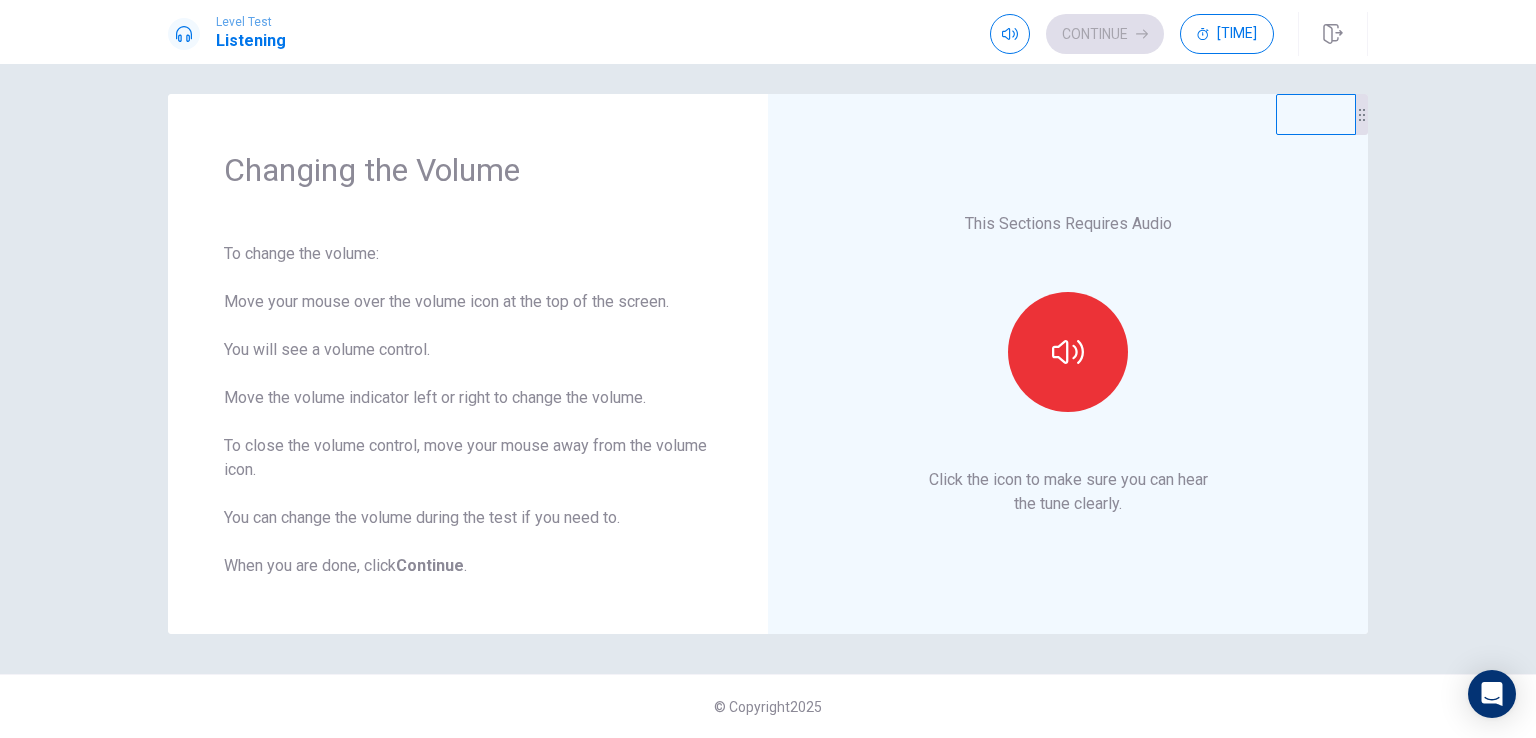 scroll, scrollTop: 10, scrollLeft: 0, axis: vertical 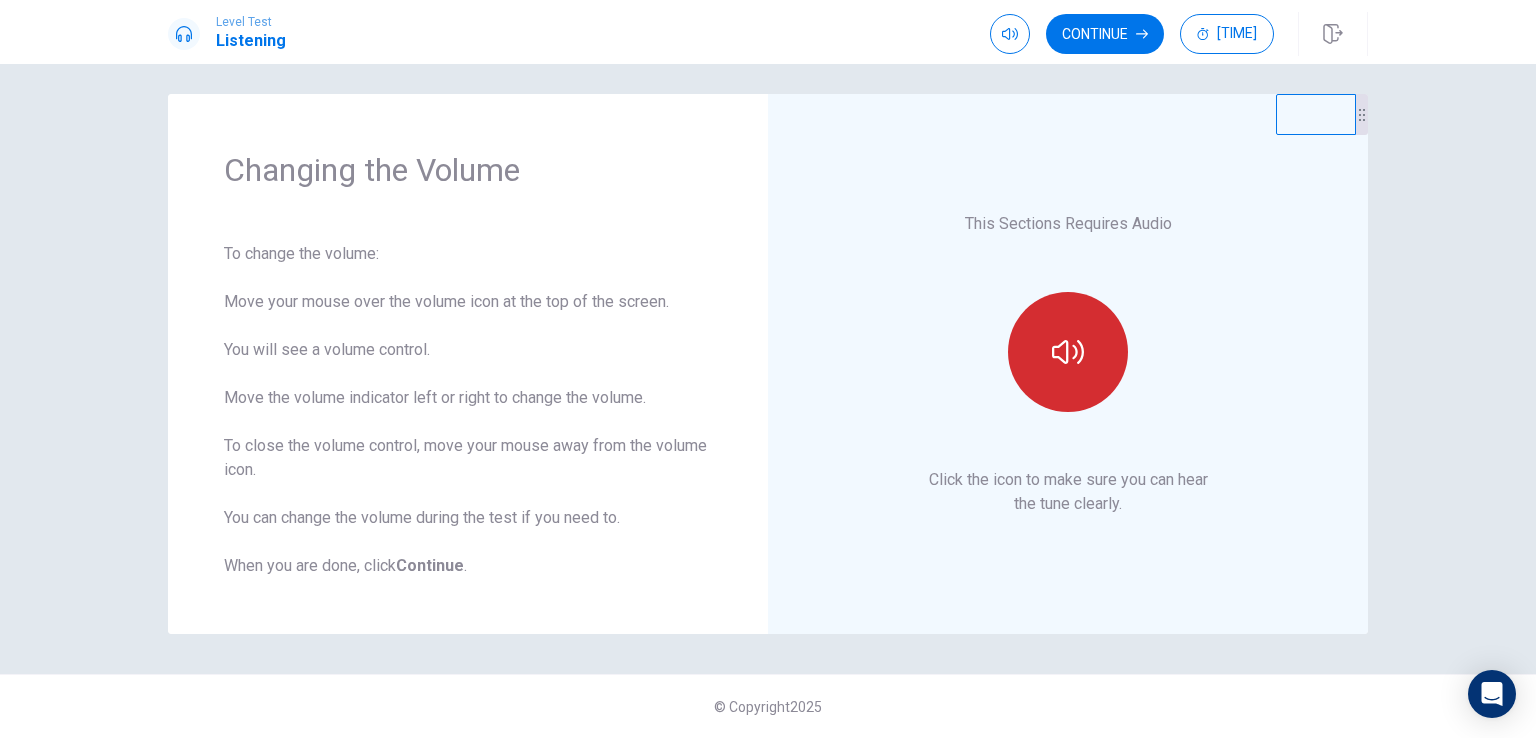 click at bounding box center [1068, 352] 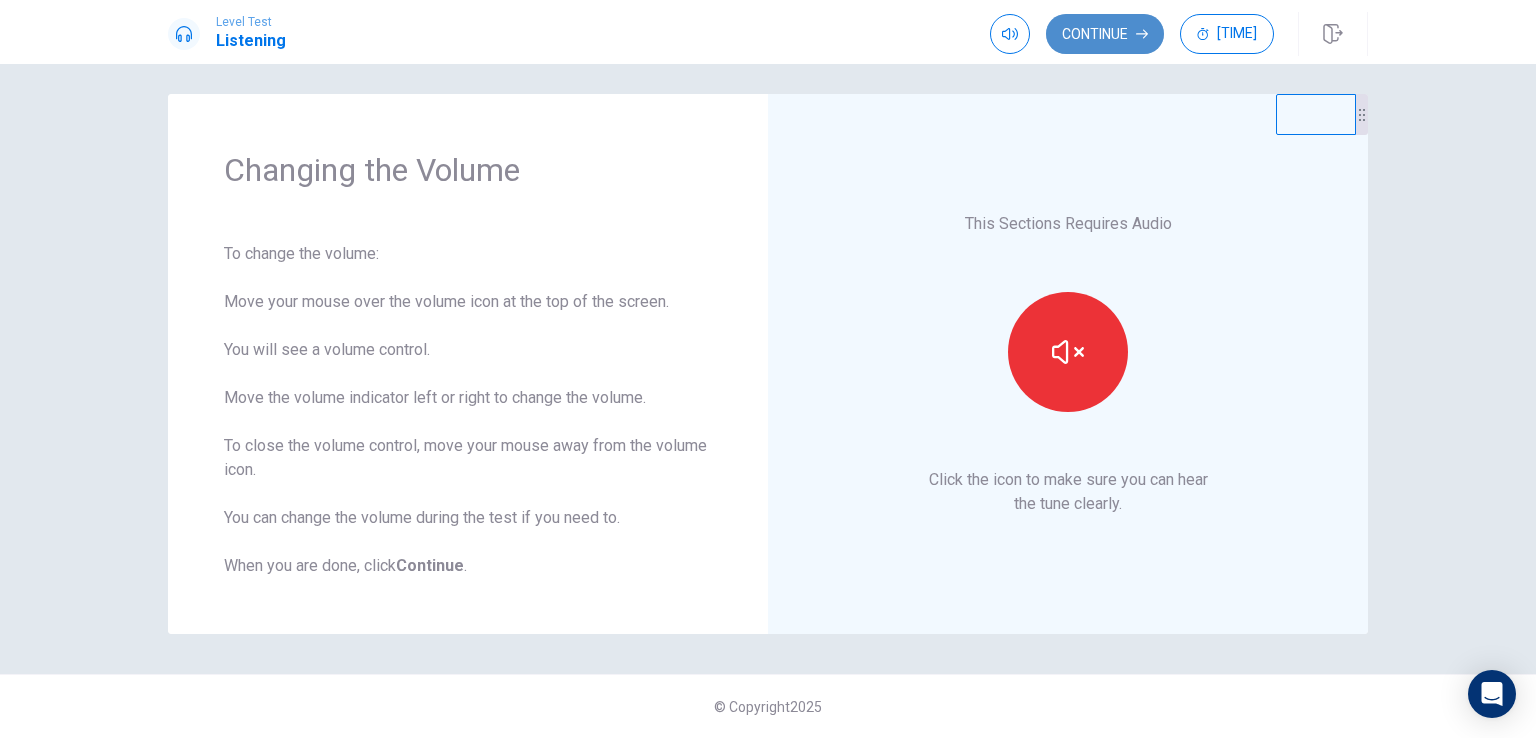 click on "Continue" at bounding box center (1105, 34) 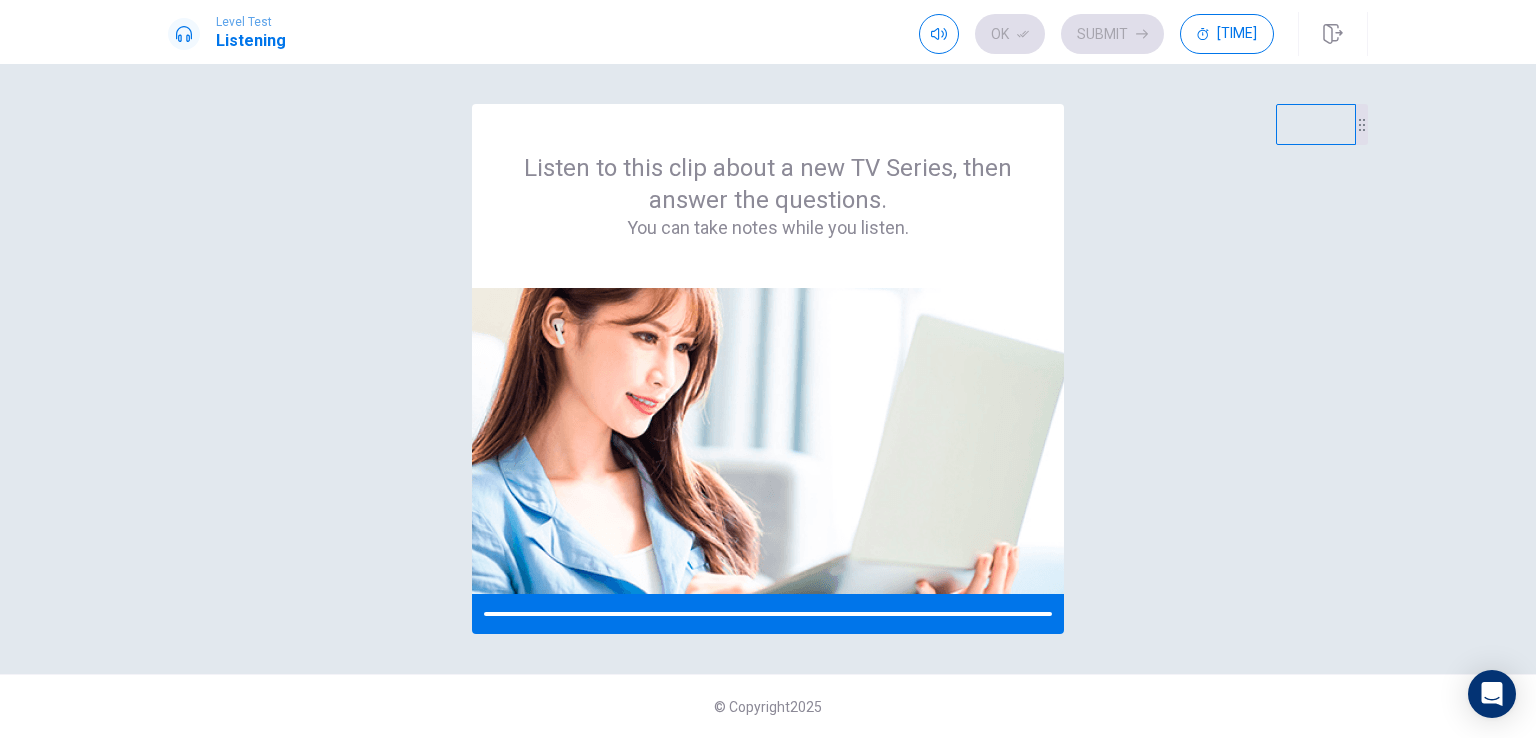 scroll, scrollTop: 0, scrollLeft: 0, axis: both 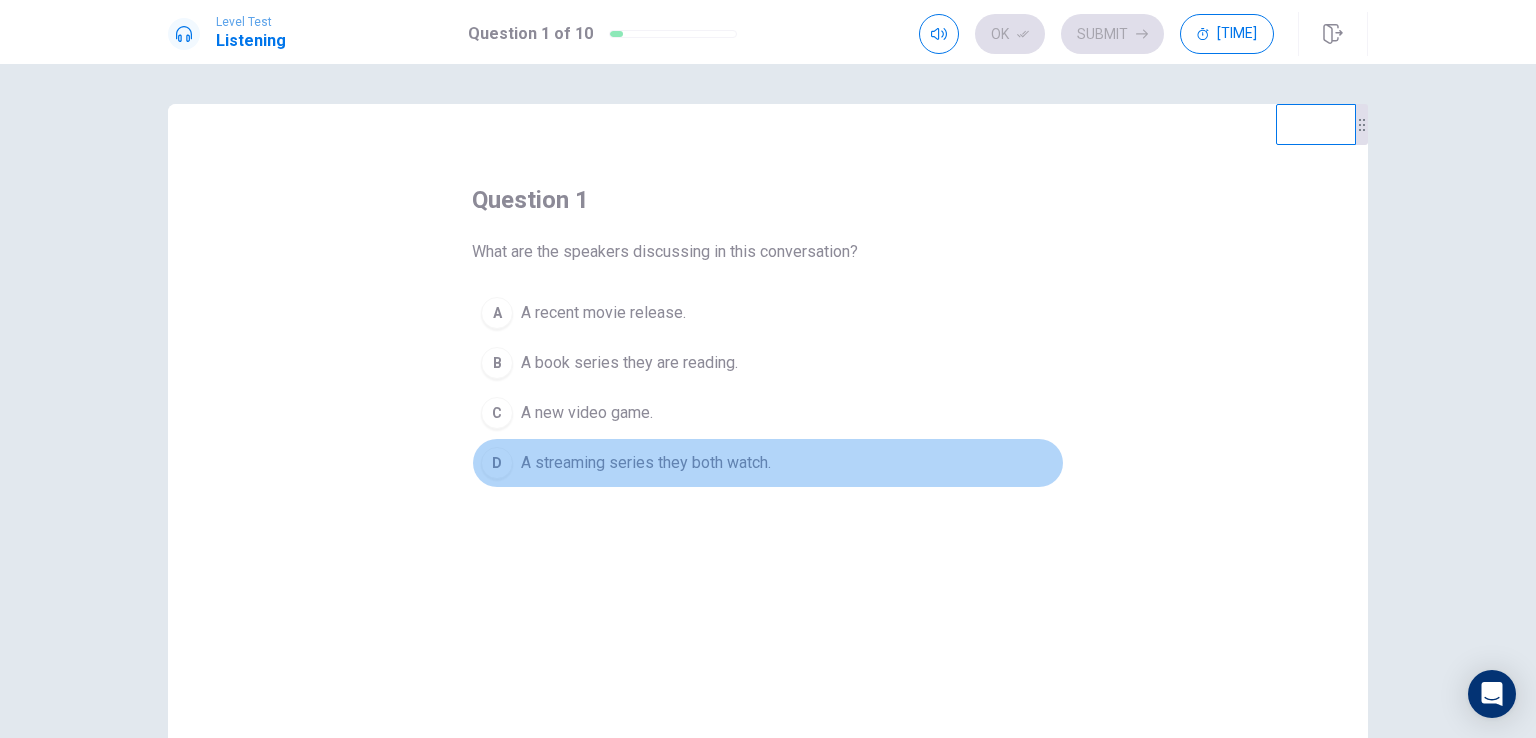 click on "A streaming series they both watch." at bounding box center (603, 313) 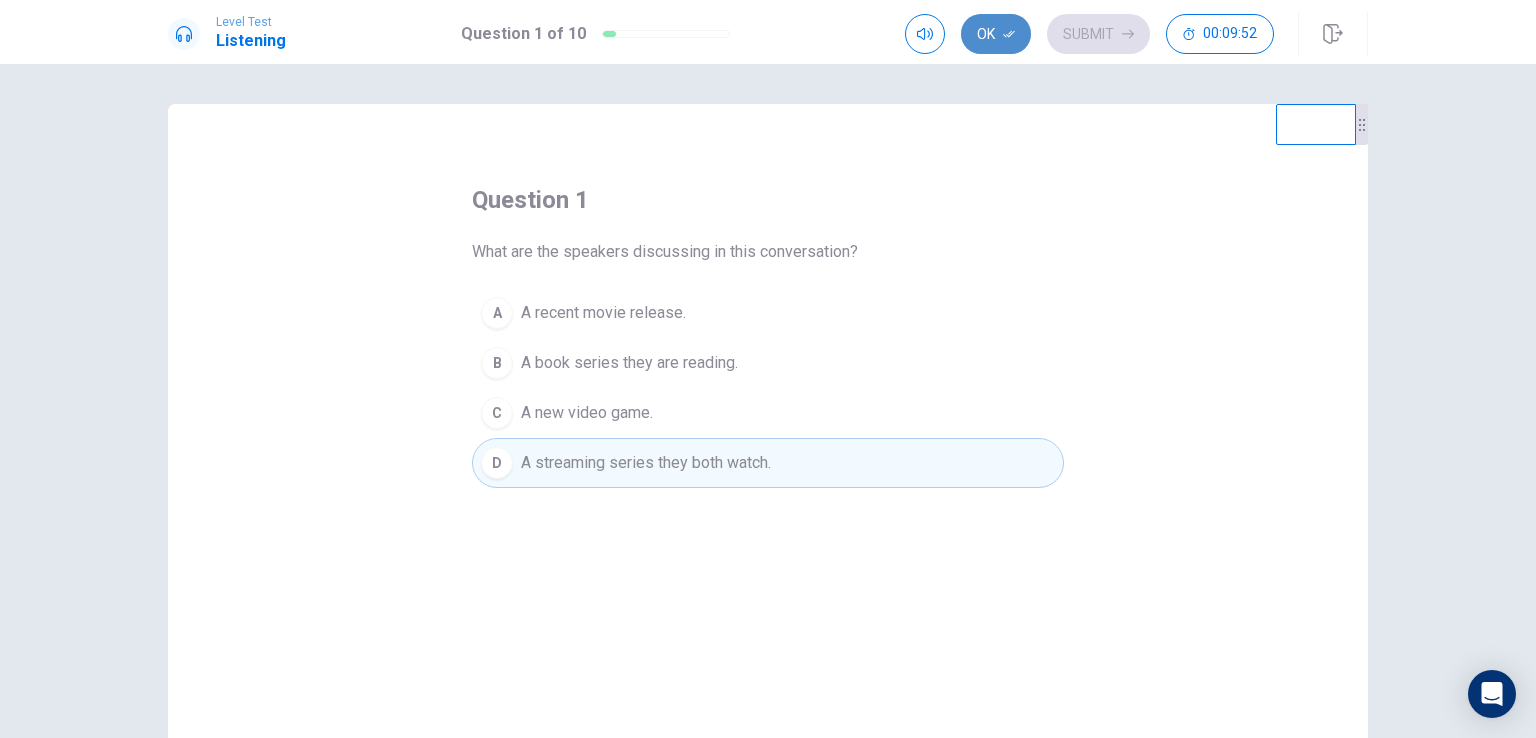 click on "Ok" at bounding box center [996, 34] 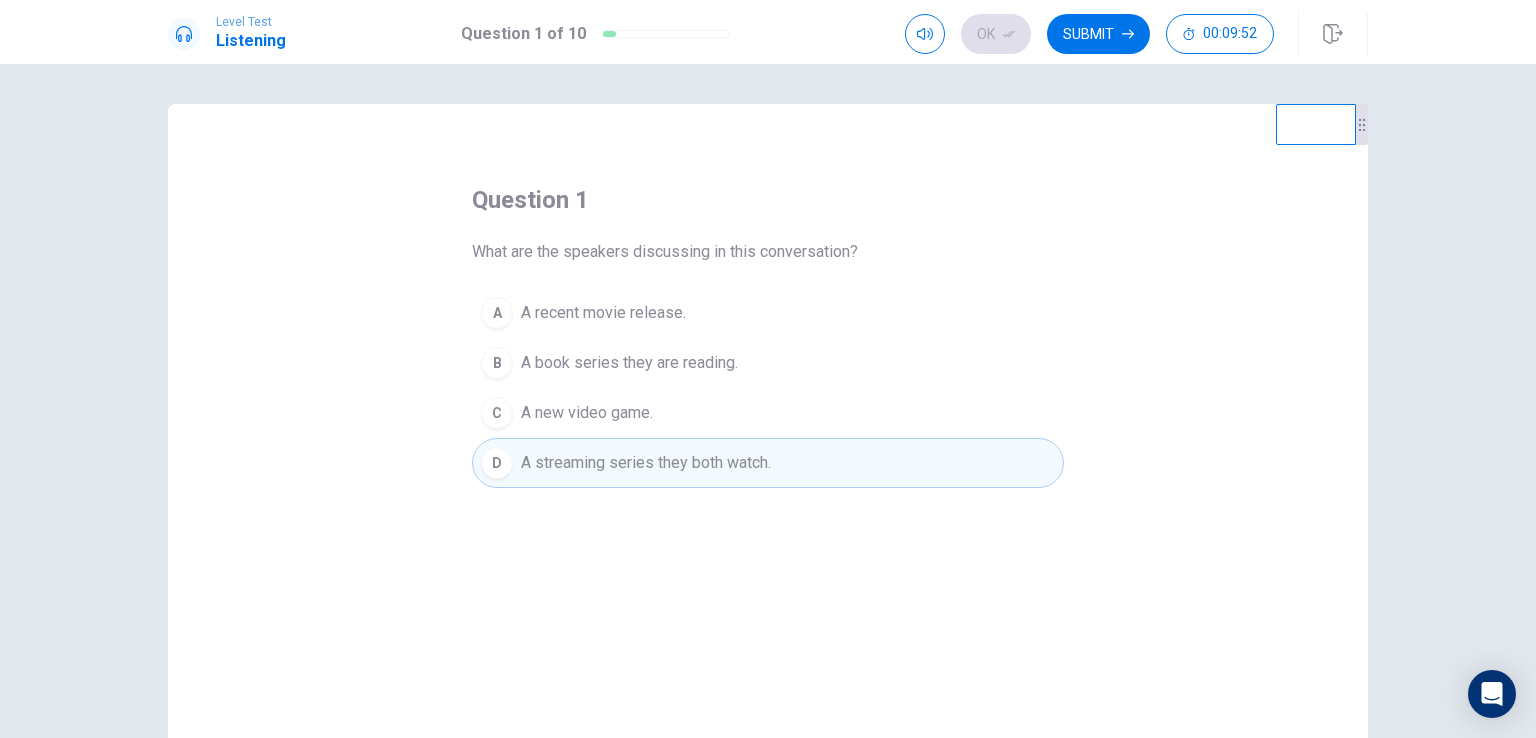 click on "Submit" at bounding box center [1098, 34] 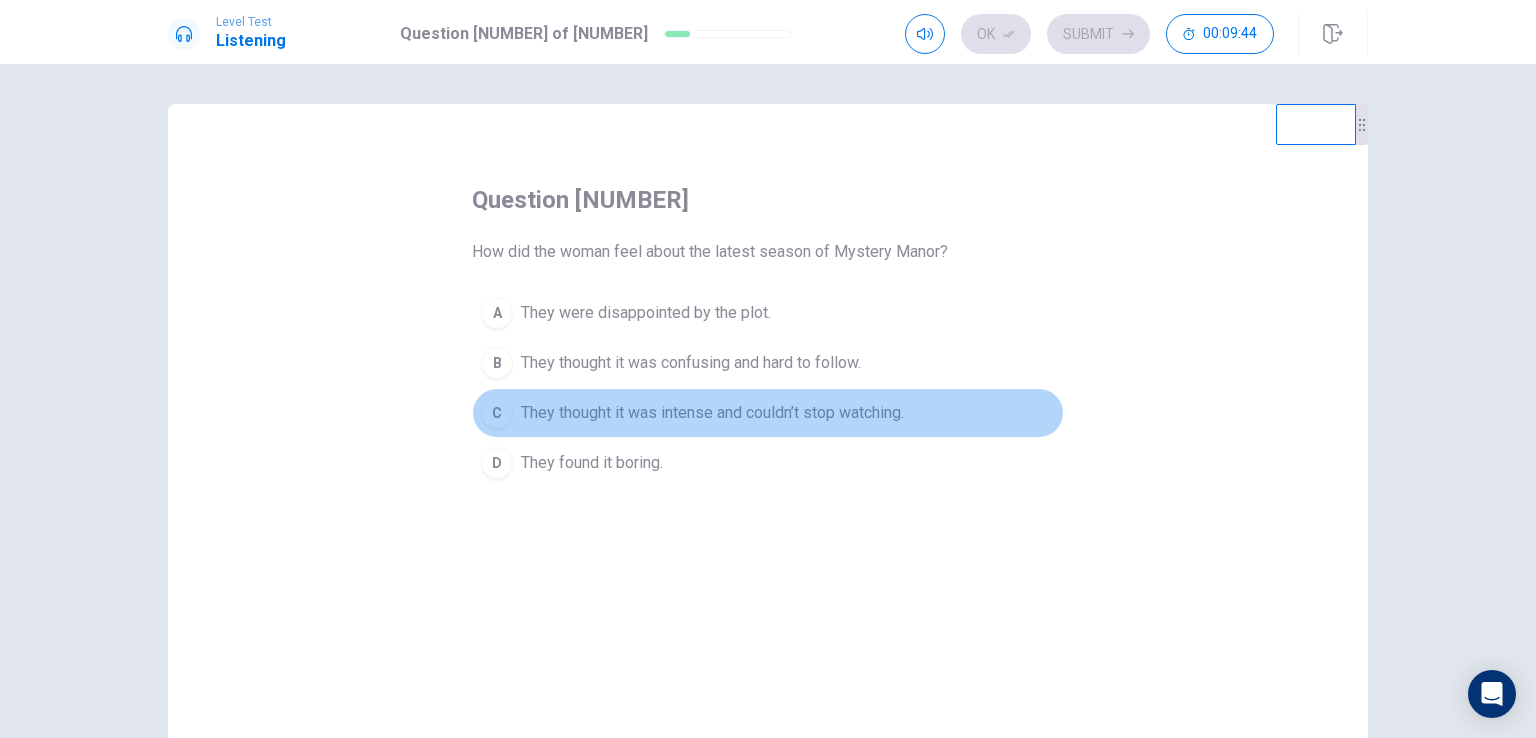 click on "They thought it was intense and couldn’t stop watching." at bounding box center (646, 313) 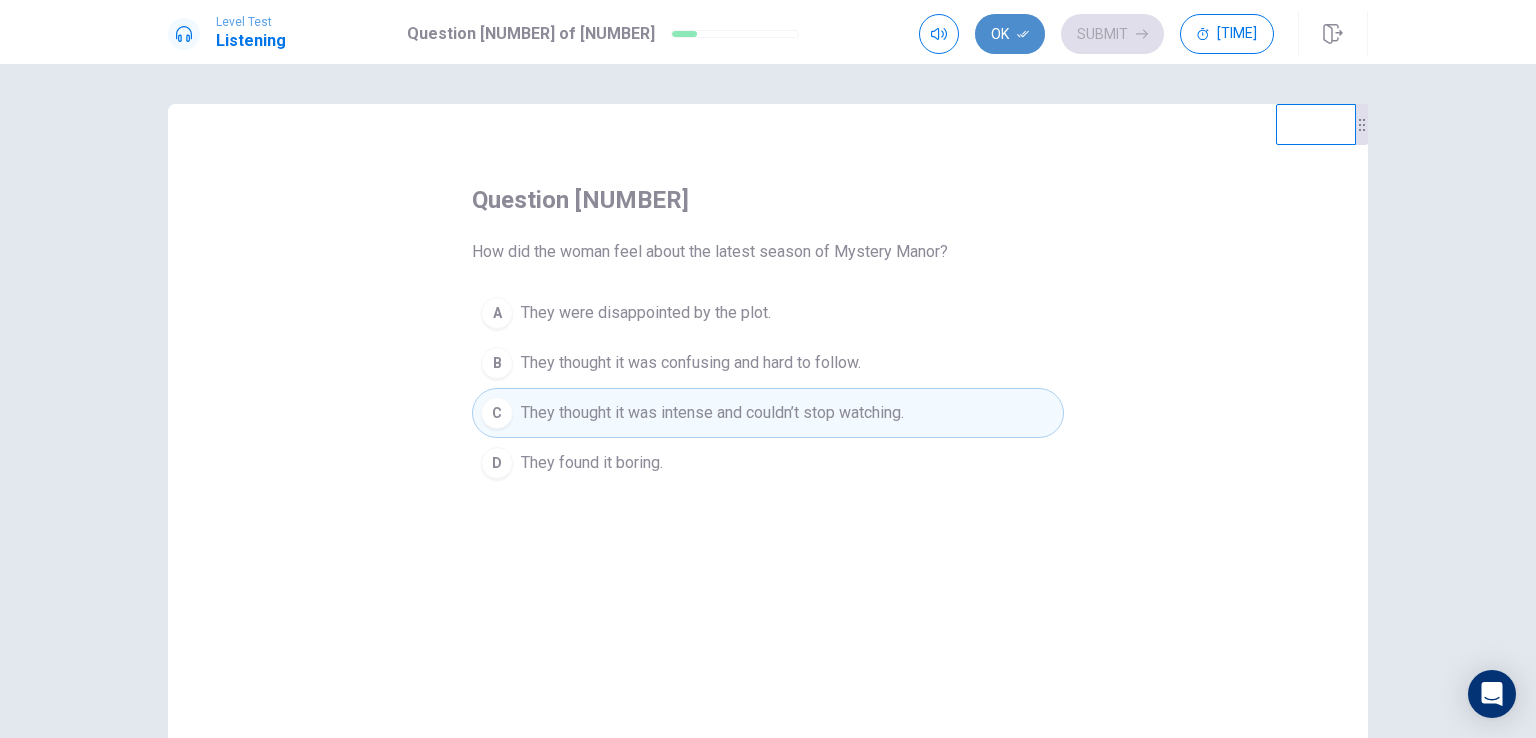 click on "Ok" at bounding box center [1010, 34] 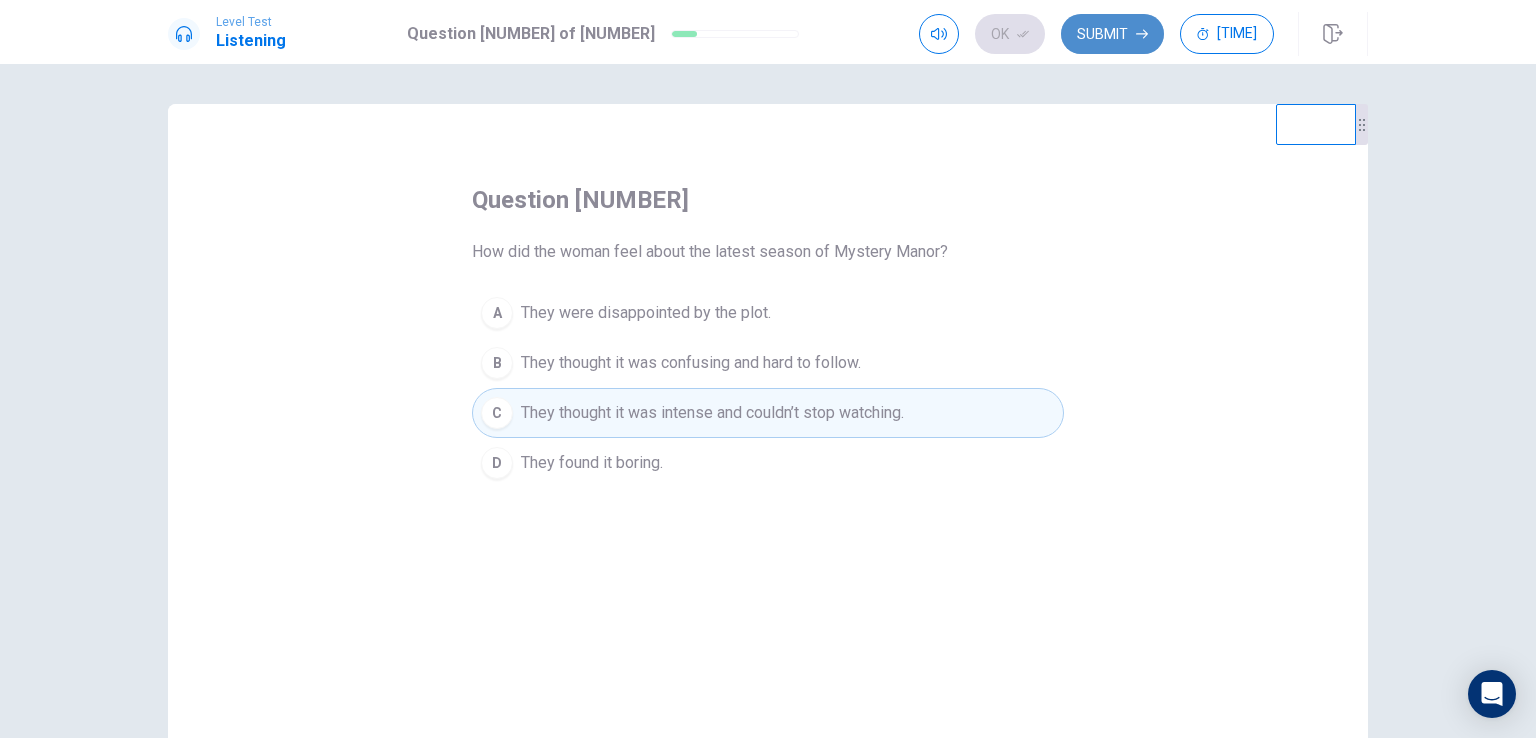 click on "Submit" at bounding box center [1112, 34] 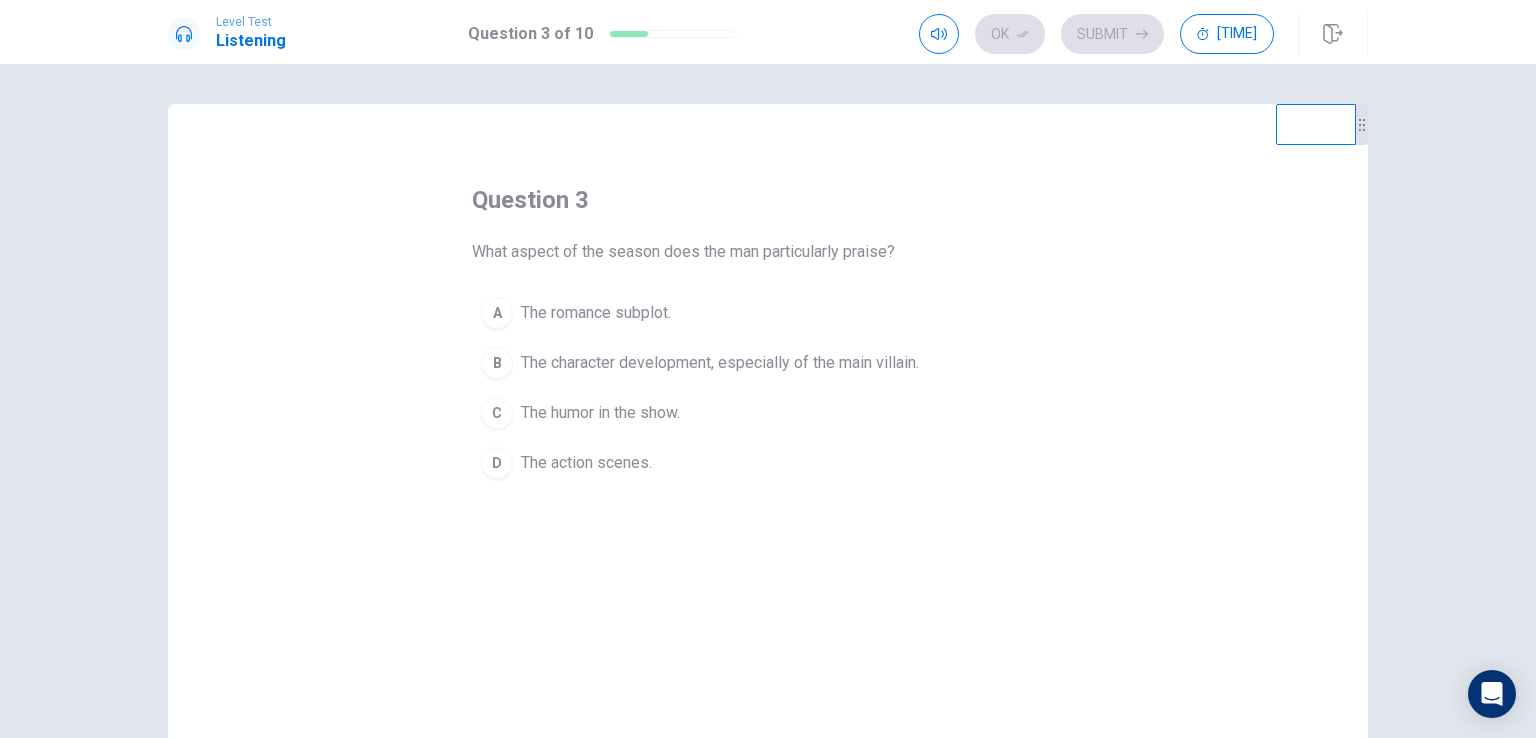click on "The humor in the show." at bounding box center (596, 313) 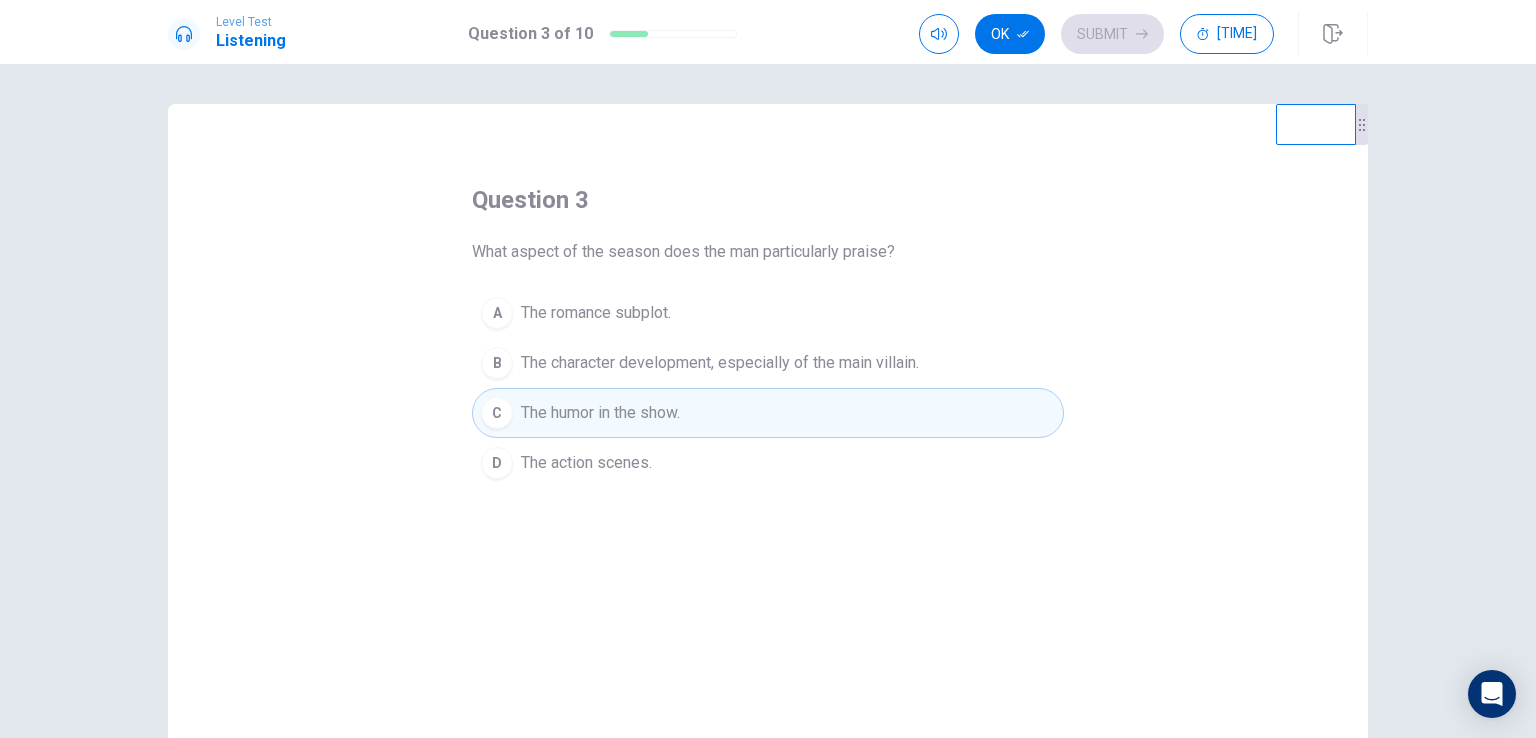 click on "The character development, especially of the main villain." at bounding box center [596, 313] 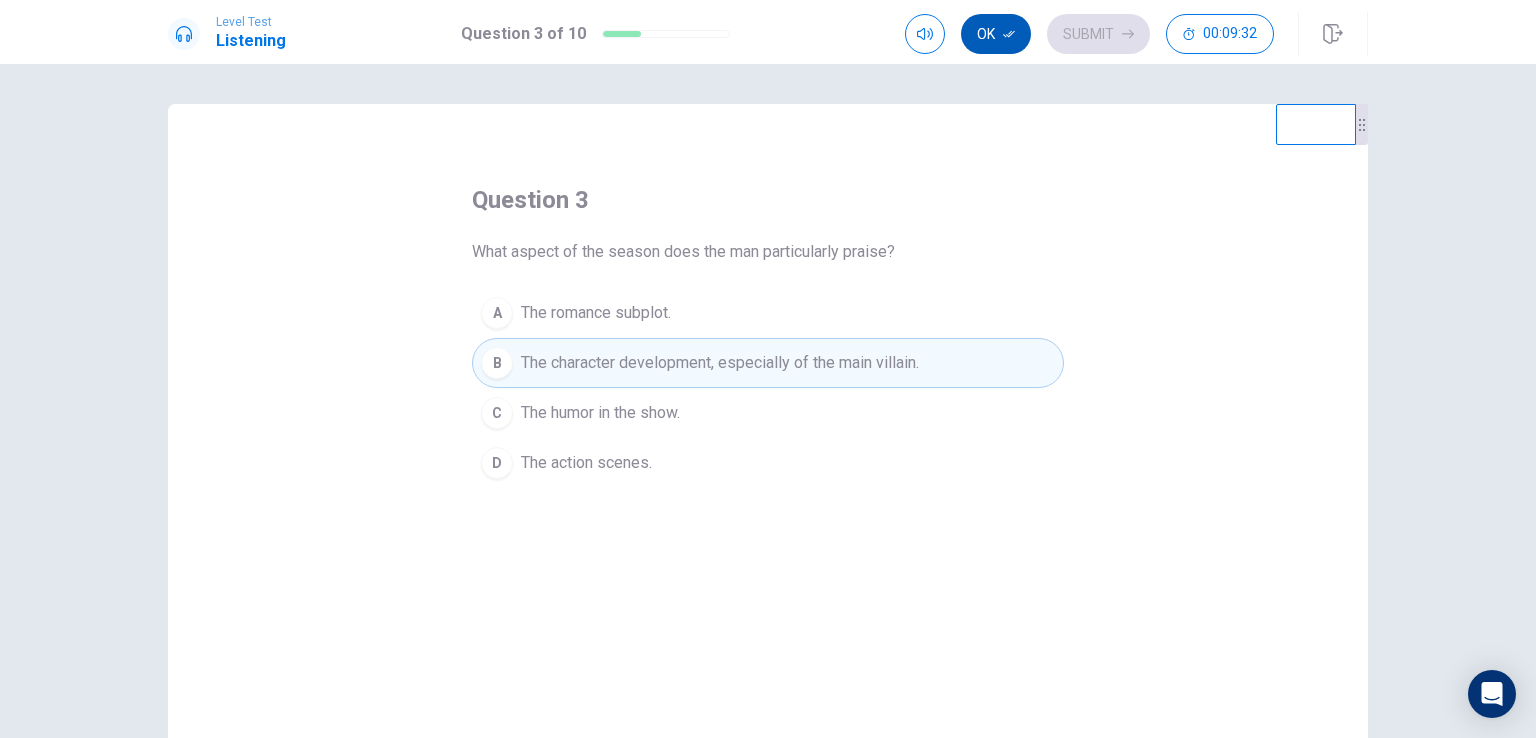 click at bounding box center (1009, 34) 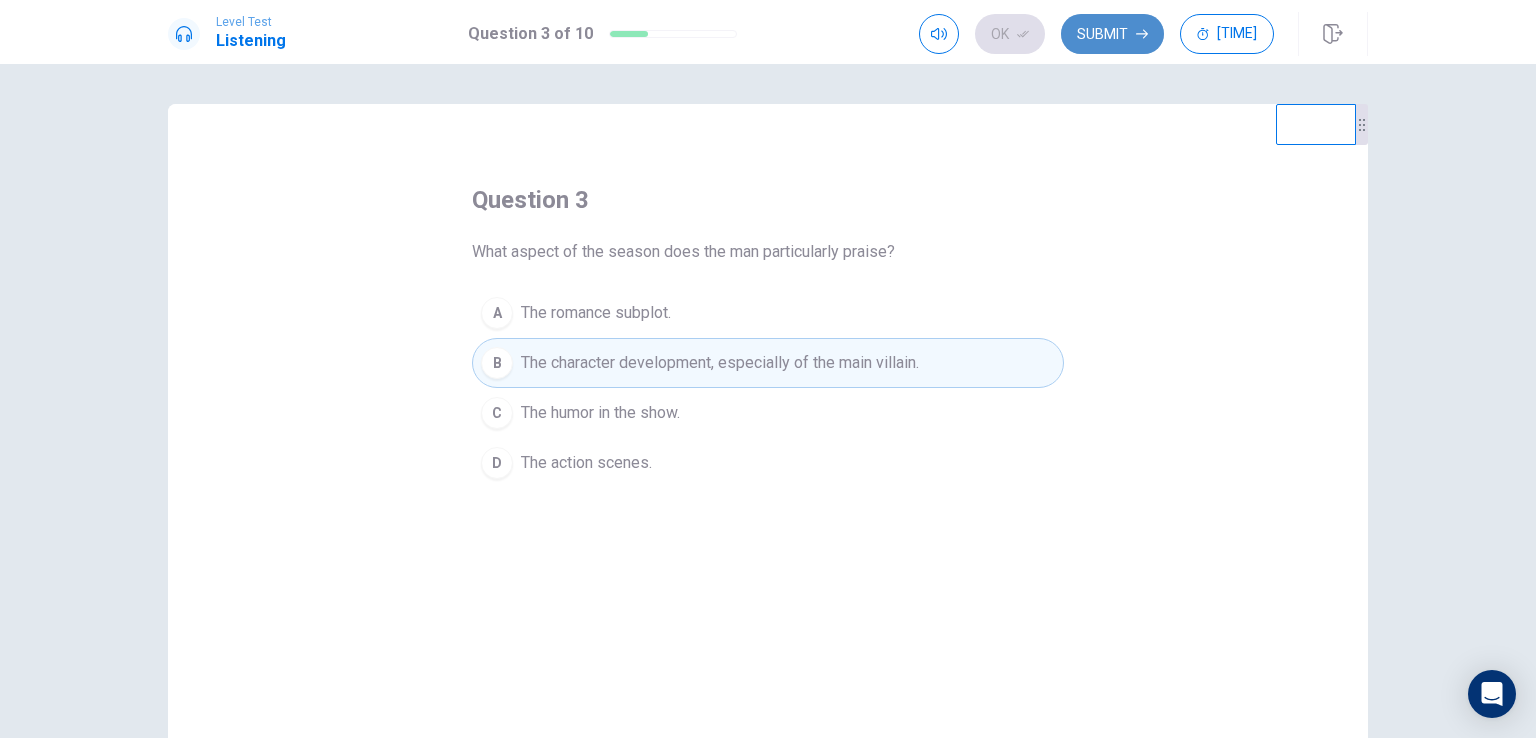 click on "Submit" at bounding box center [1112, 34] 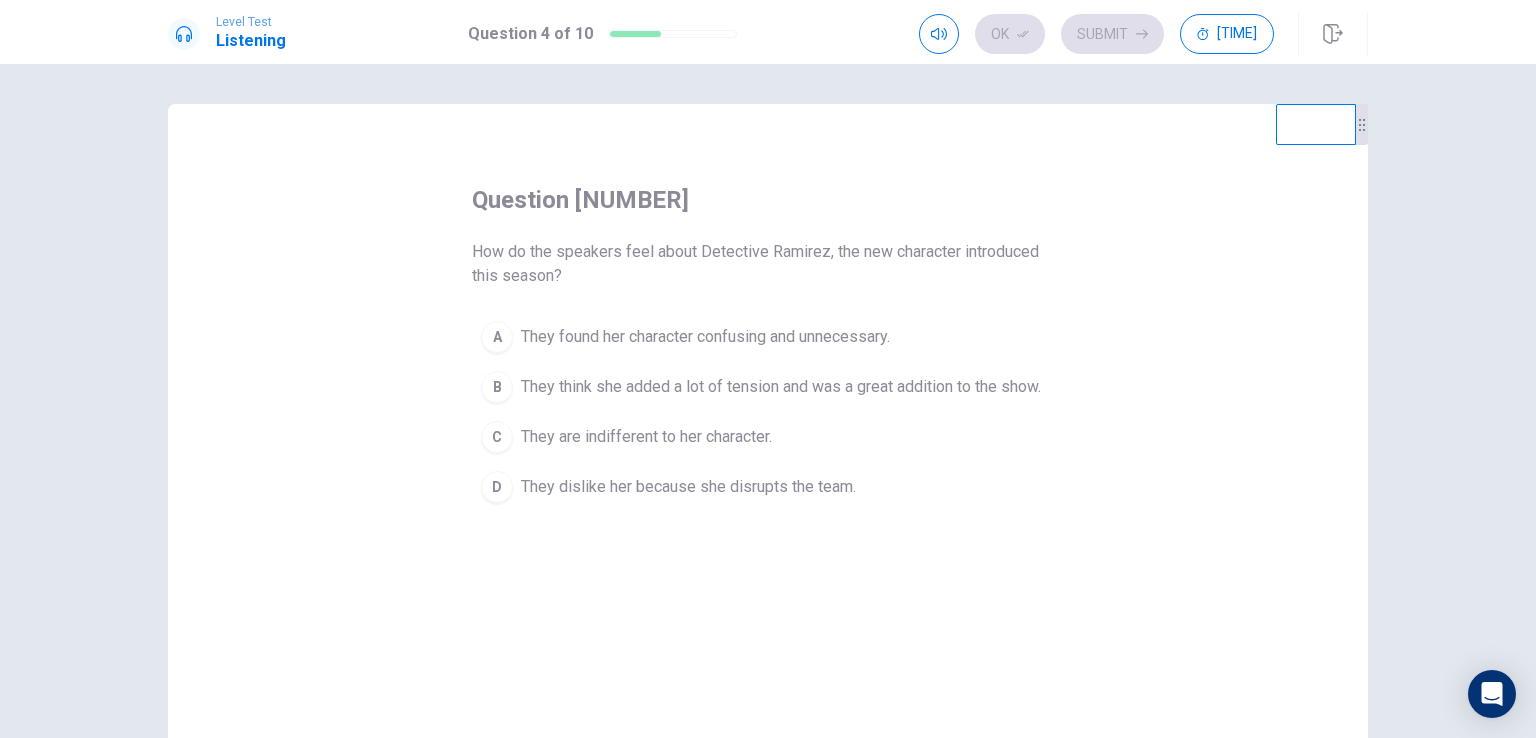 click on "They think she added a lot of tension and was a great addition to the show." at bounding box center (705, 337) 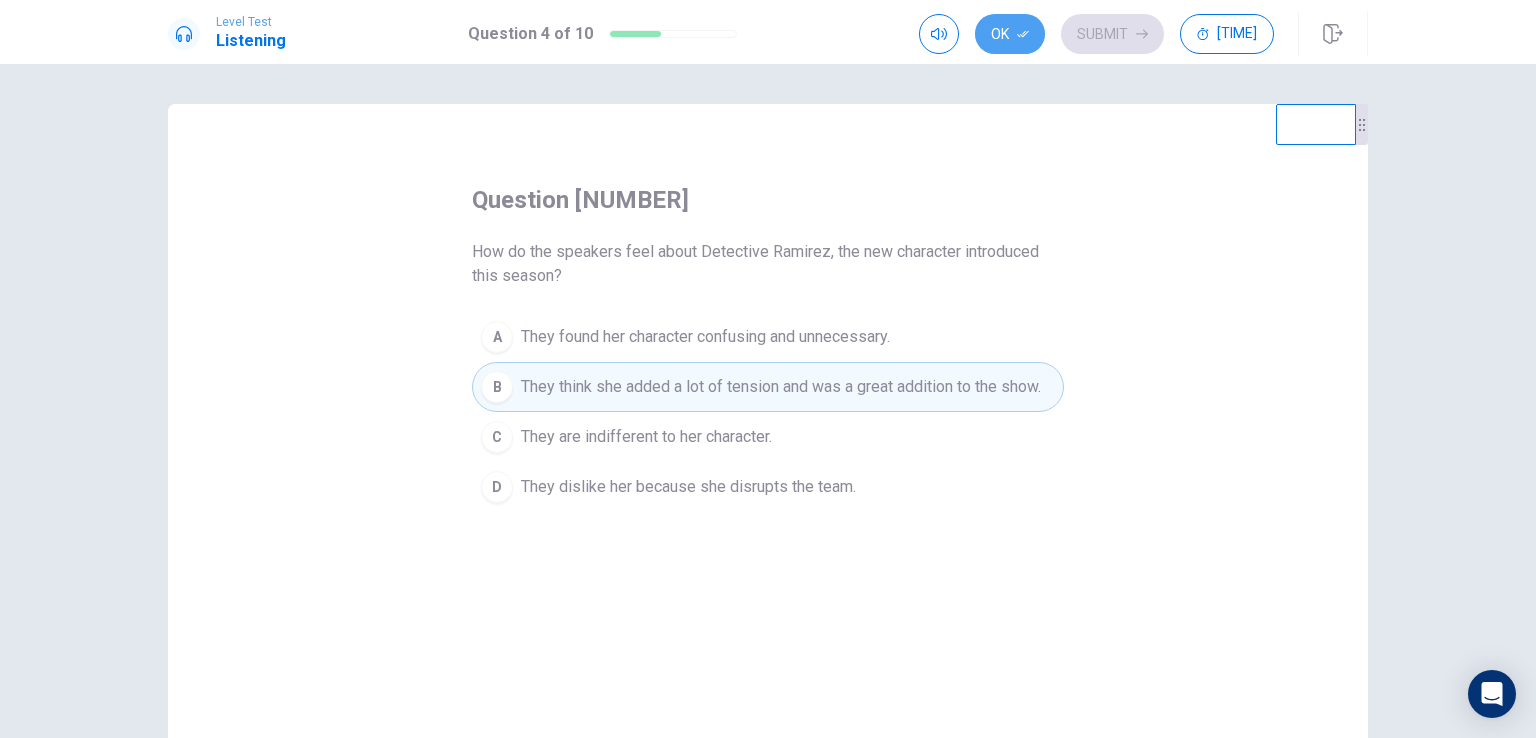 drag, startPoint x: 993, startPoint y: 31, endPoint x: 1006, endPoint y: 33, distance: 13.152946 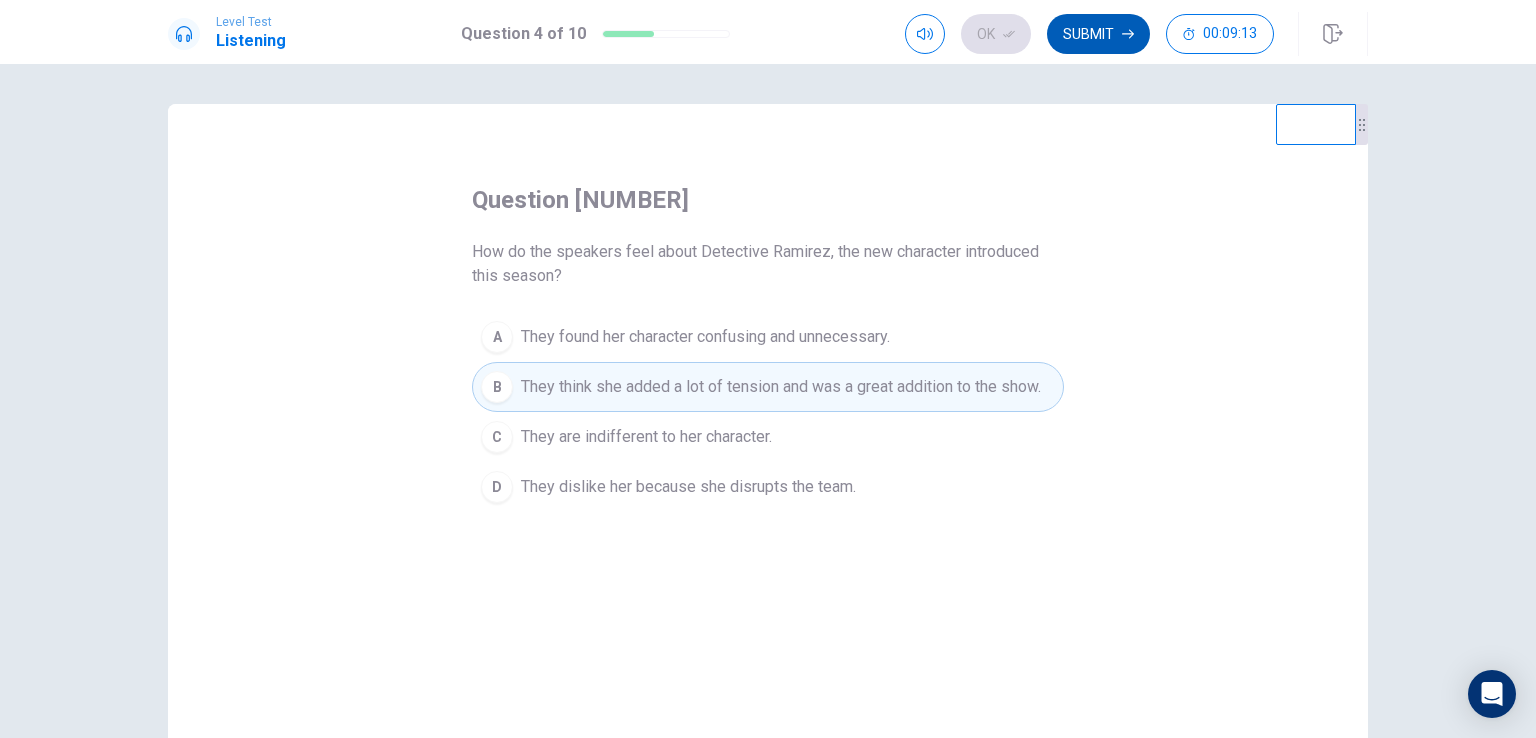 click on "Submit" at bounding box center (1098, 34) 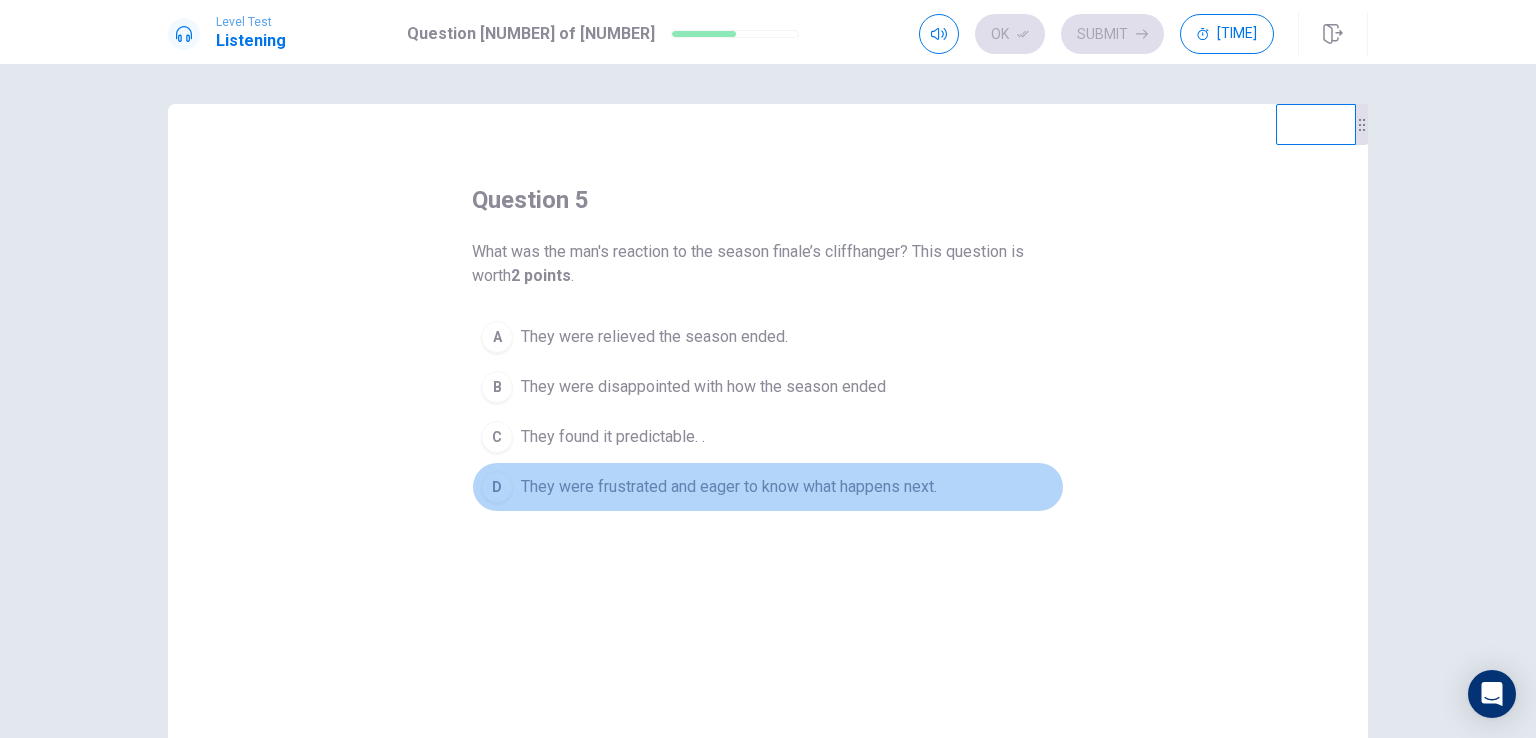 click on "They were frustrated and eager to know what happens next." at bounding box center [654, 337] 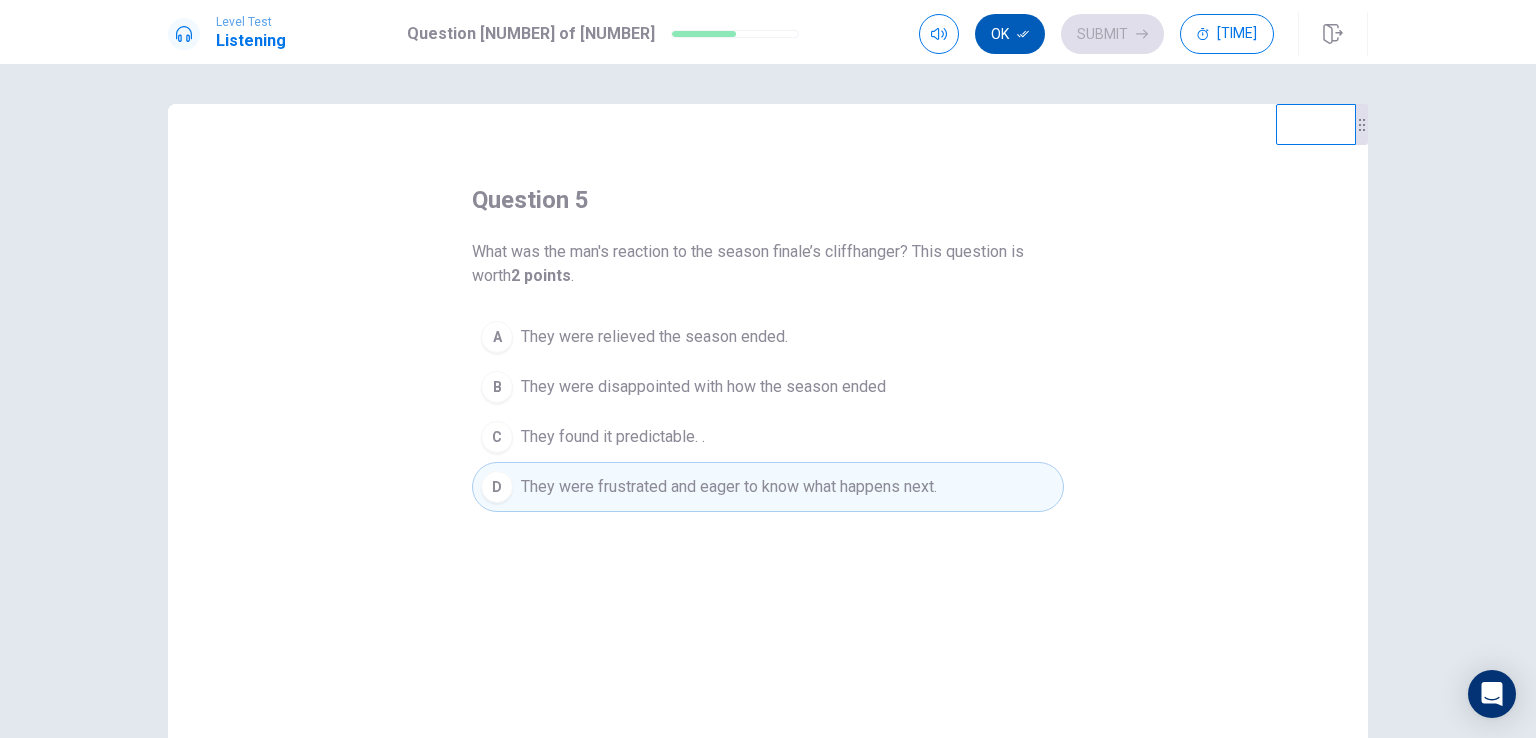 click on "Ok" at bounding box center (1010, 34) 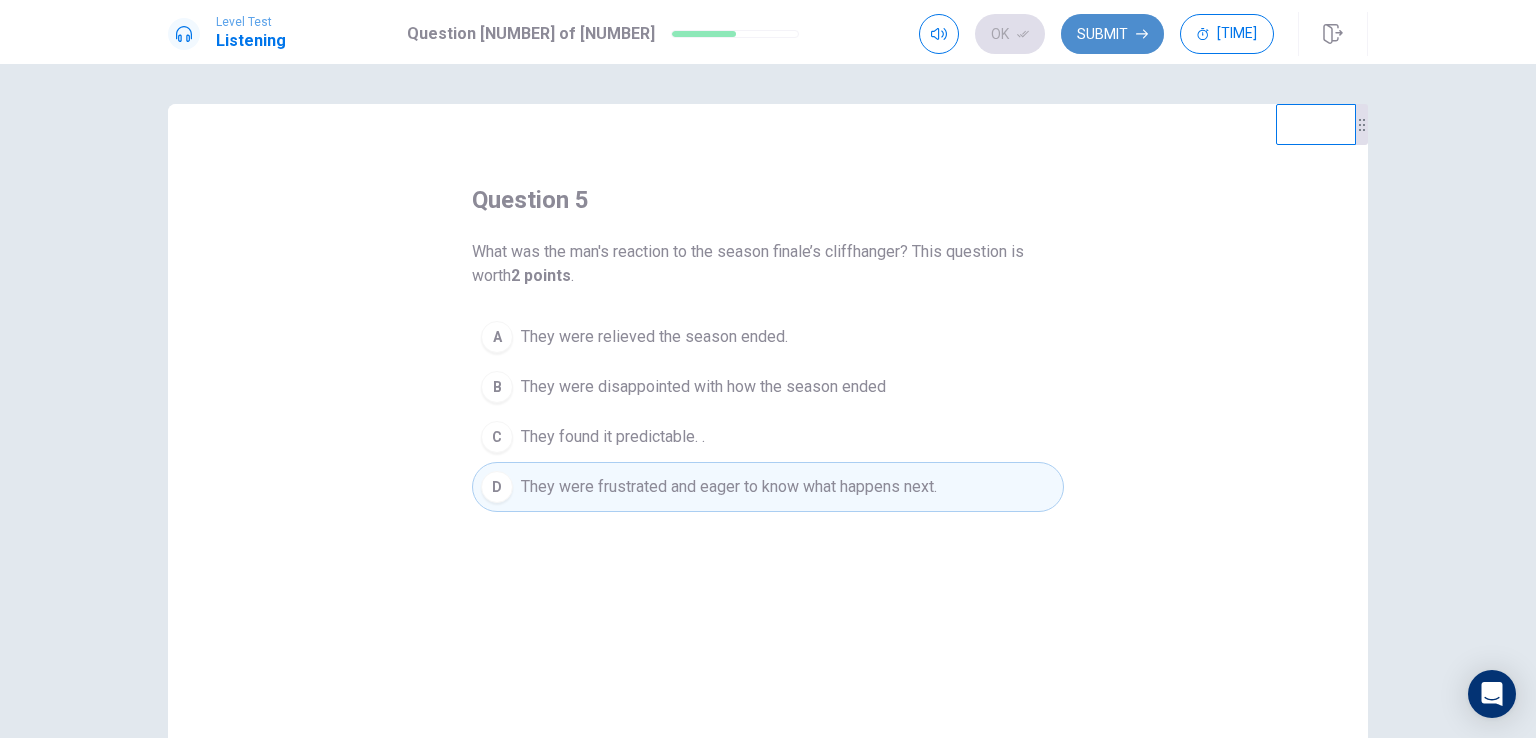 click on "Submit" at bounding box center (1112, 34) 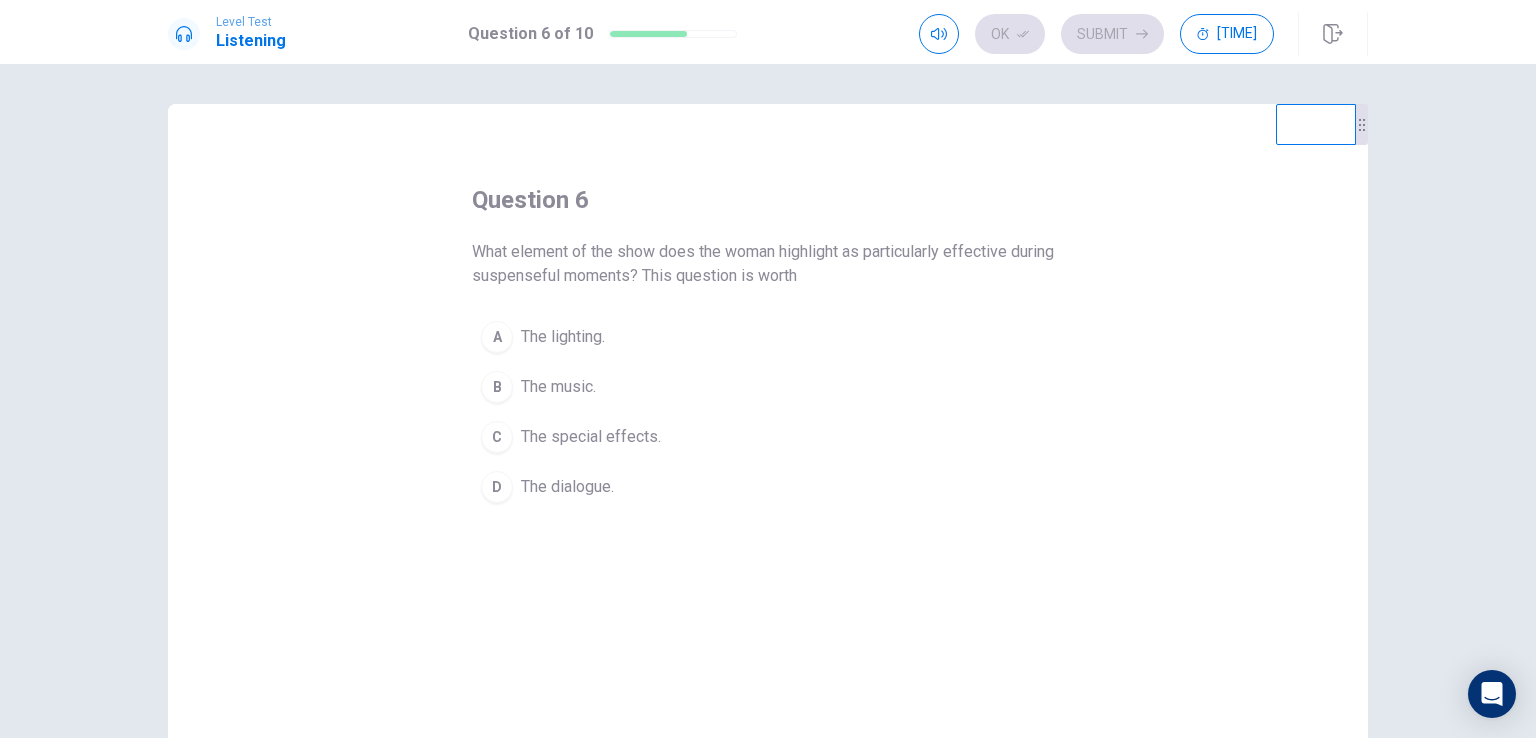 click on "The music." at bounding box center (563, 337) 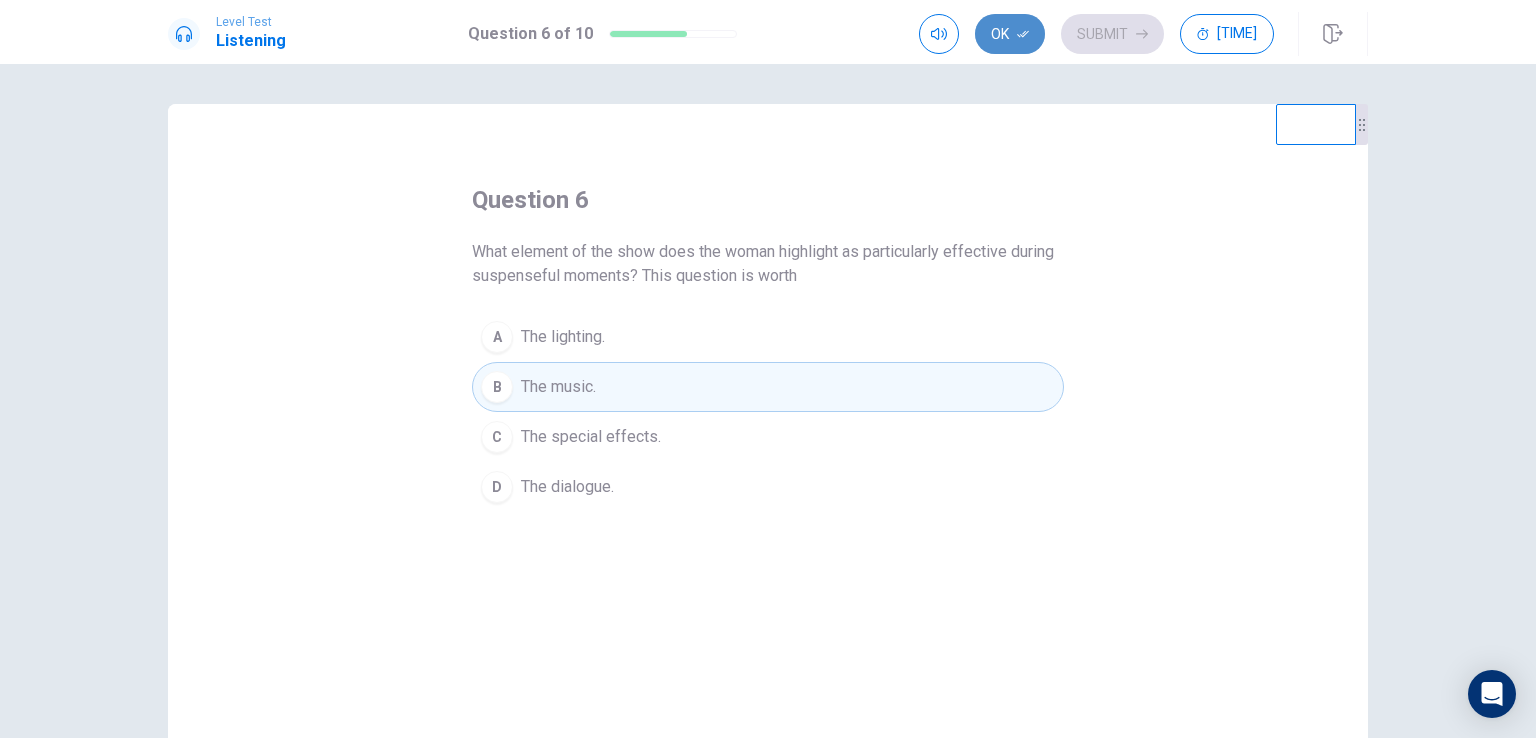 click on "Ok" at bounding box center (1010, 34) 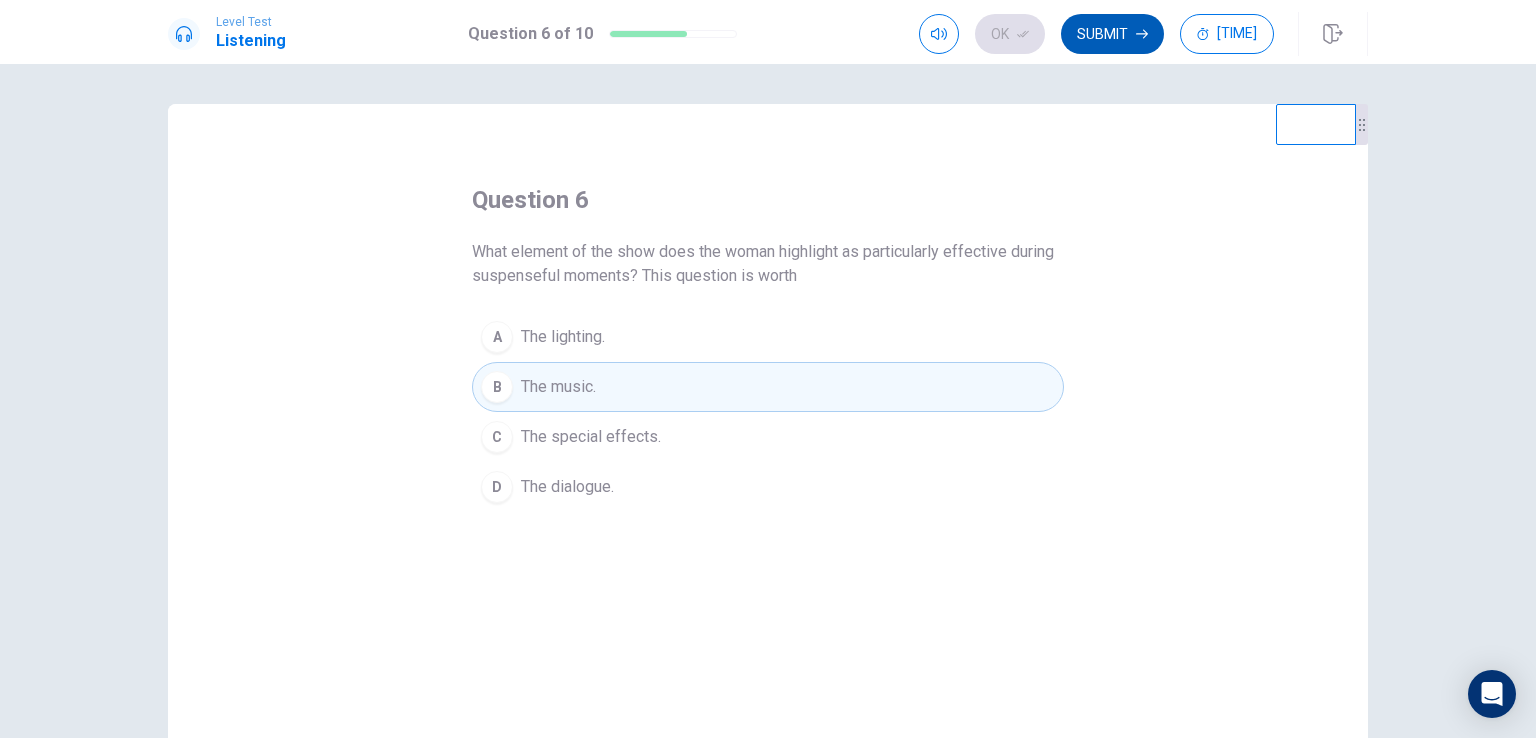 click on "Submit" at bounding box center [1112, 34] 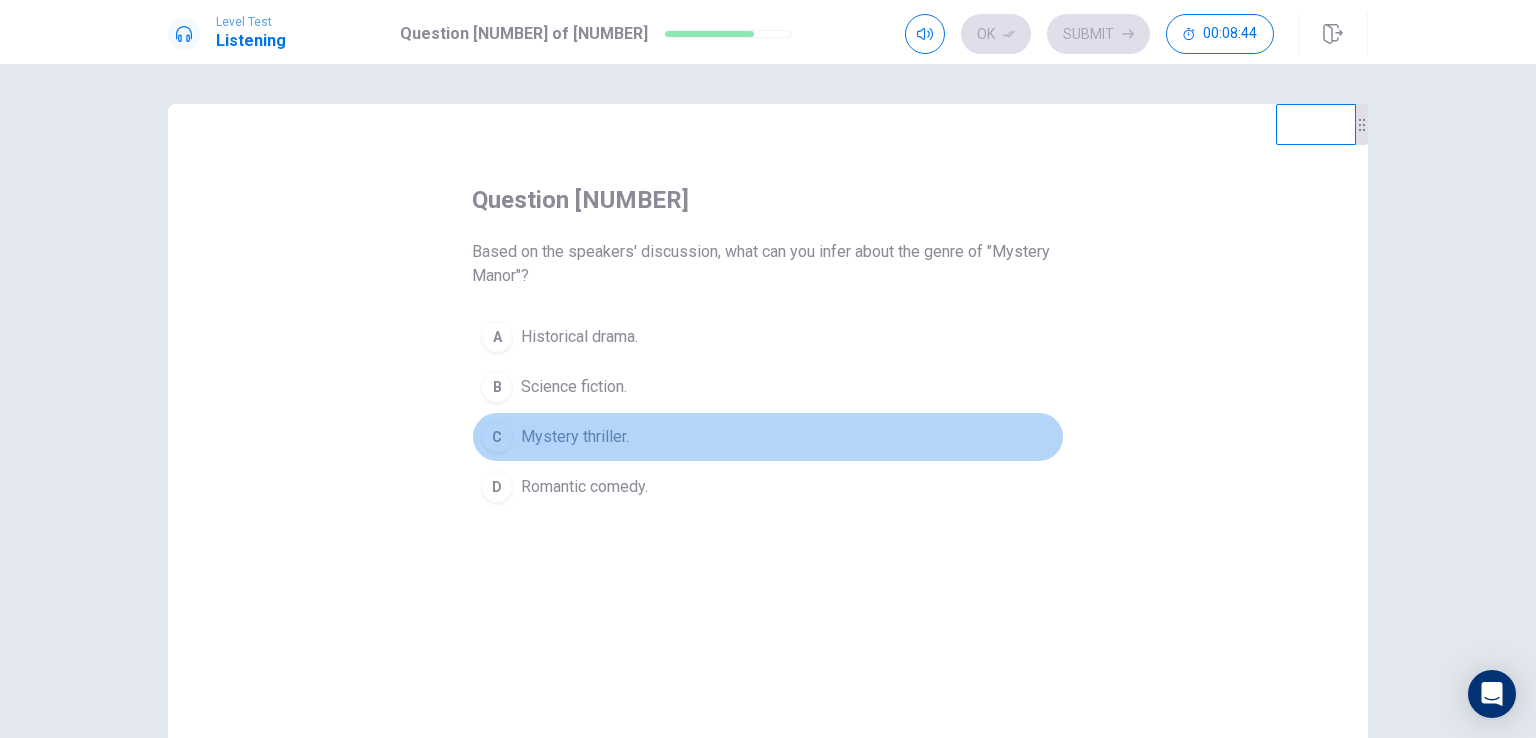click on "Mystery thriller." at bounding box center (579, 337) 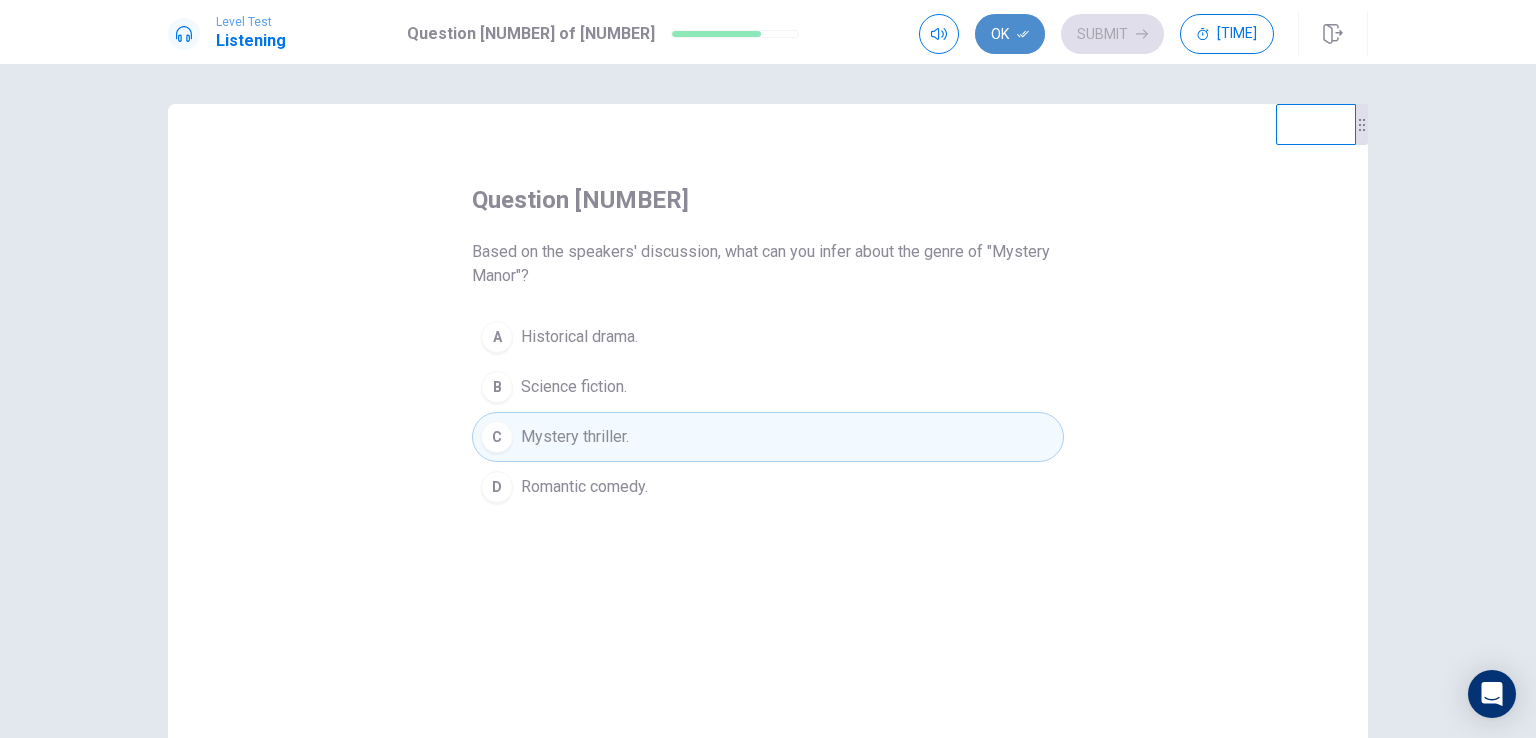 click on "Ok" at bounding box center [1010, 34] 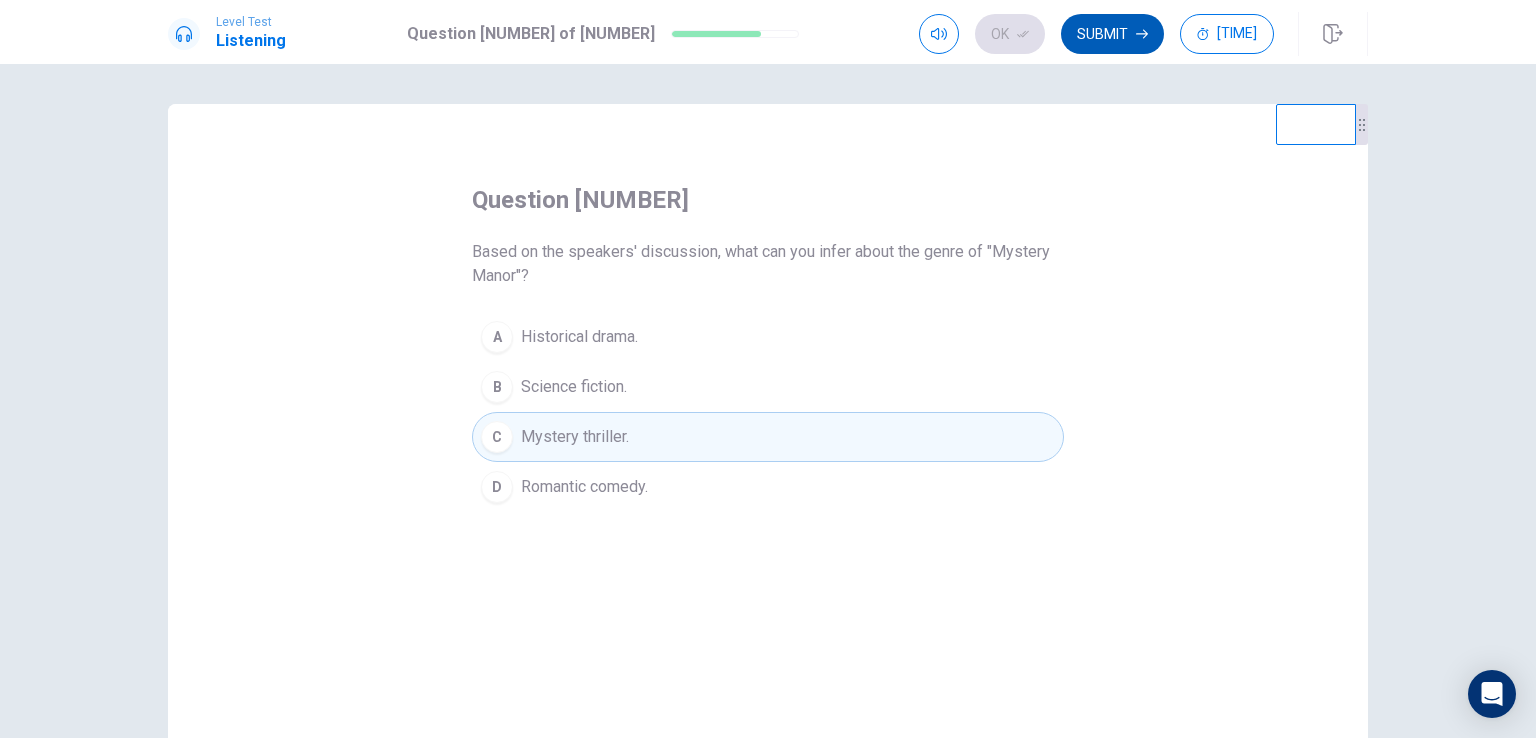 click on "Submit" at bounding box center [1112, 34] 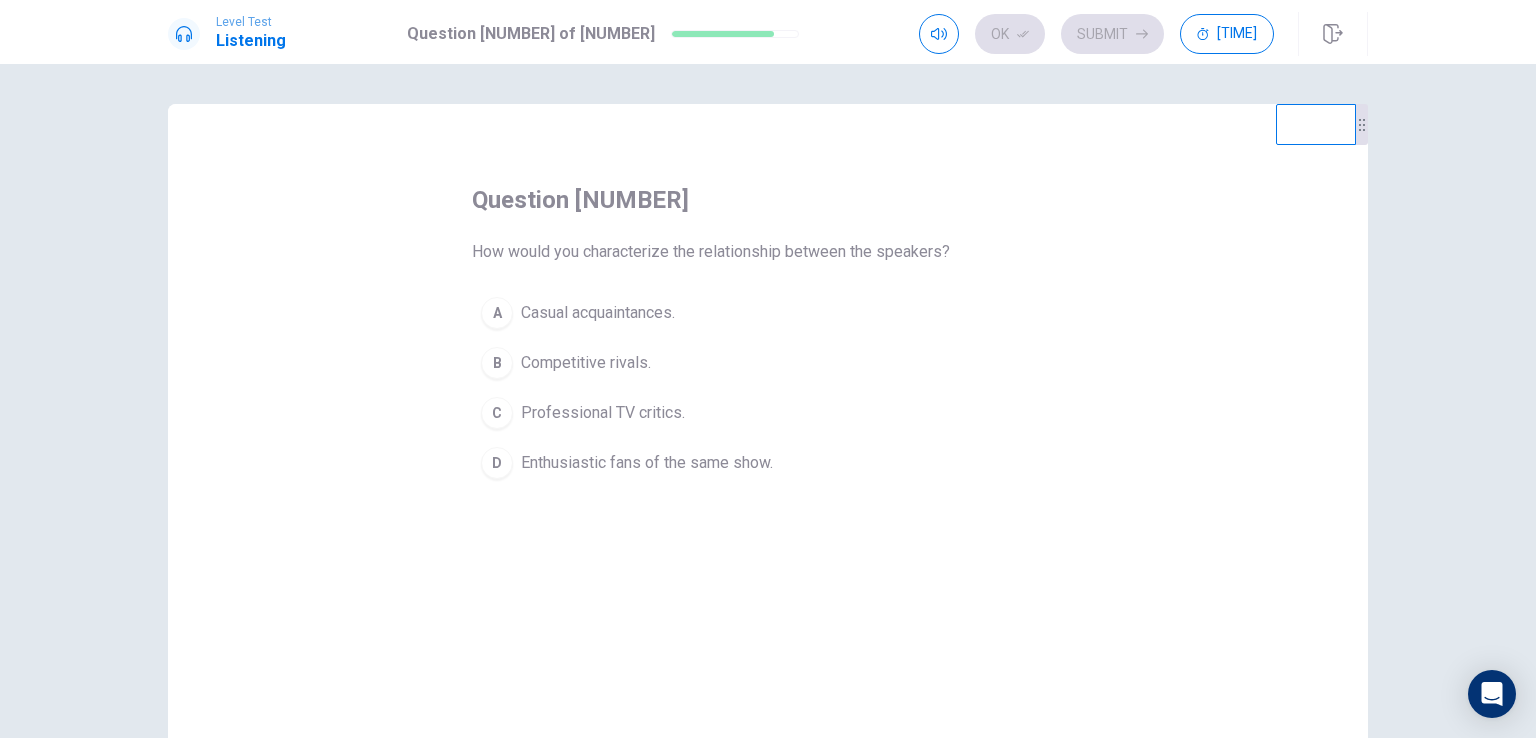 click on "Enthusiastic fans of the same show." at bounding box center [598, 313] 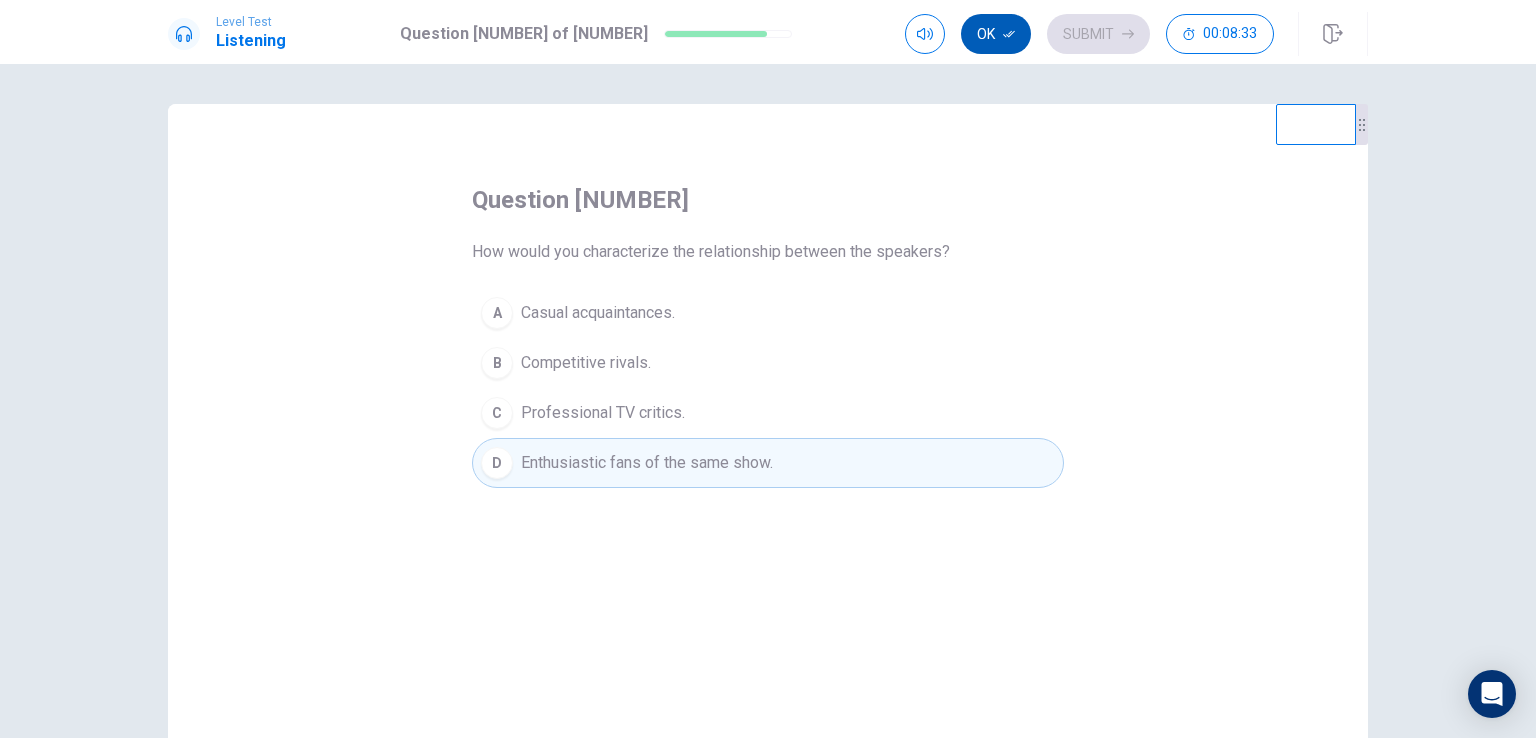 click on "Ok" at bounding box center (996, 34) 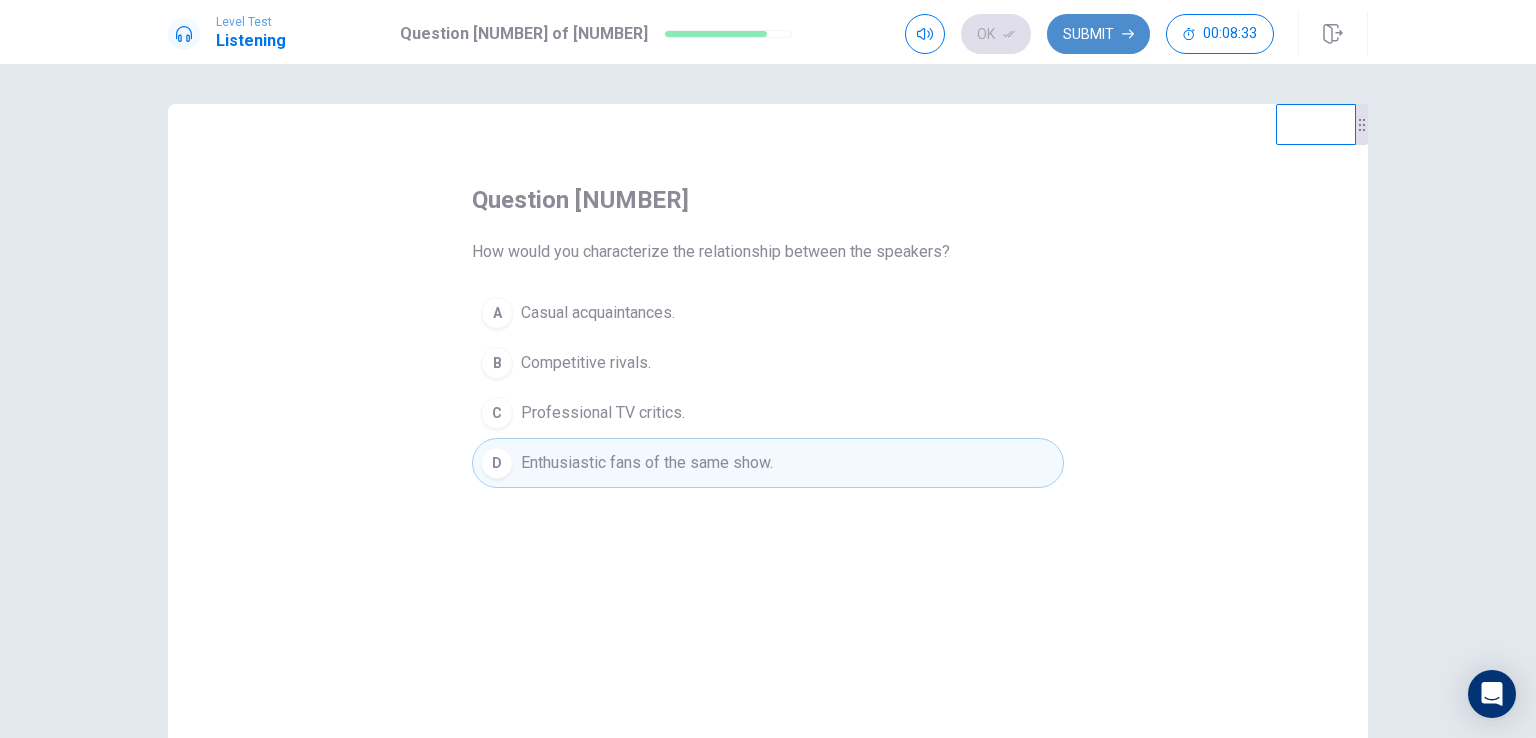 click on "Submit" at bounding box center (1098, 34) 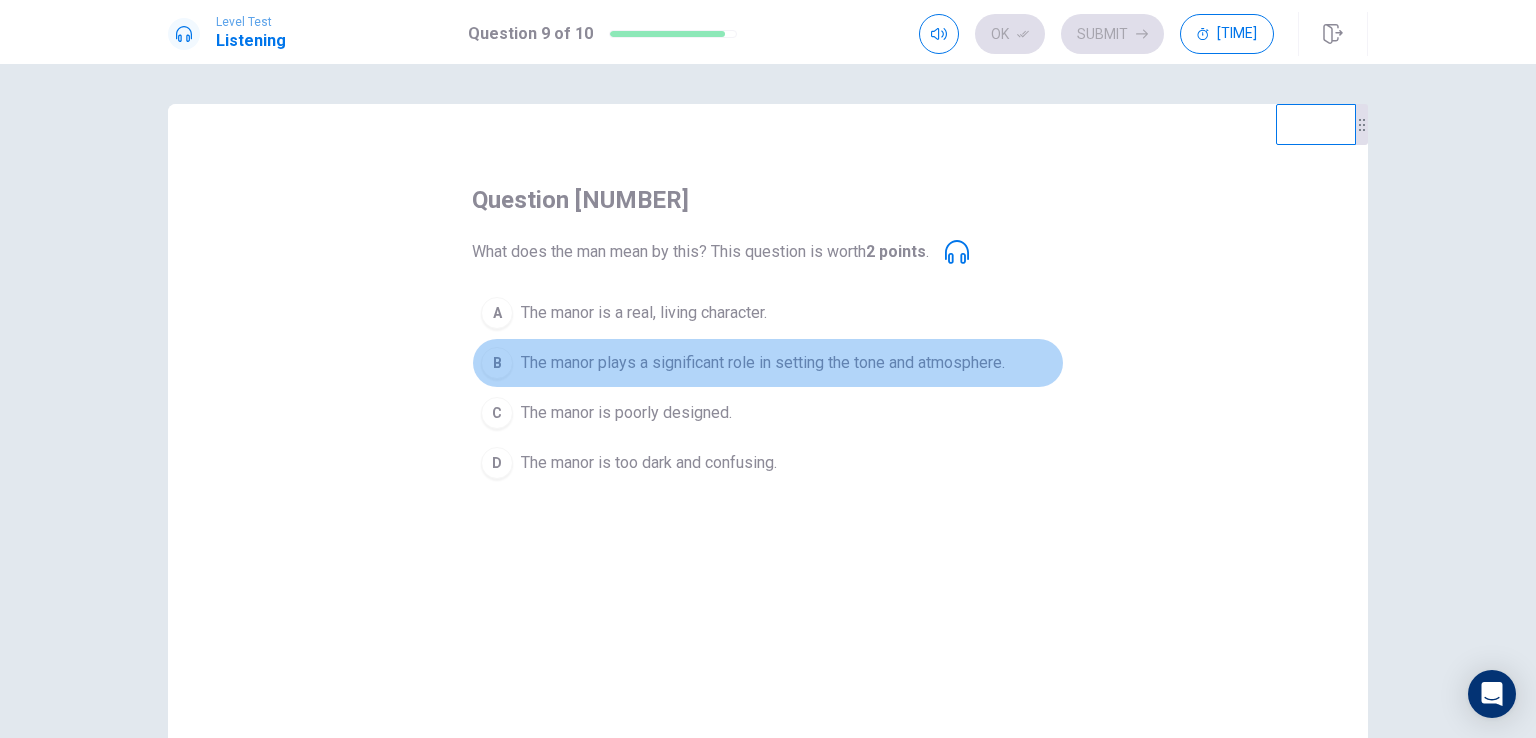 click on "The manor plays a significant role in setting the tone and atmosphere." at bounding box center [644, 313] 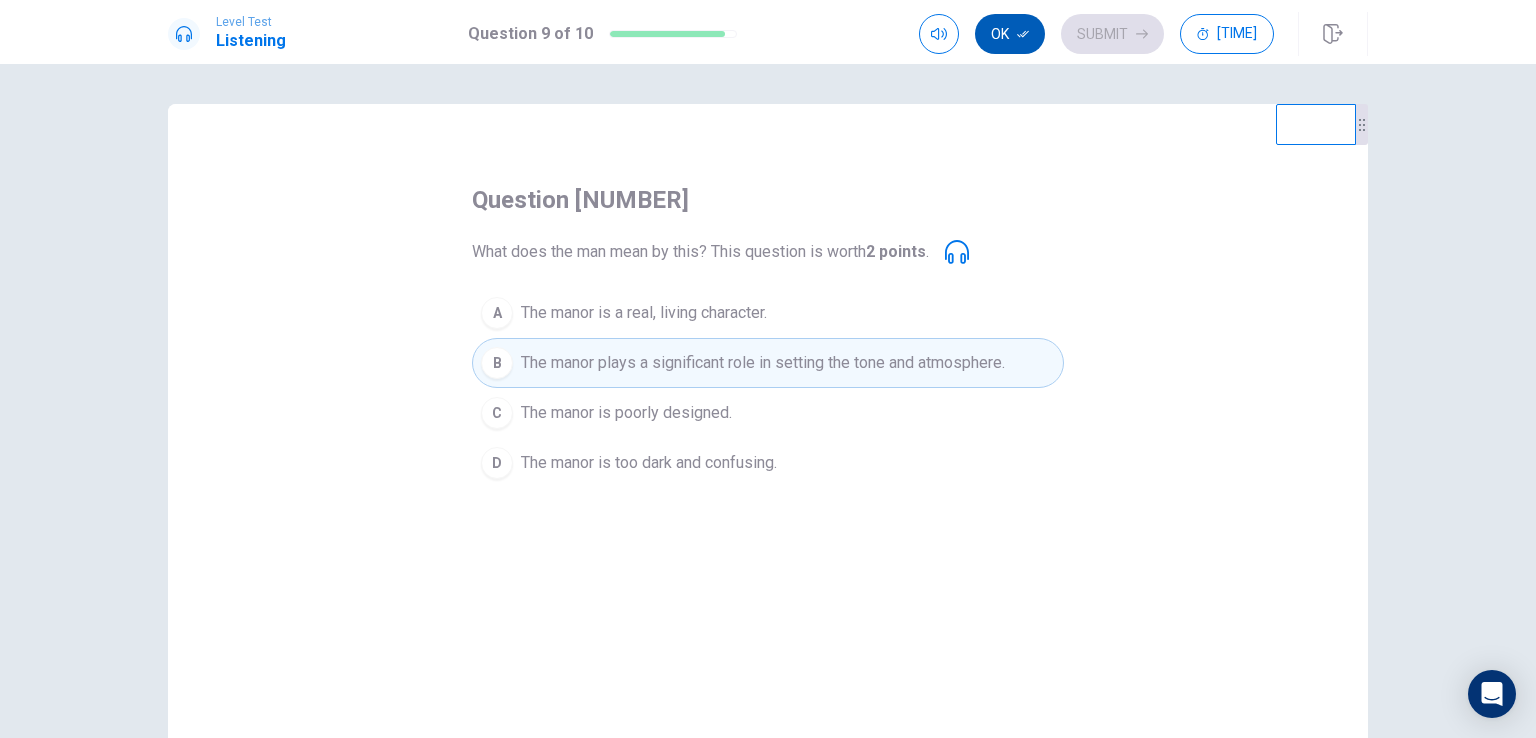 click on "Ok" at bounding box center [1010, 34] 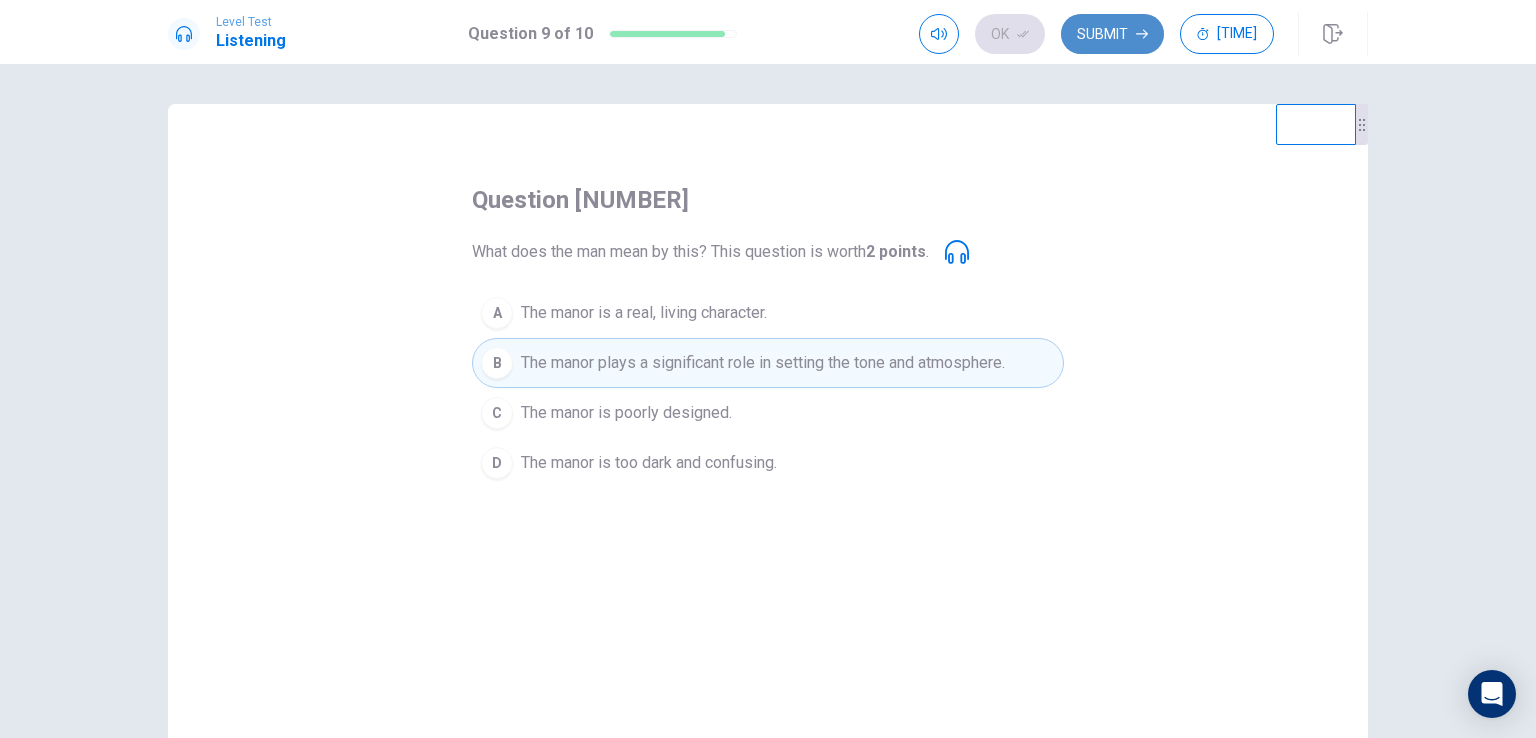 click on "Submit" at bounding box center (1112, 34) 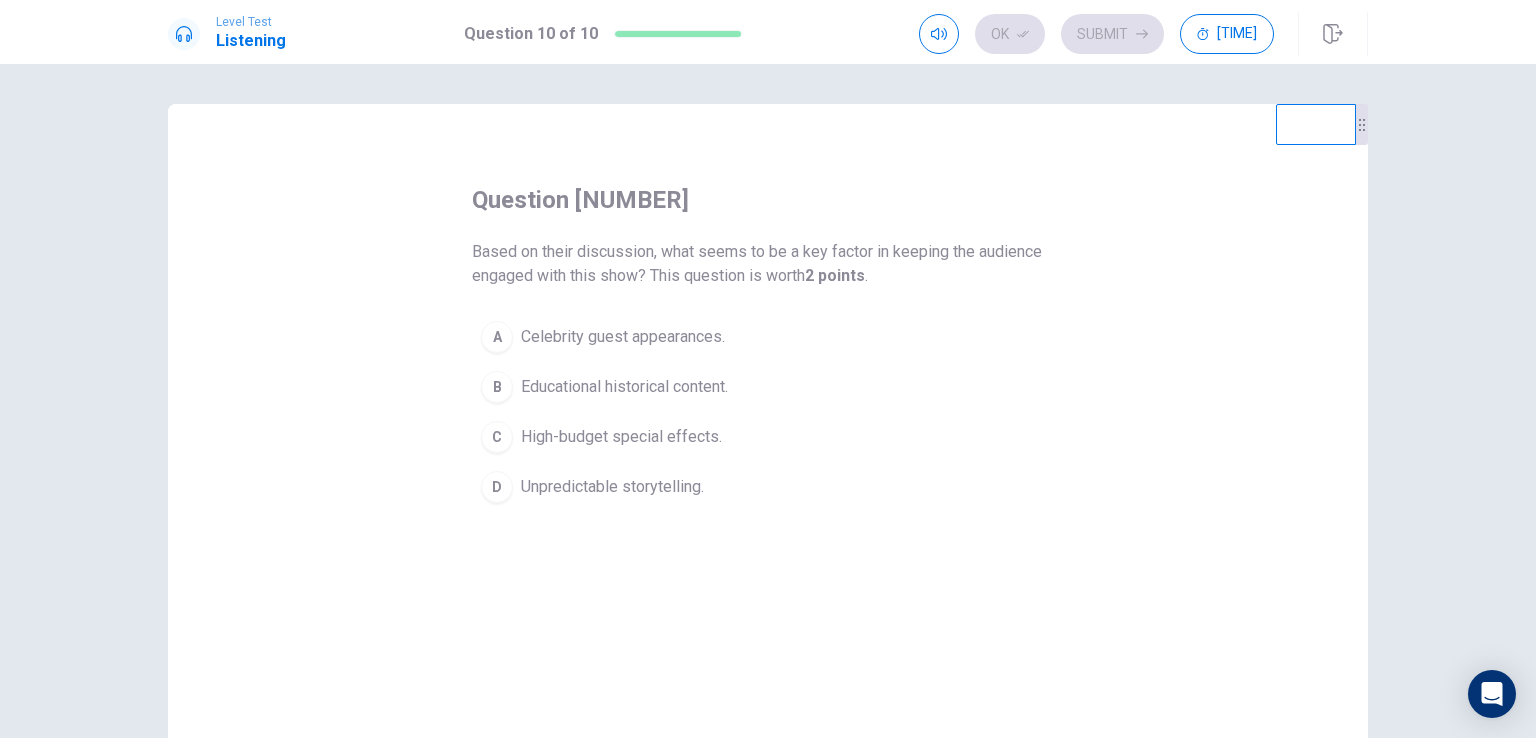 click on "Unpredictable storytelling." at bounding box center (623, 337) 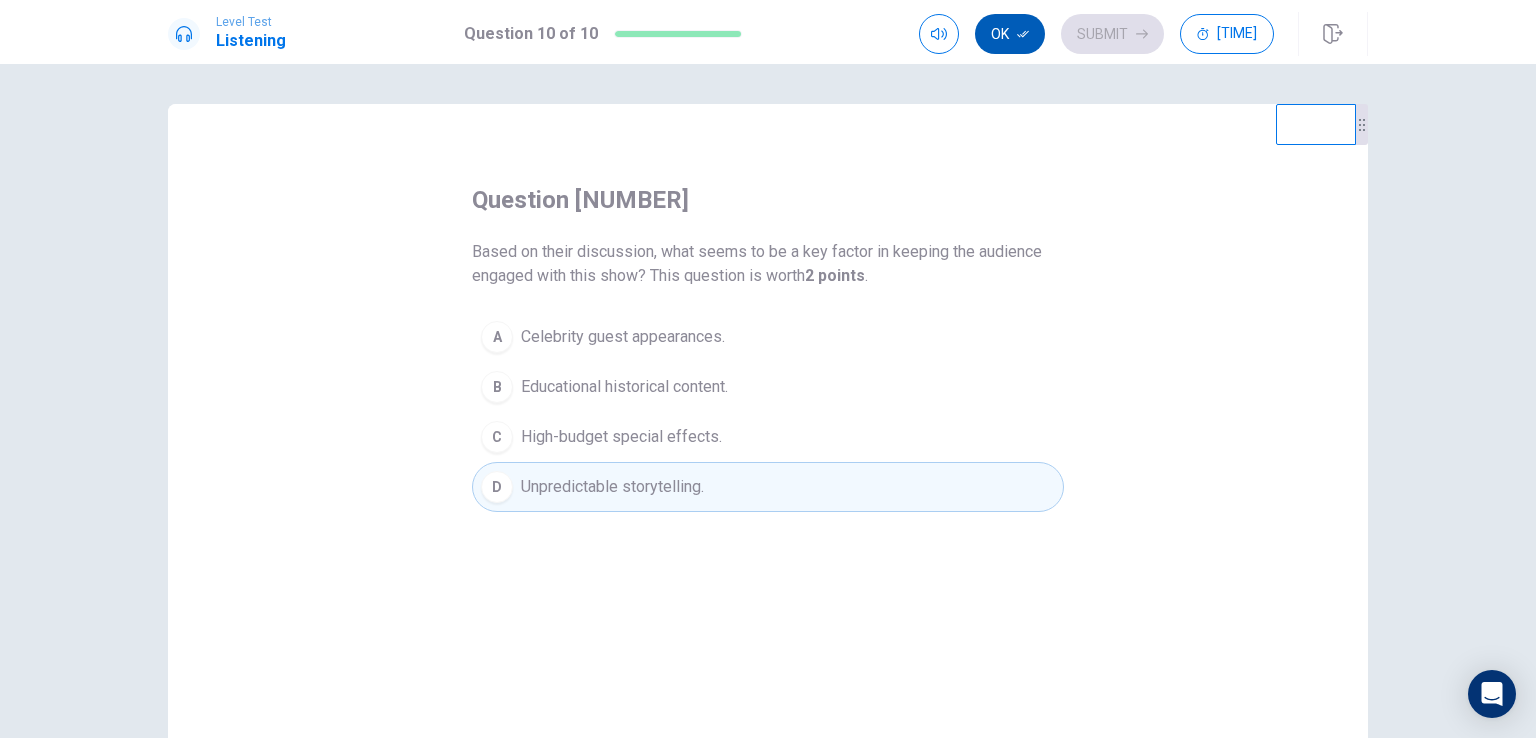 click on "Ok" at bounding box center [1010, 34] 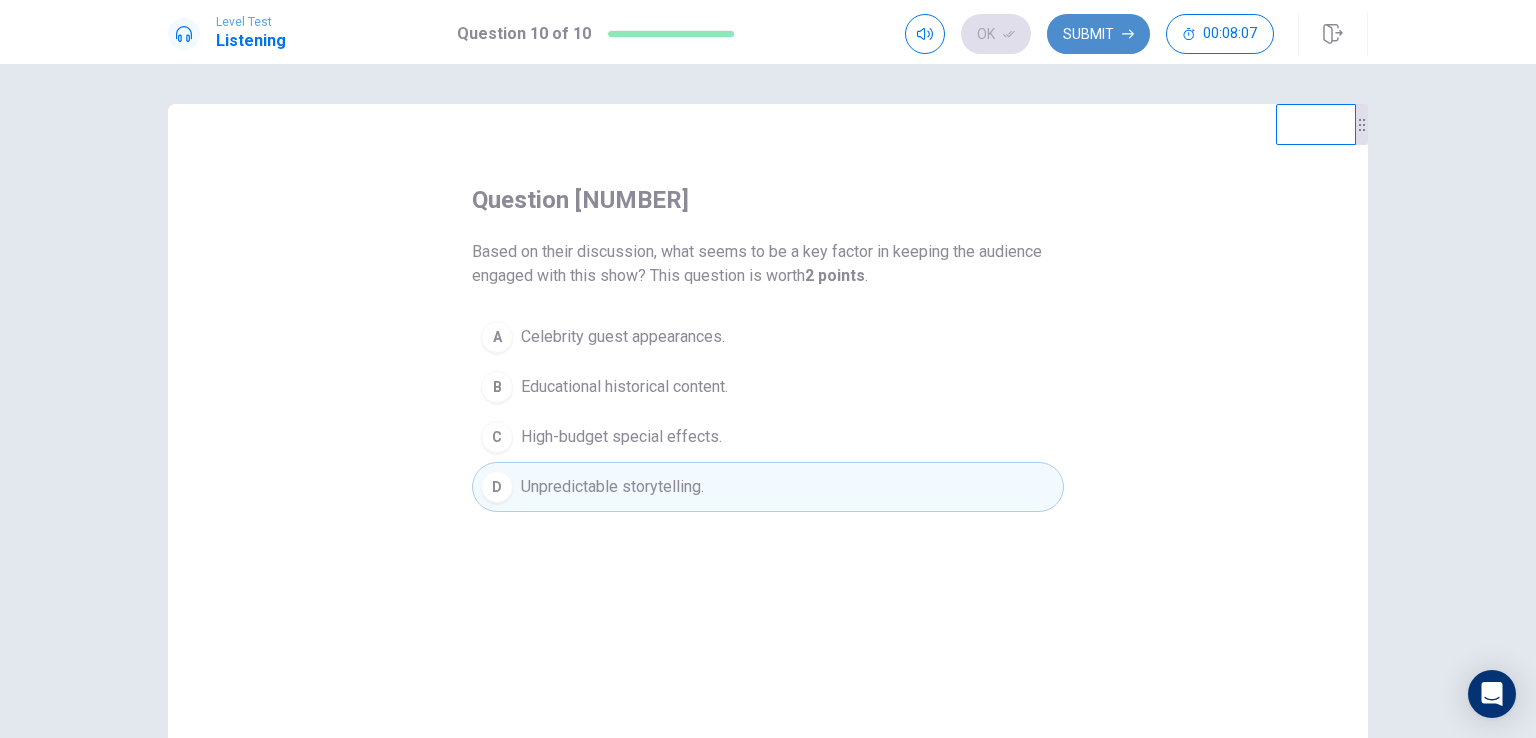 click on "Submit" at bounding box center [1098, 34] 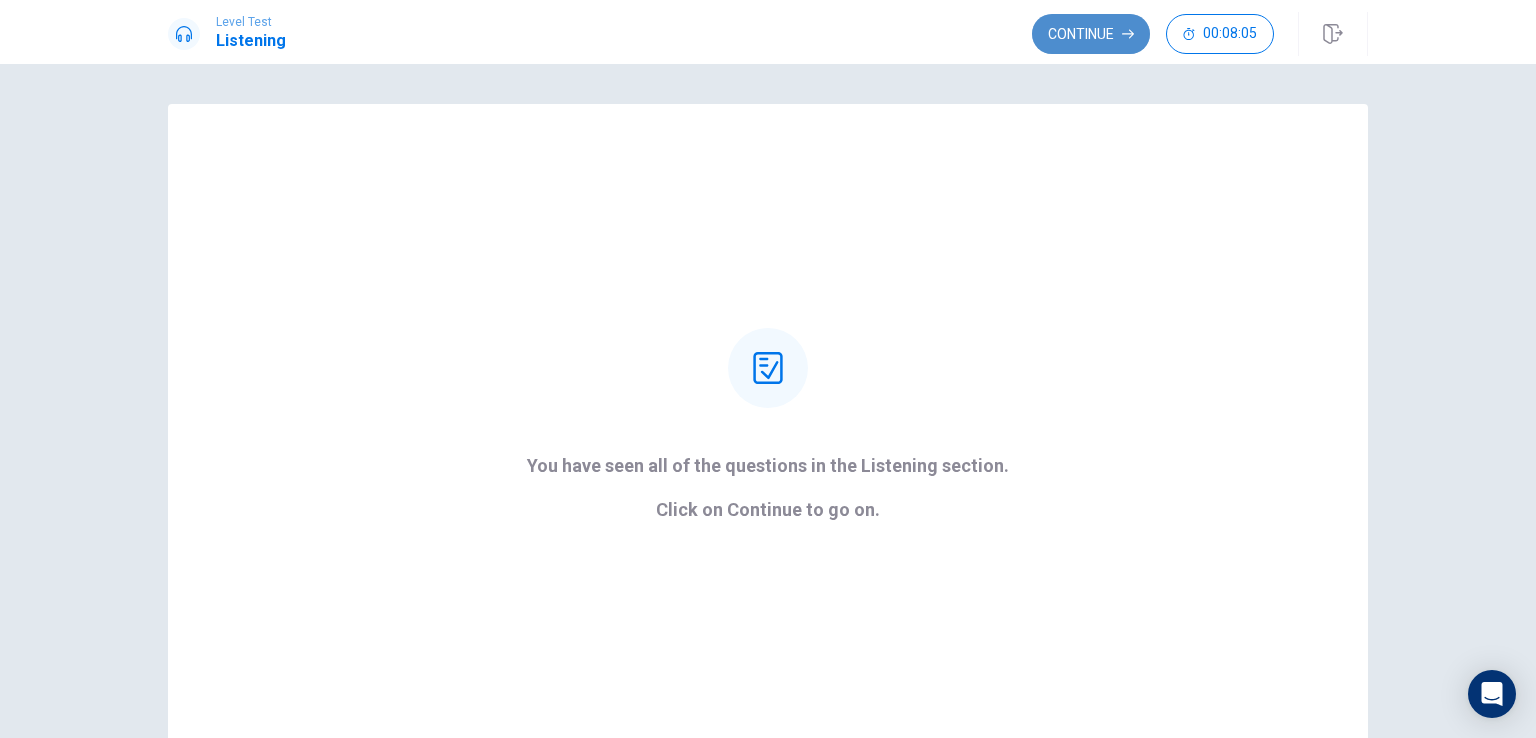 click at bounding box center (1128, 34) 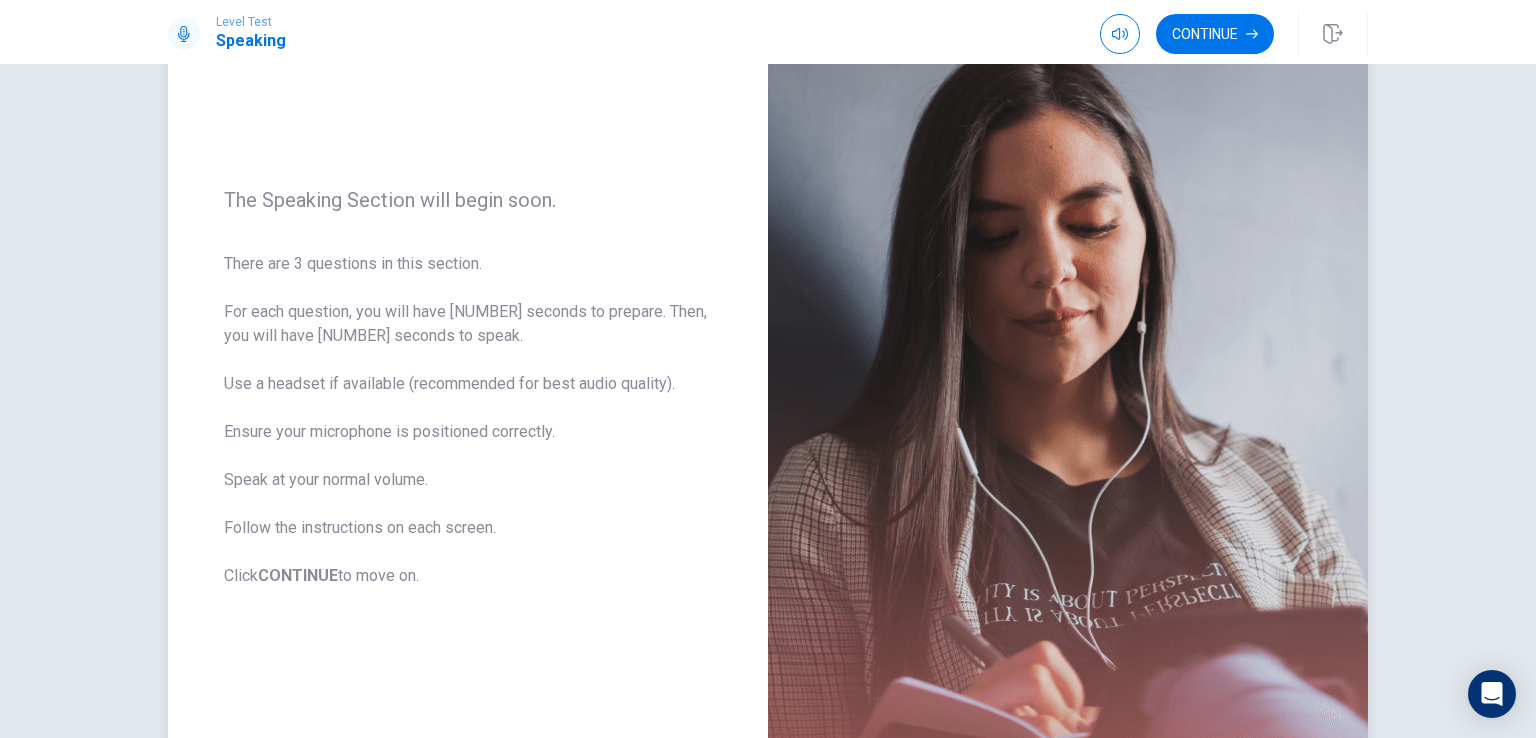 scroll, scrollTop: 200, scrollLeft: 0, axis: vertical 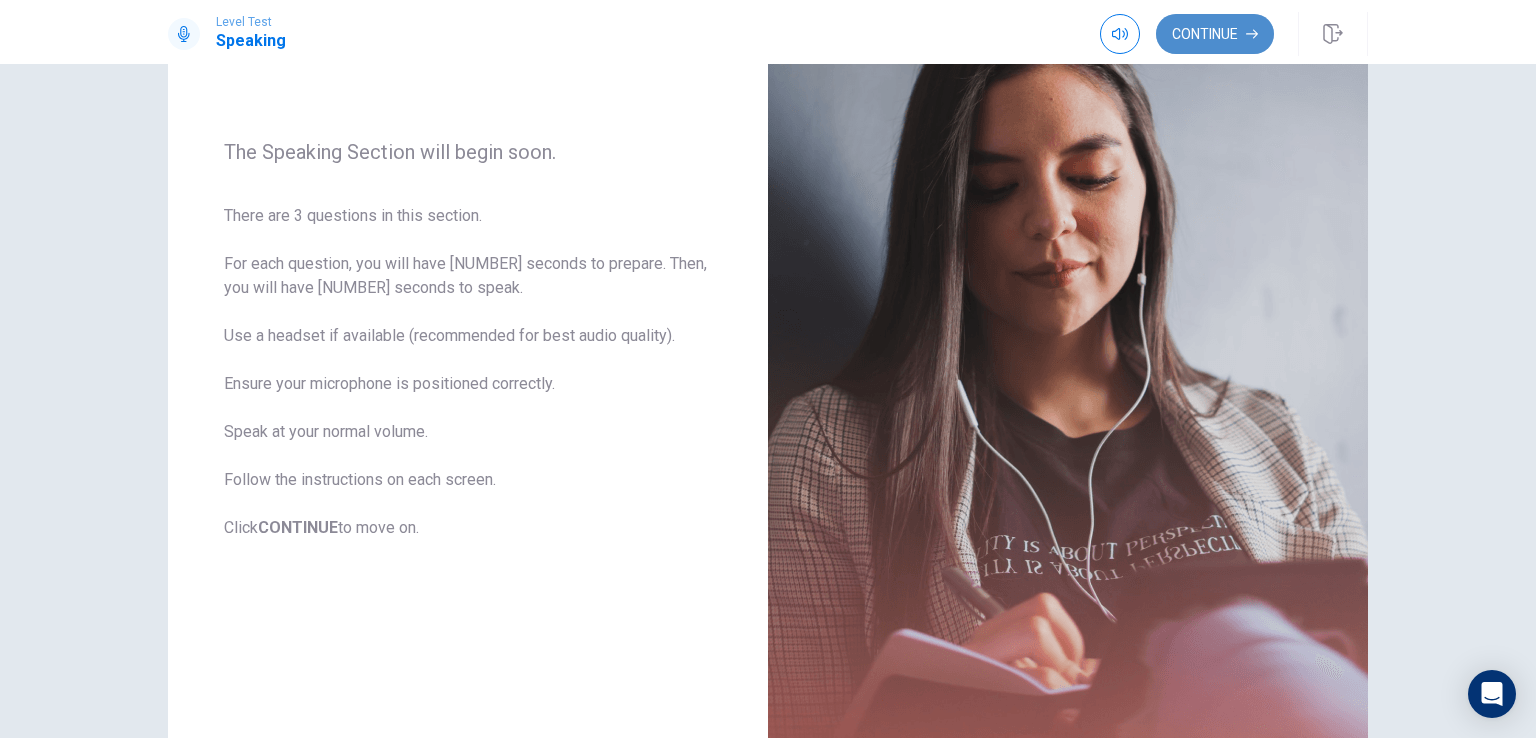 click on "Continue" at bounding box center (1215, 34) 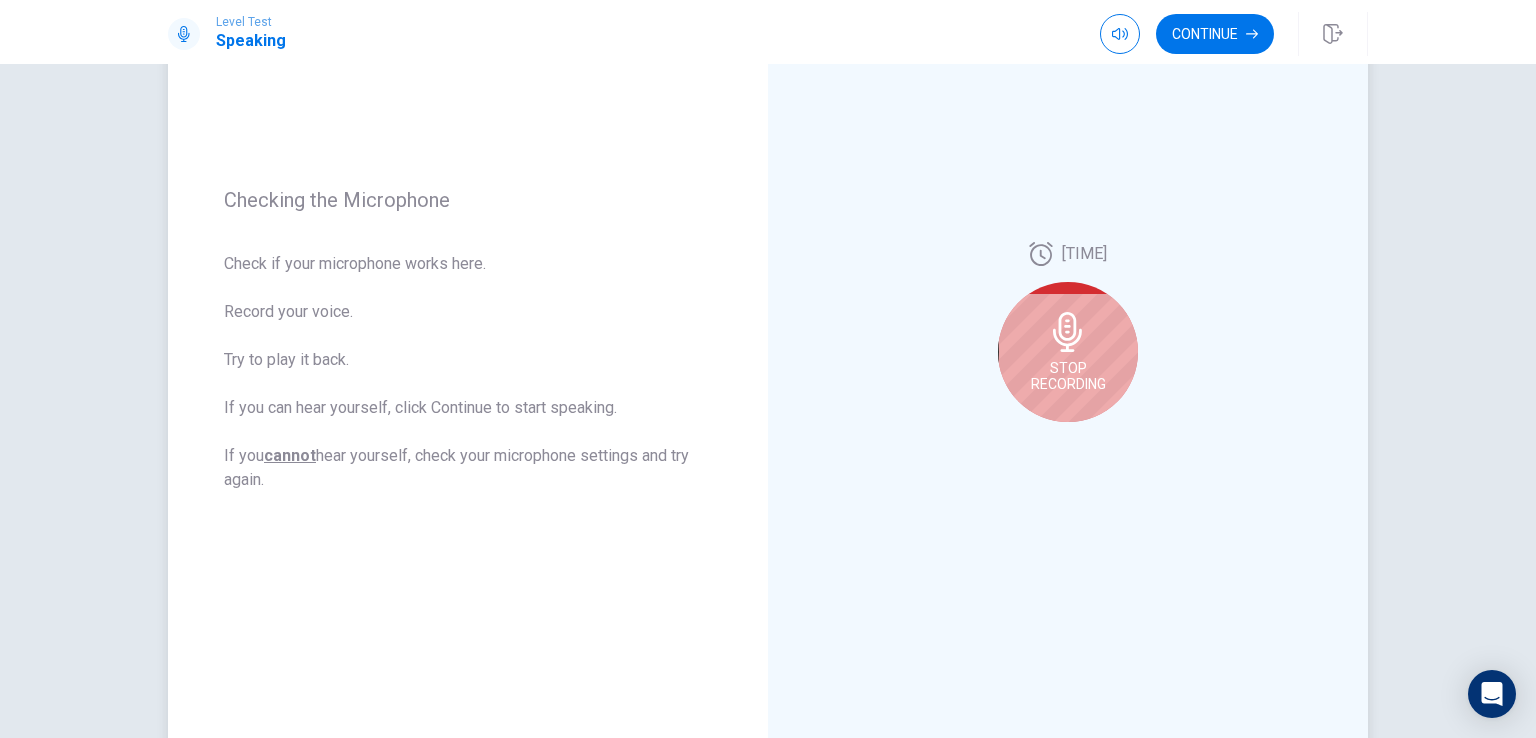 click on "Stop   Recording" at bounding box center [1068, 376] 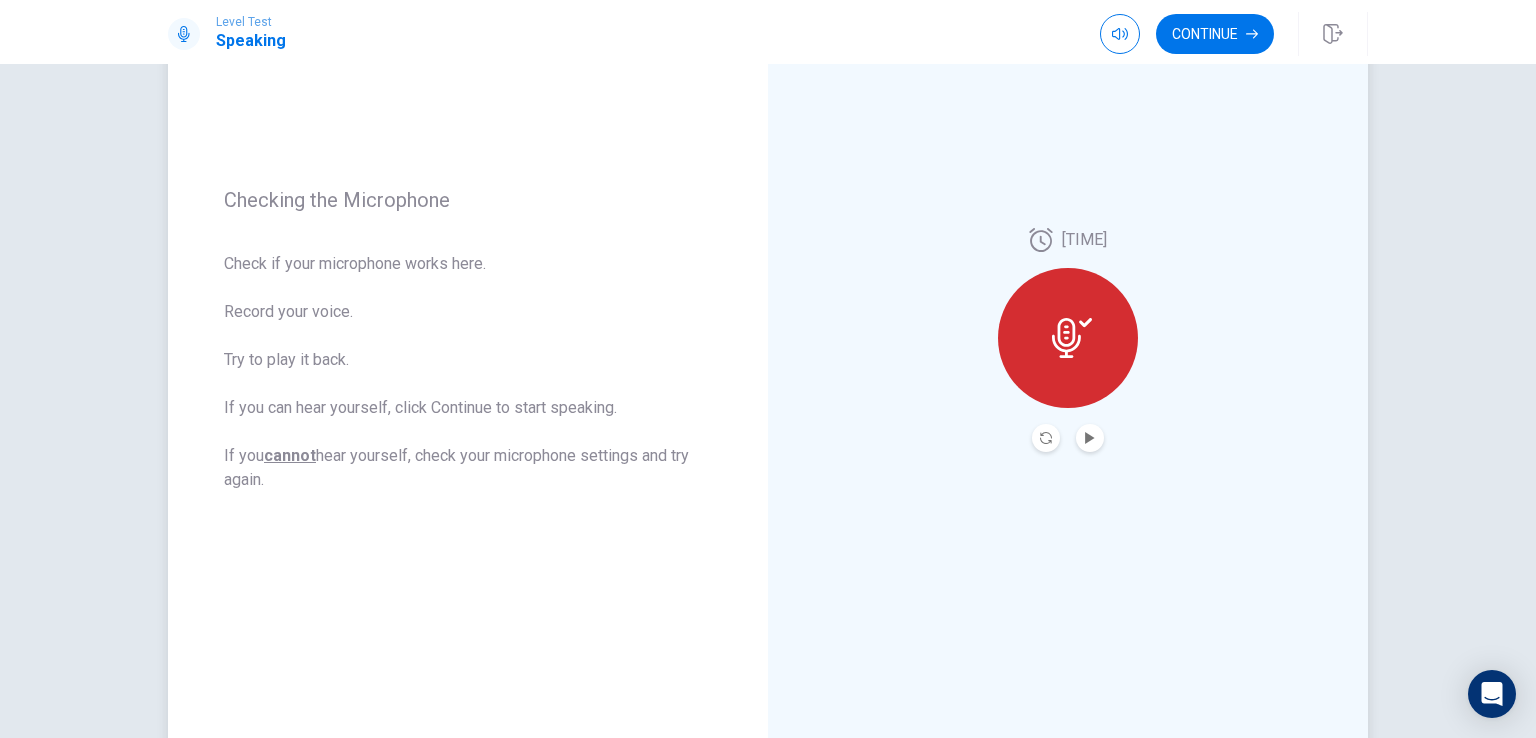 click at bounding box center [1072, 338] 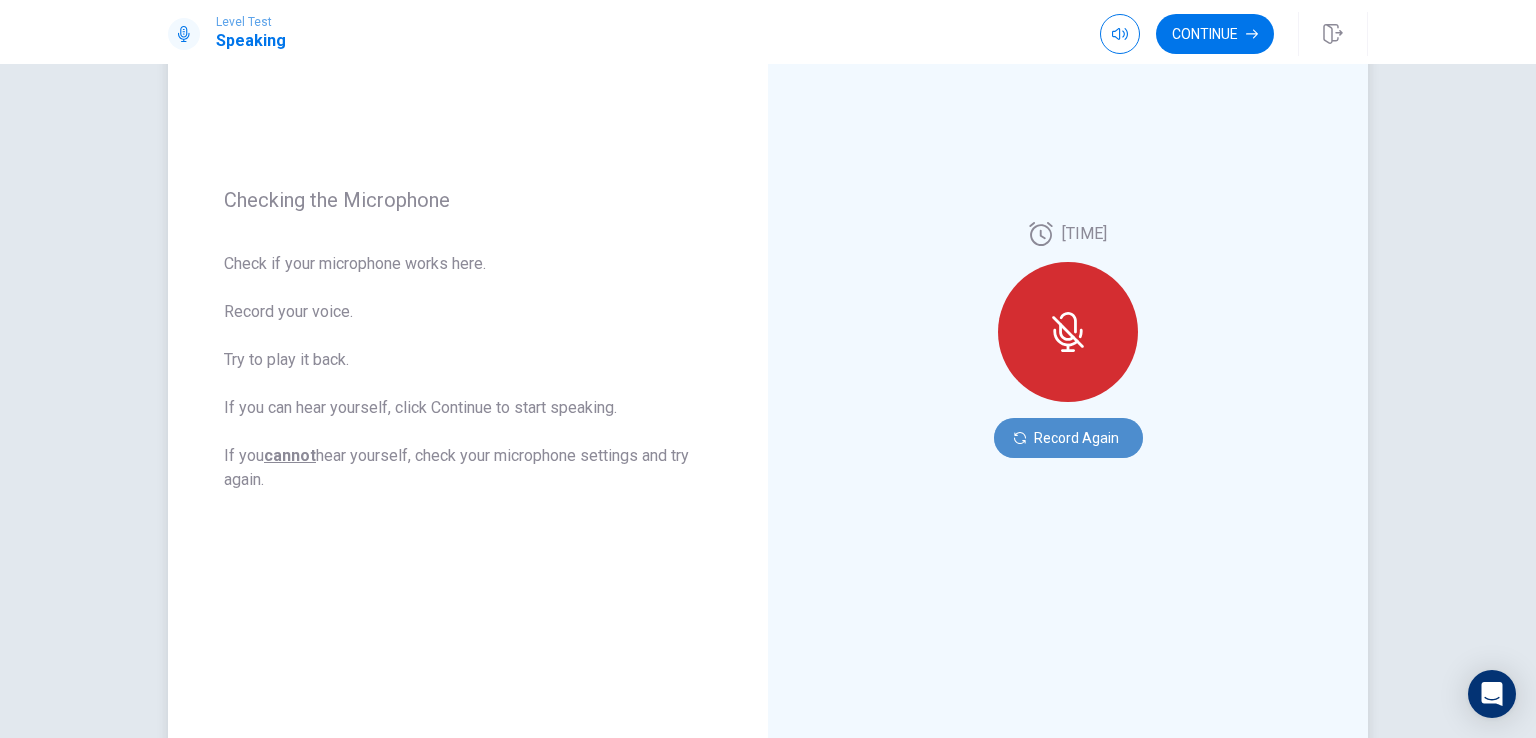 click on "Record Again" at bounding box center (1068, 438) 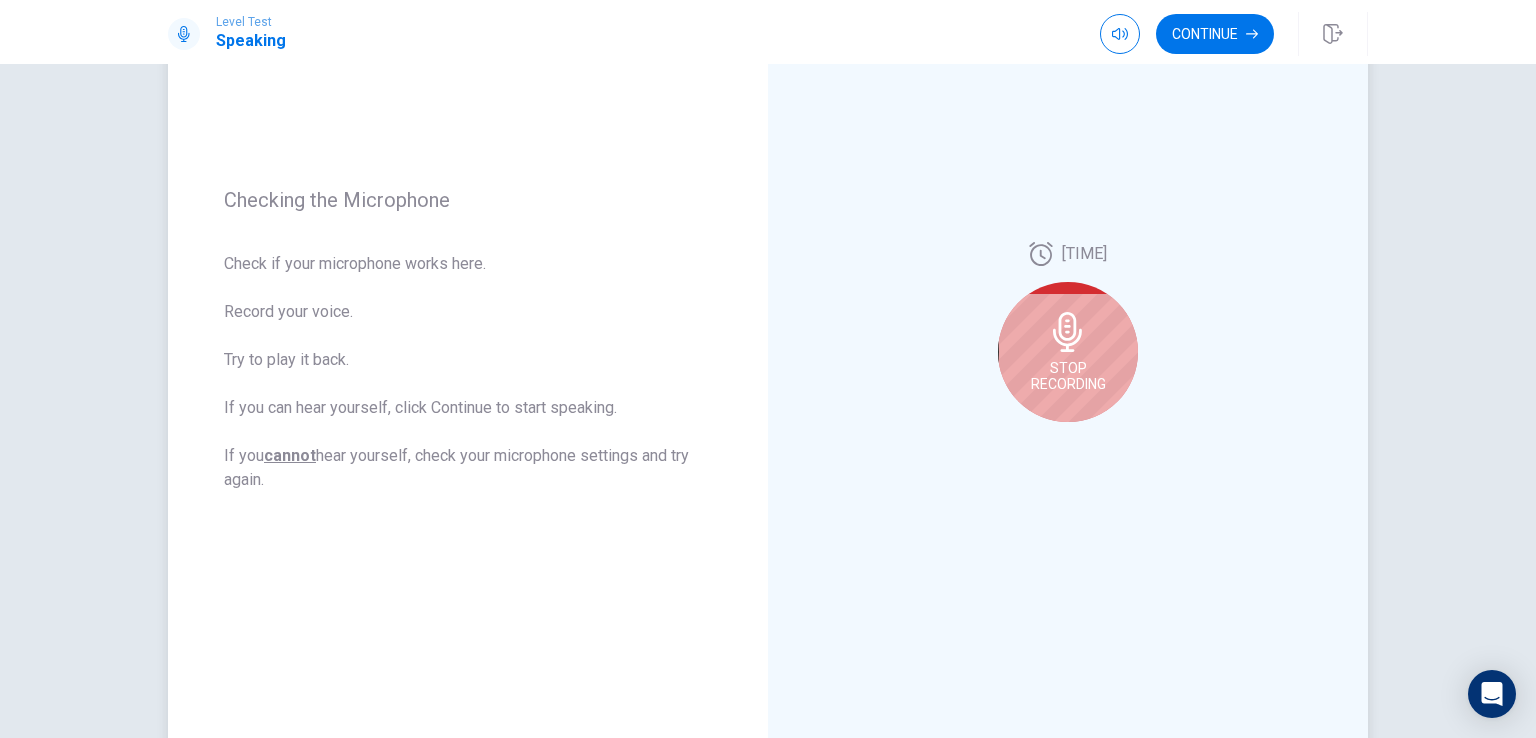 click at bounding box center (1068, 332) 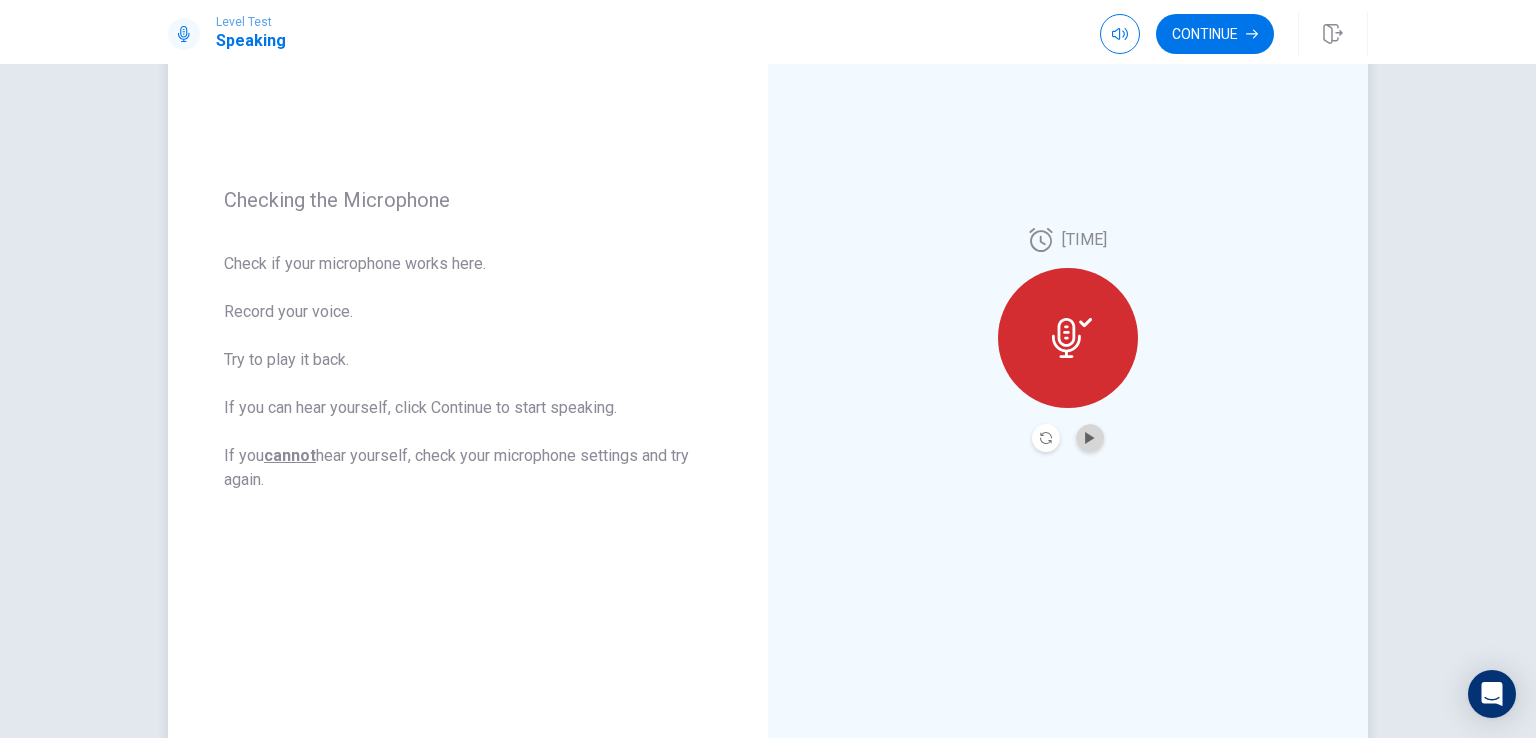 click at bounding box center [1090, 438] 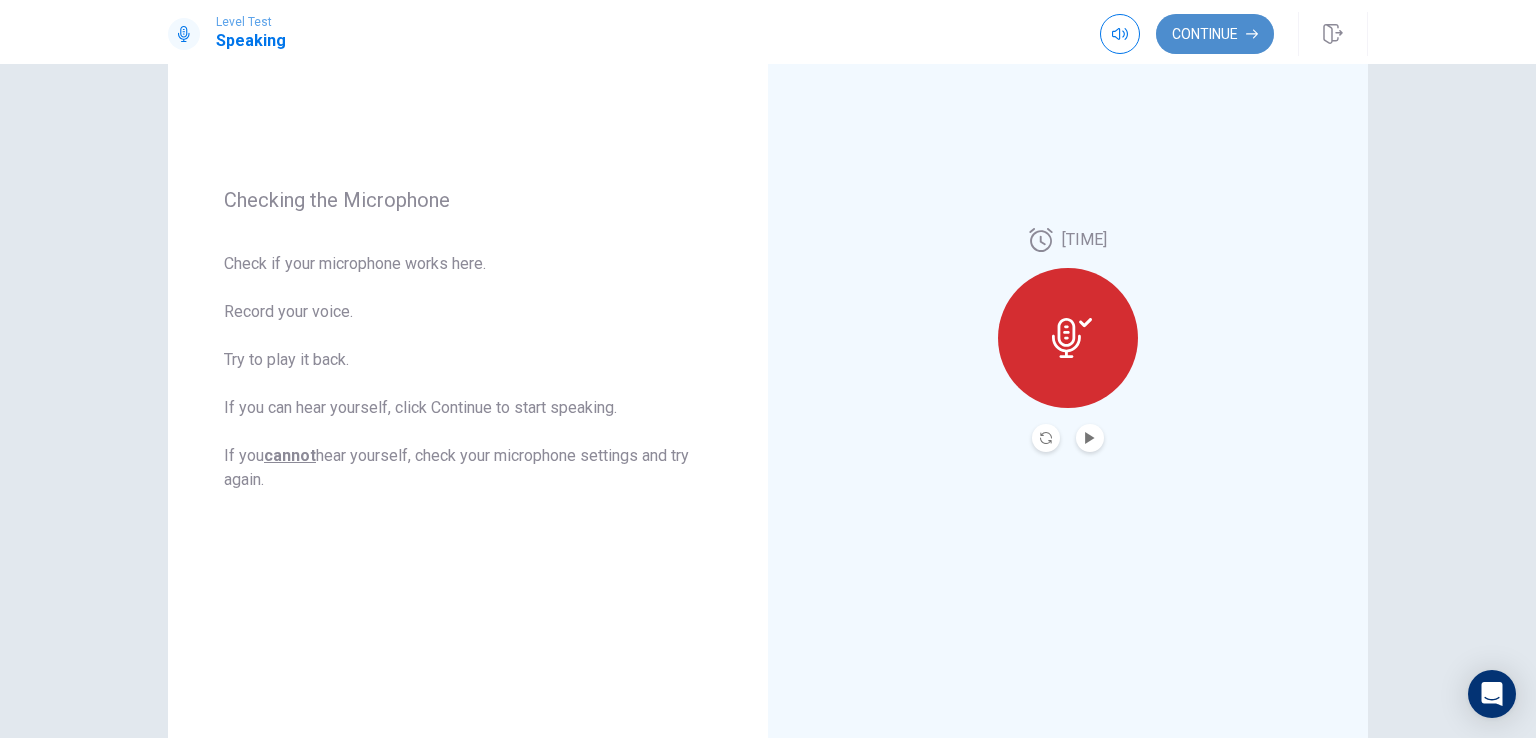click on "Continue" at bounding box center [1215, 34] 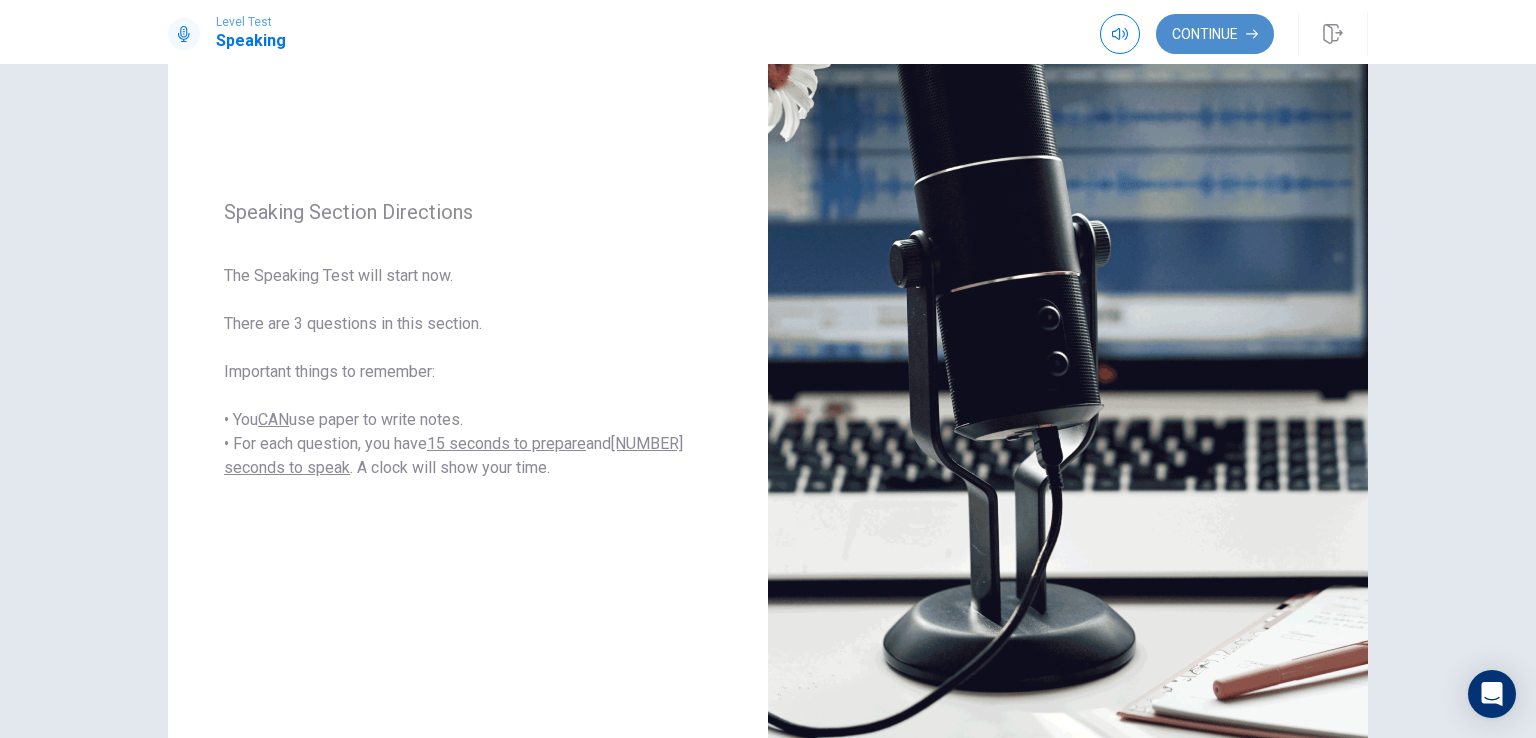 click on "Continue" at bounding box center (1215, 34) 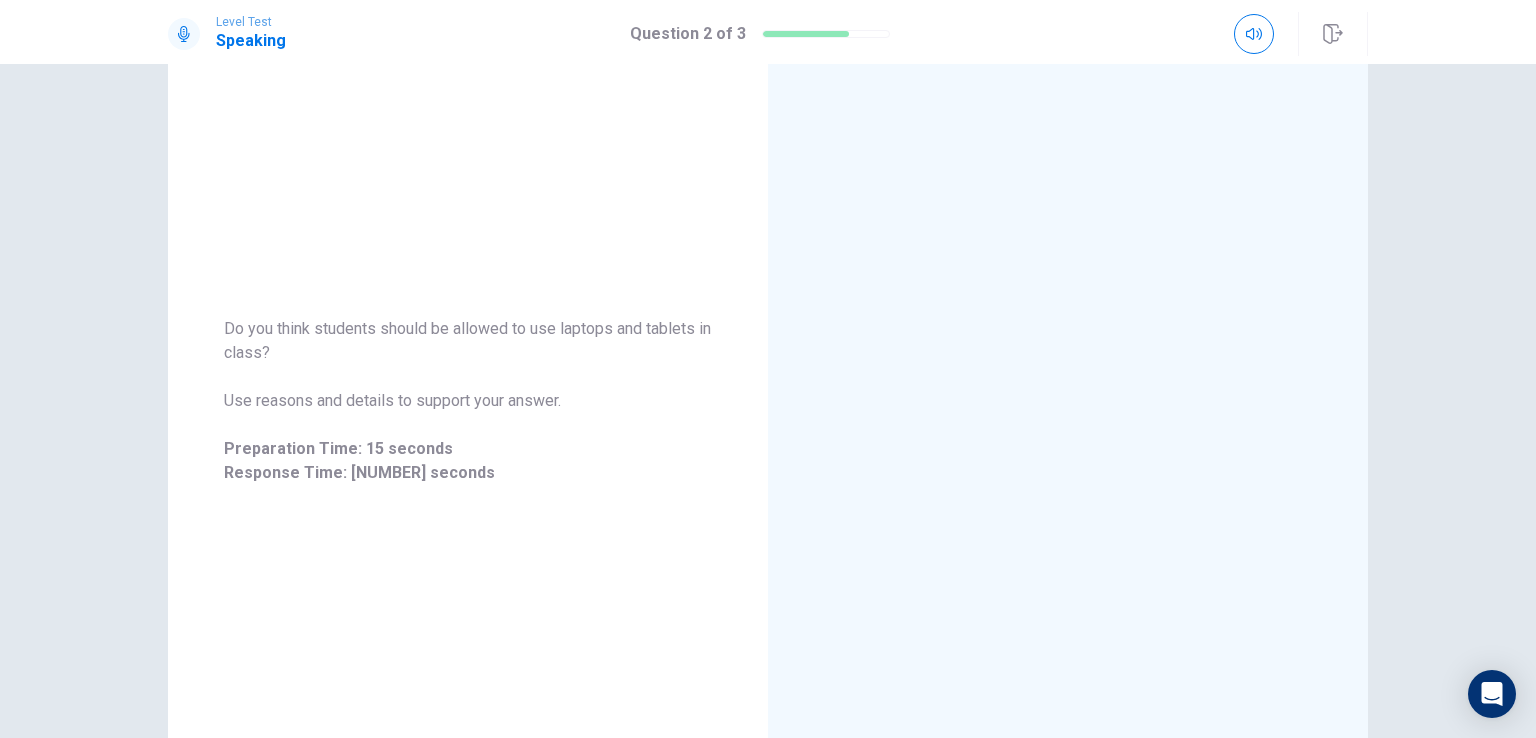 scroll, scrollTop: 200, scrollLeft: 0, axis: vertical 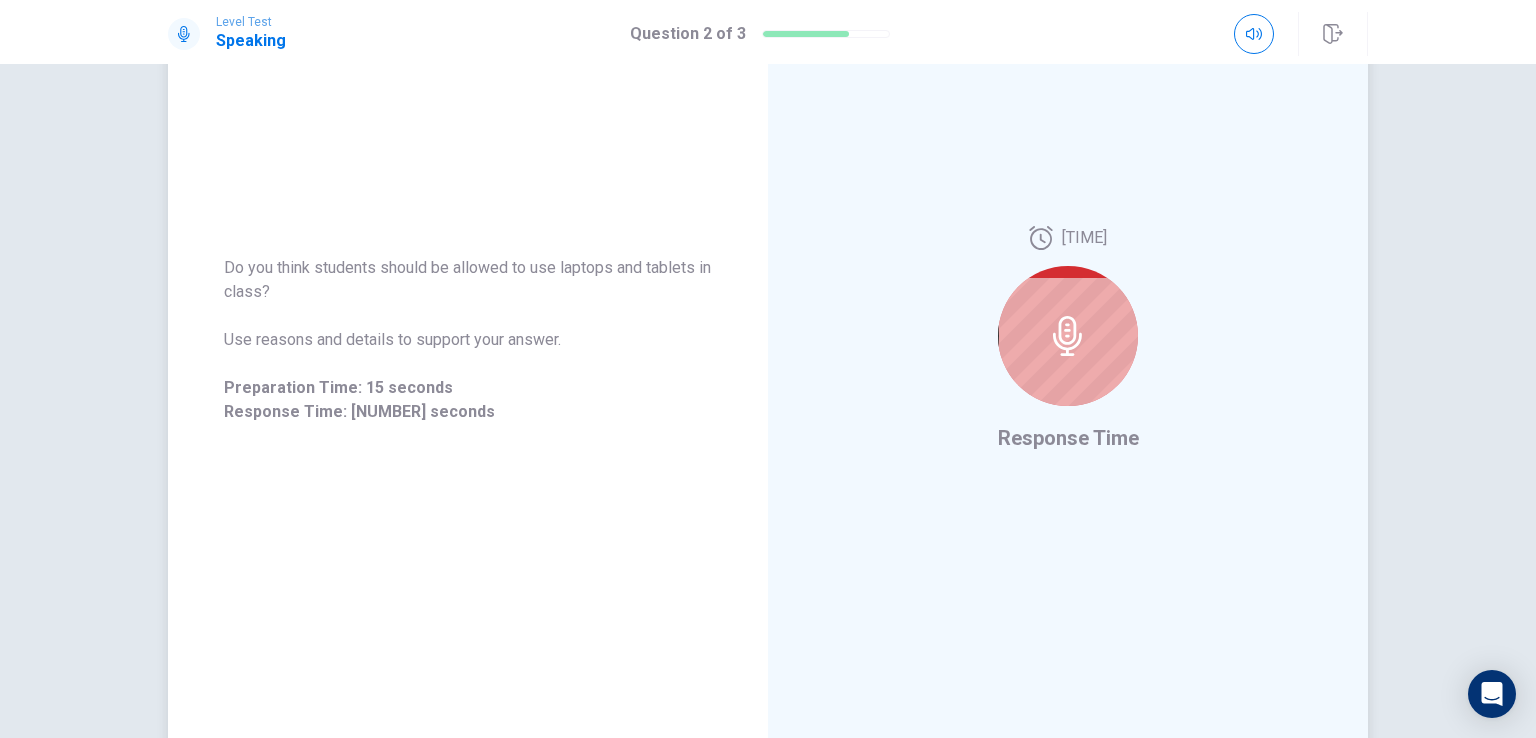 click at bounding box center [1067, 336] 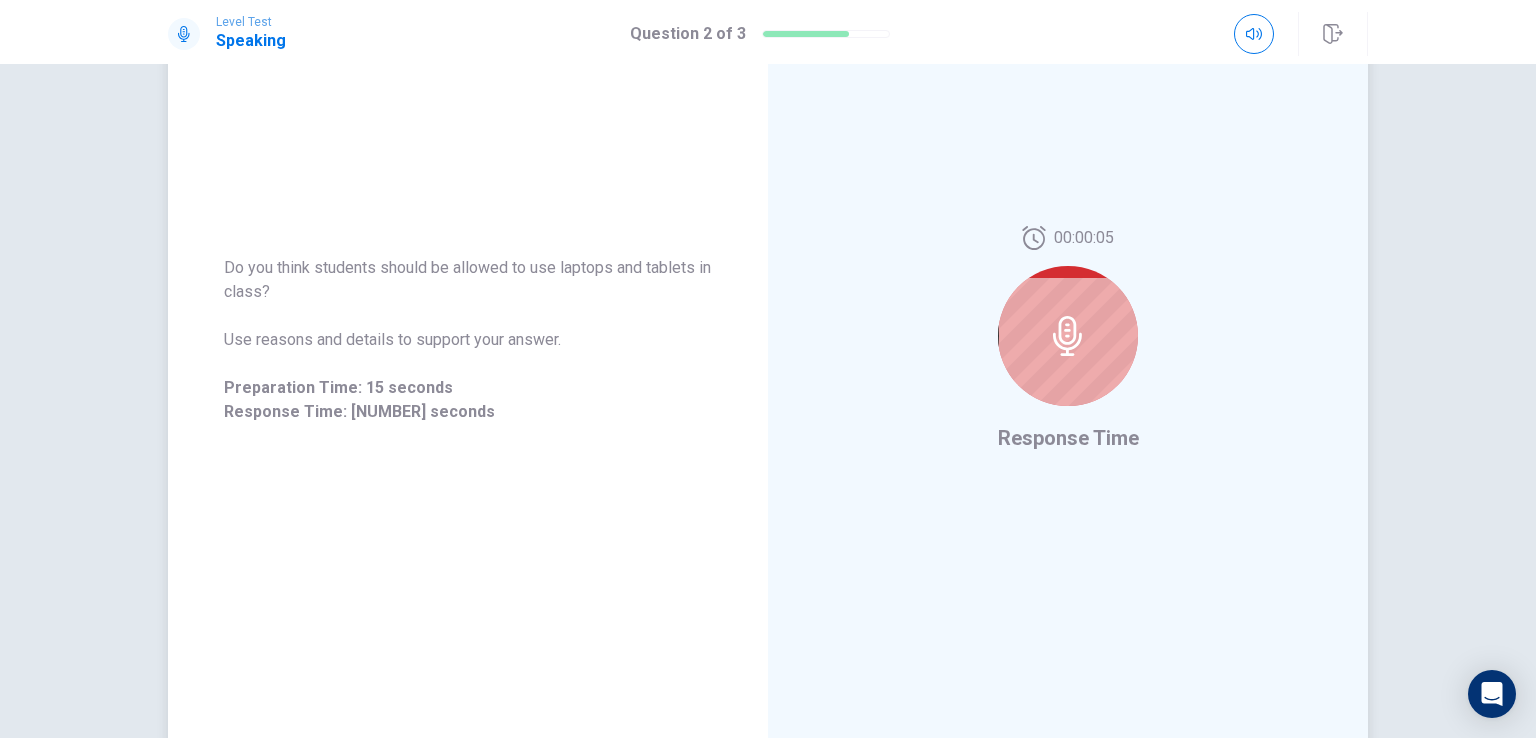 click at bounding box center [1068, 336] 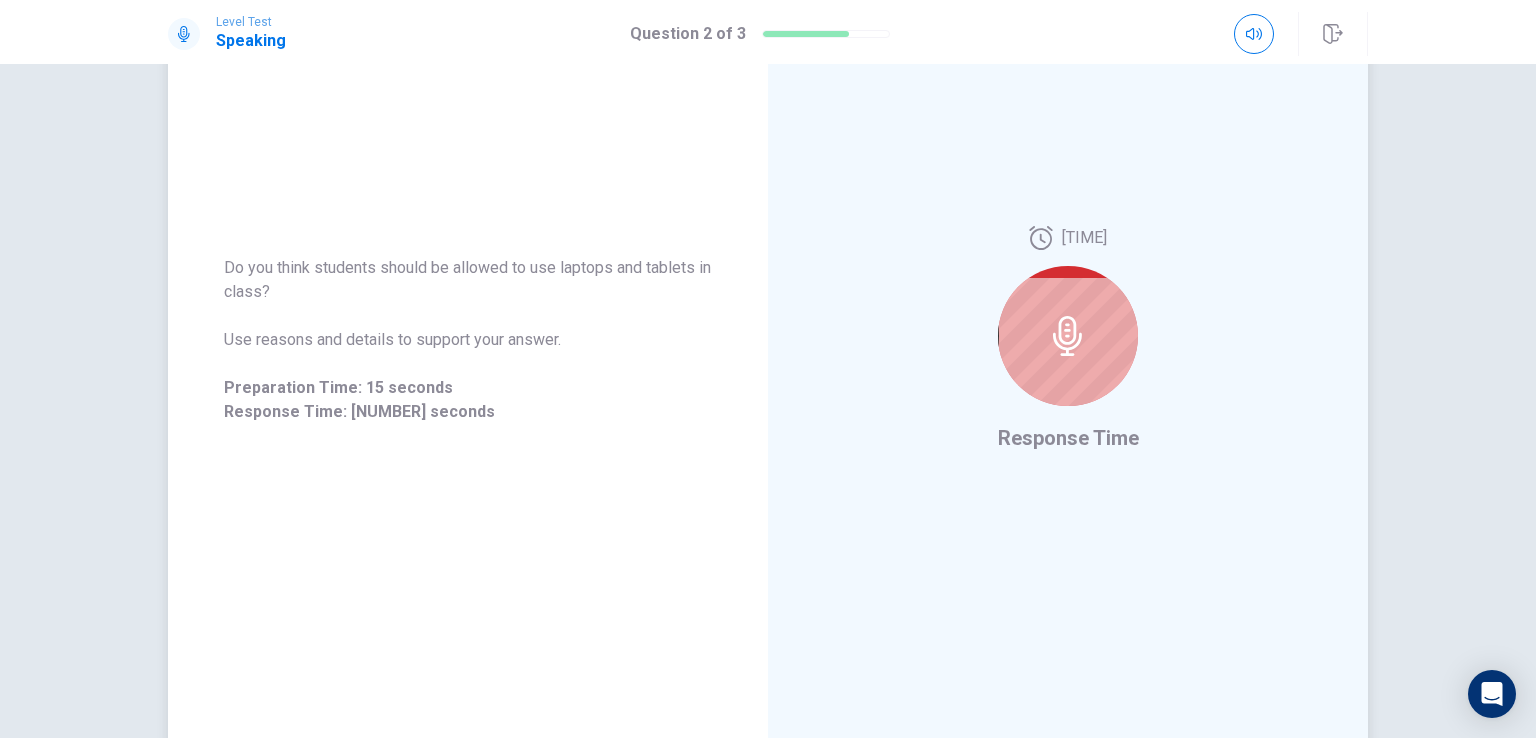 click at bounding box center [1067, 336] 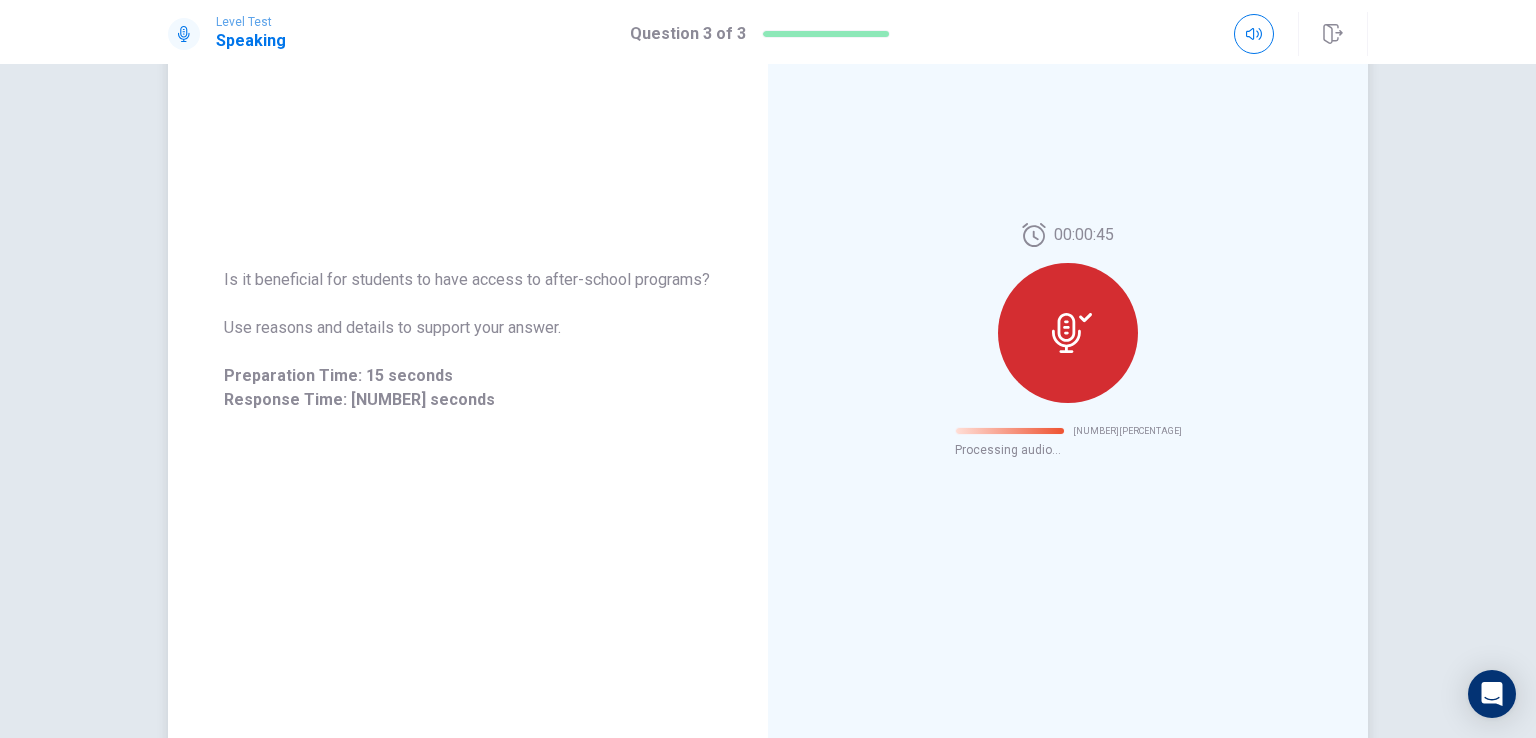 scroll, scrollTop: 0, scrollLeft: 0, axis: both 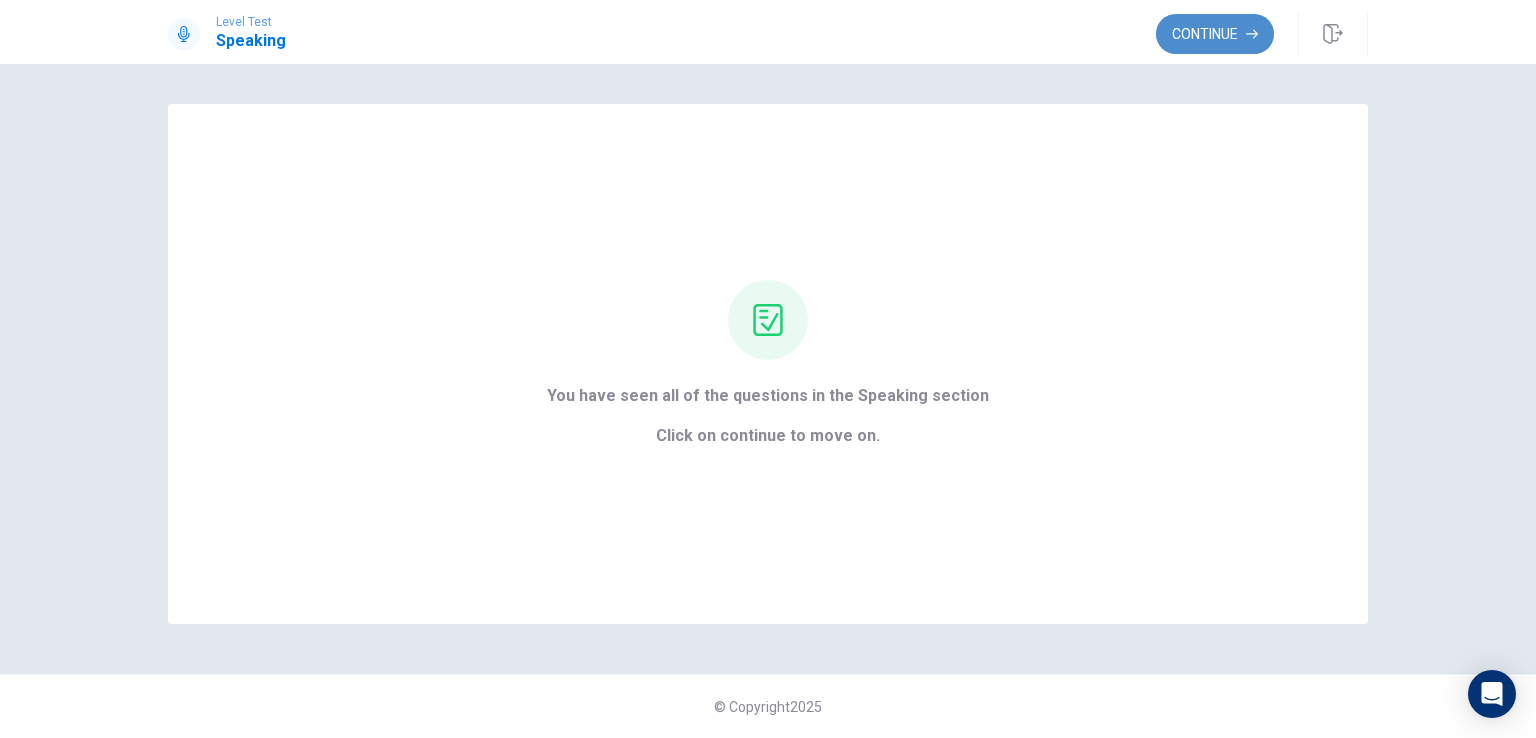 click on "Continue" at bounding box center (1215, 34) 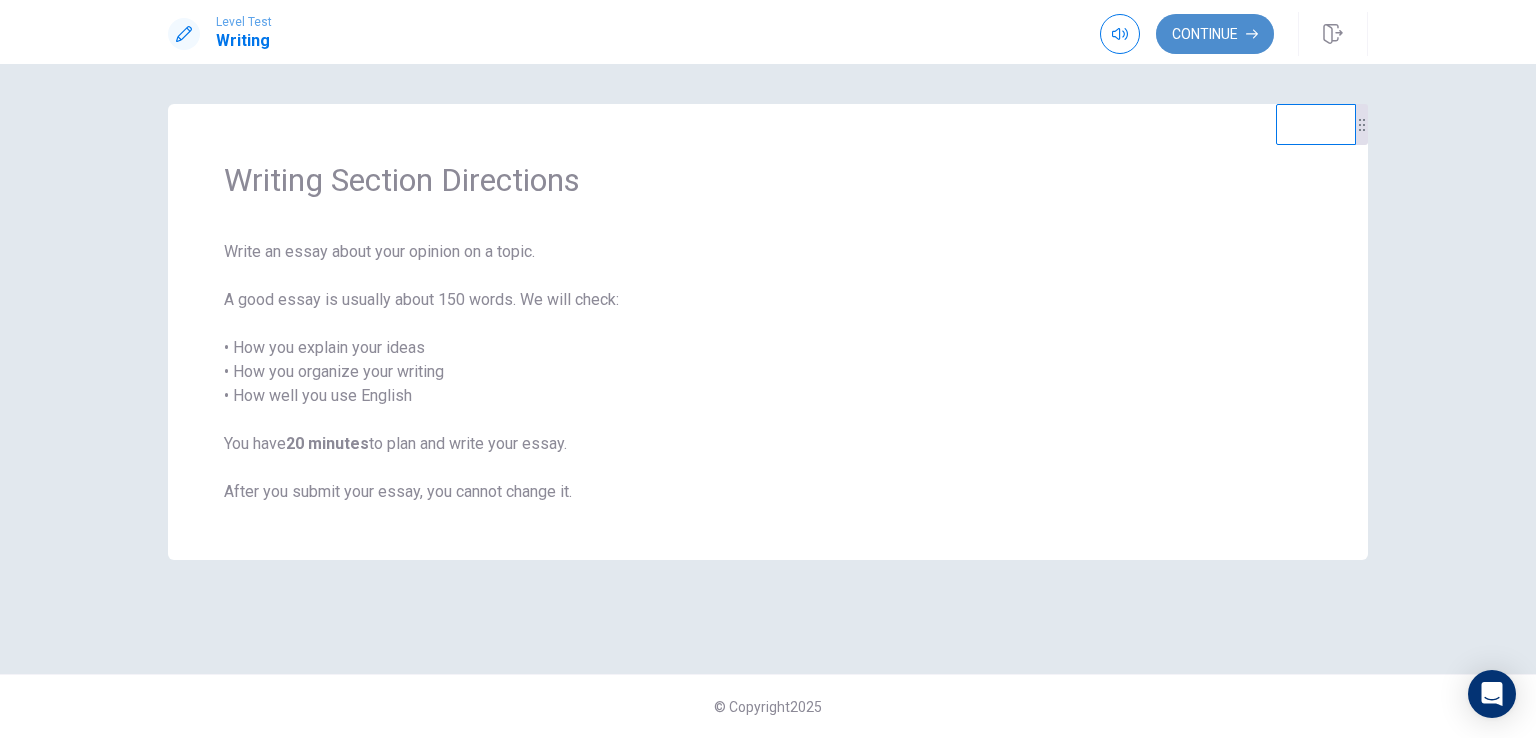 click on "Continue" at bounding box center (1215, 34) 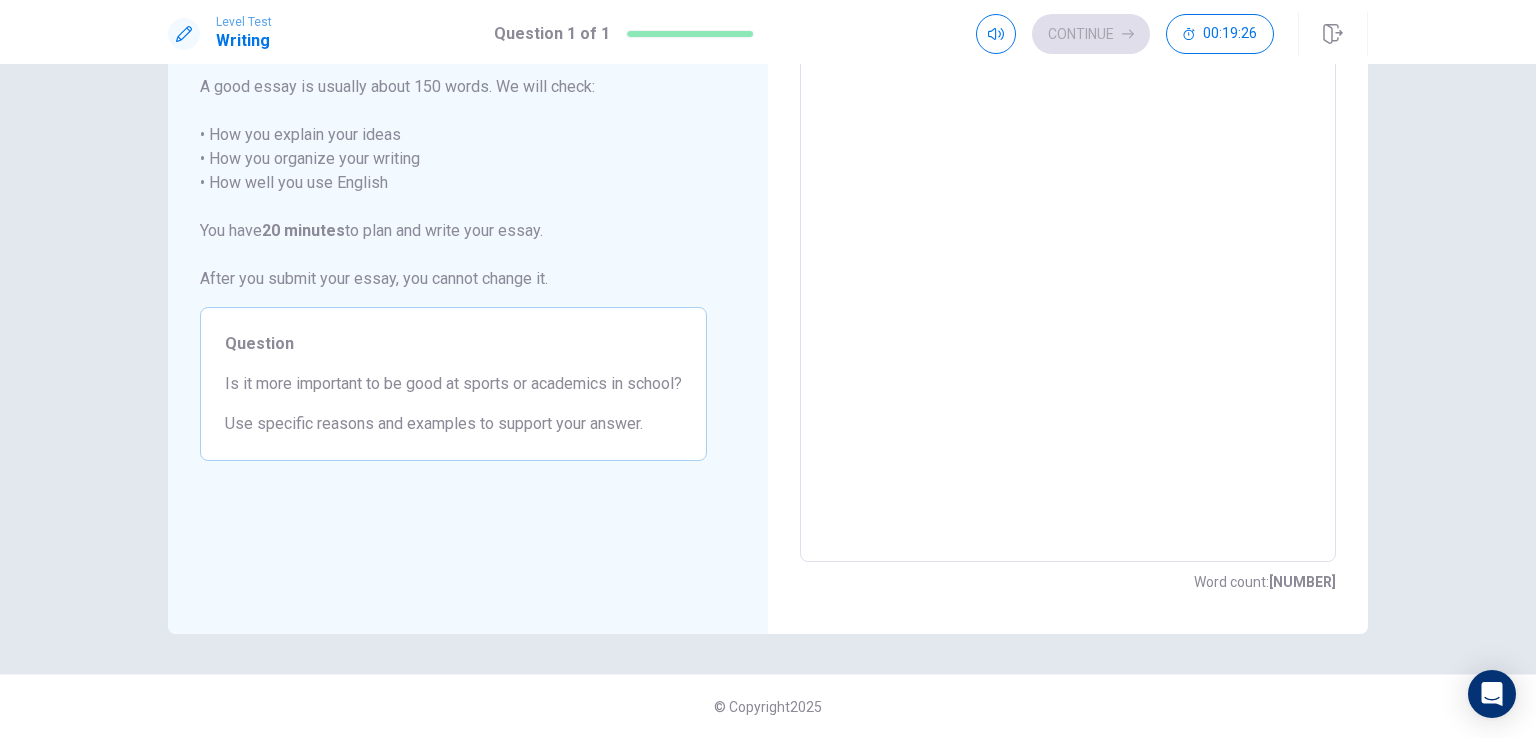 scroll, scrollTop: 0, scrollLeft: 0, axis: both 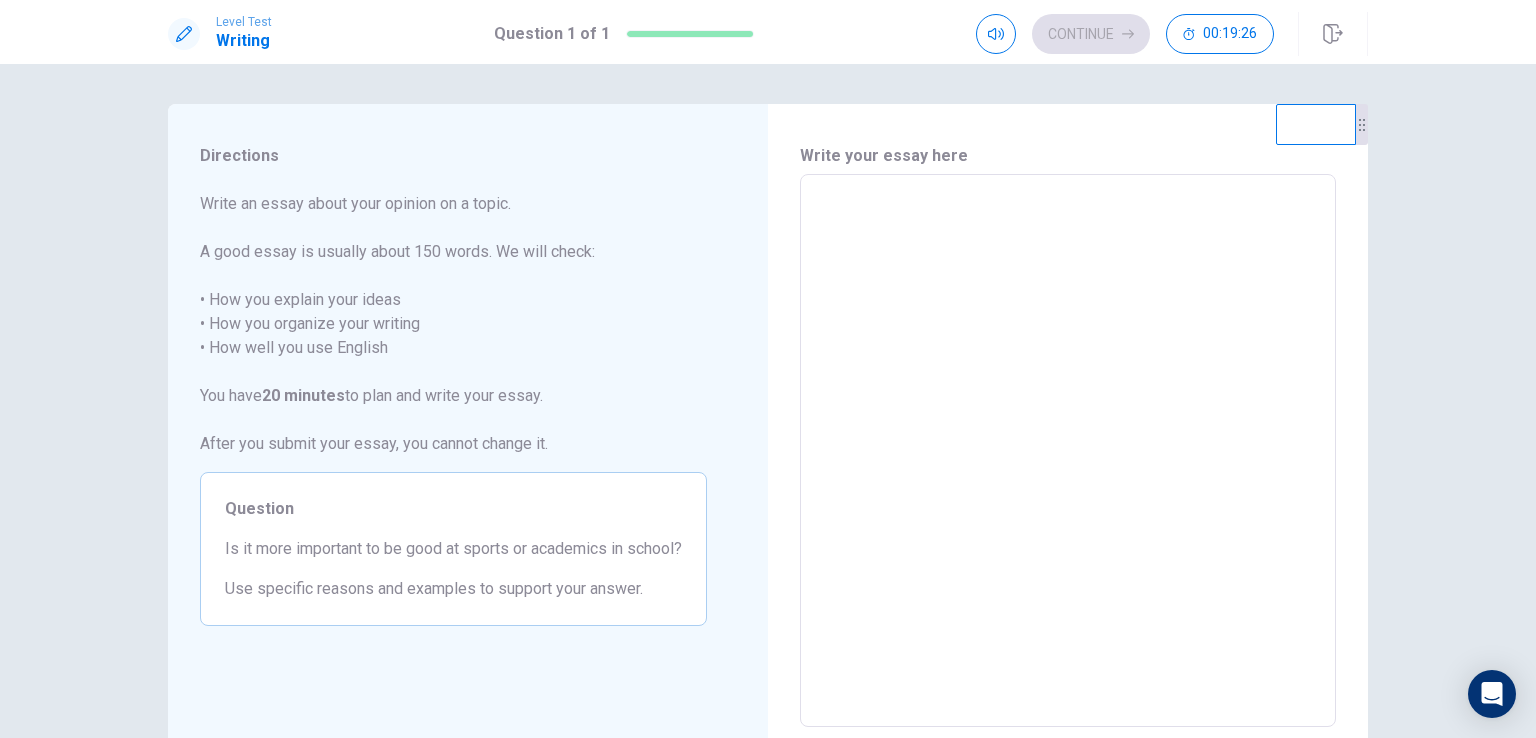 click at bounding box center [1068, 451] 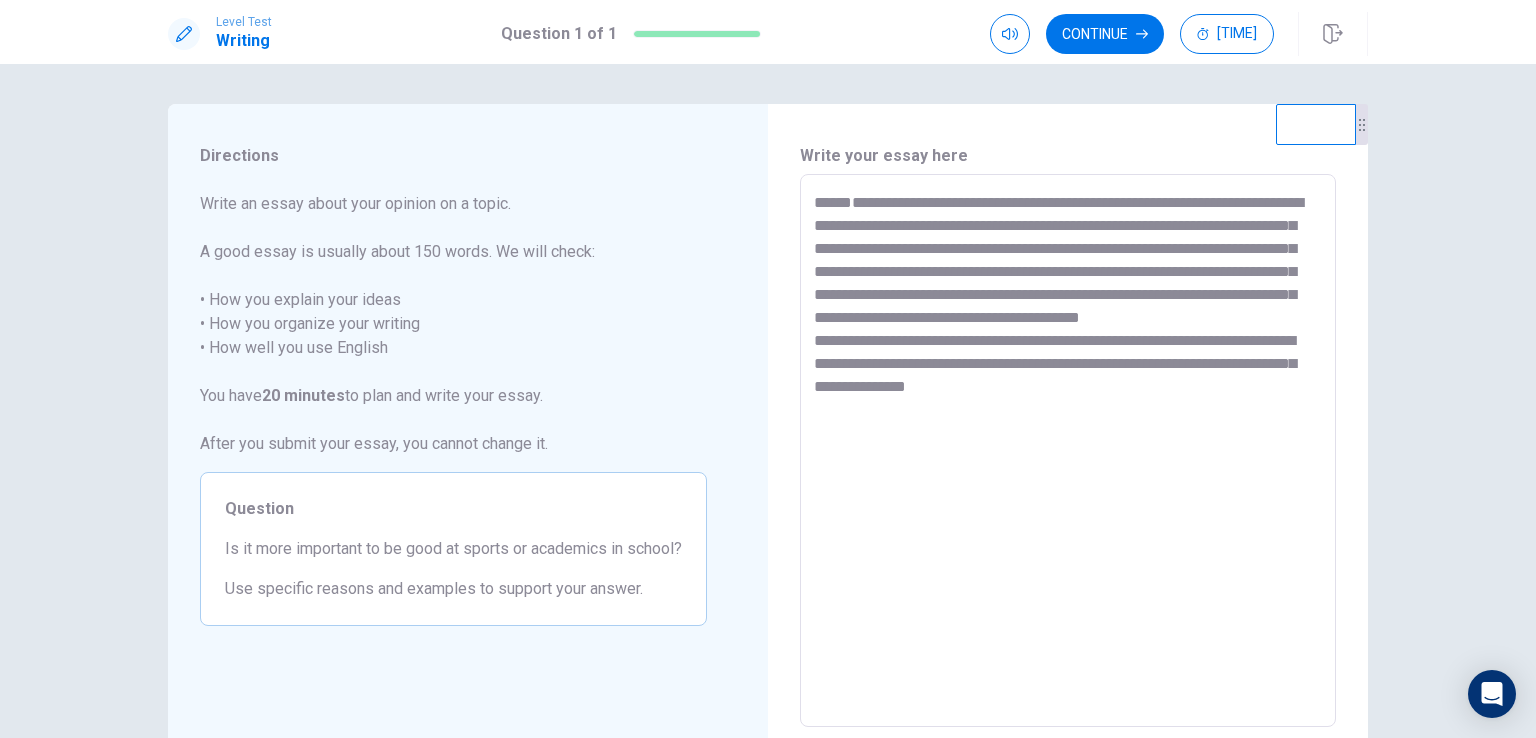 click on "**********" at bounding box center (1068, 451) 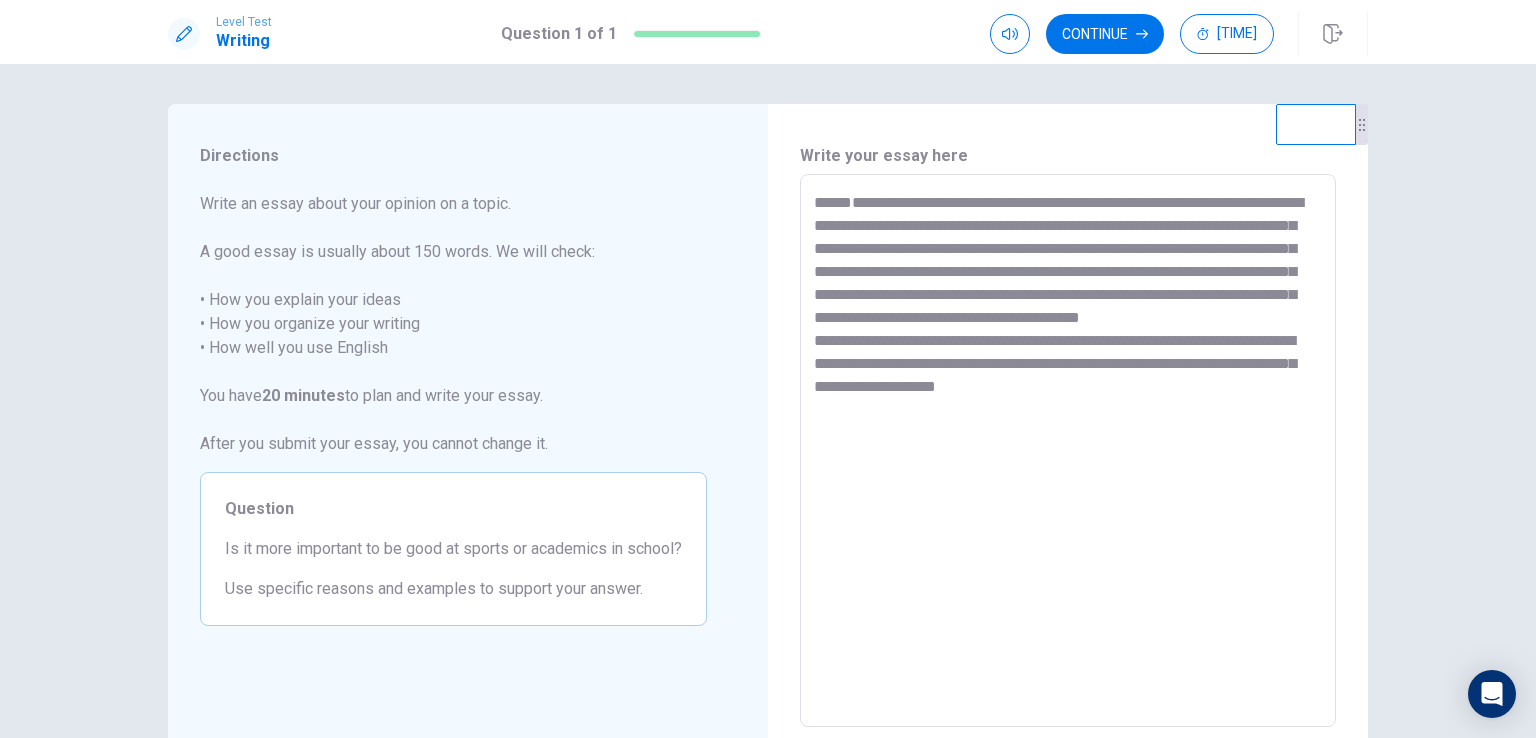 click on "**********" at bounding box center [1068, 451] 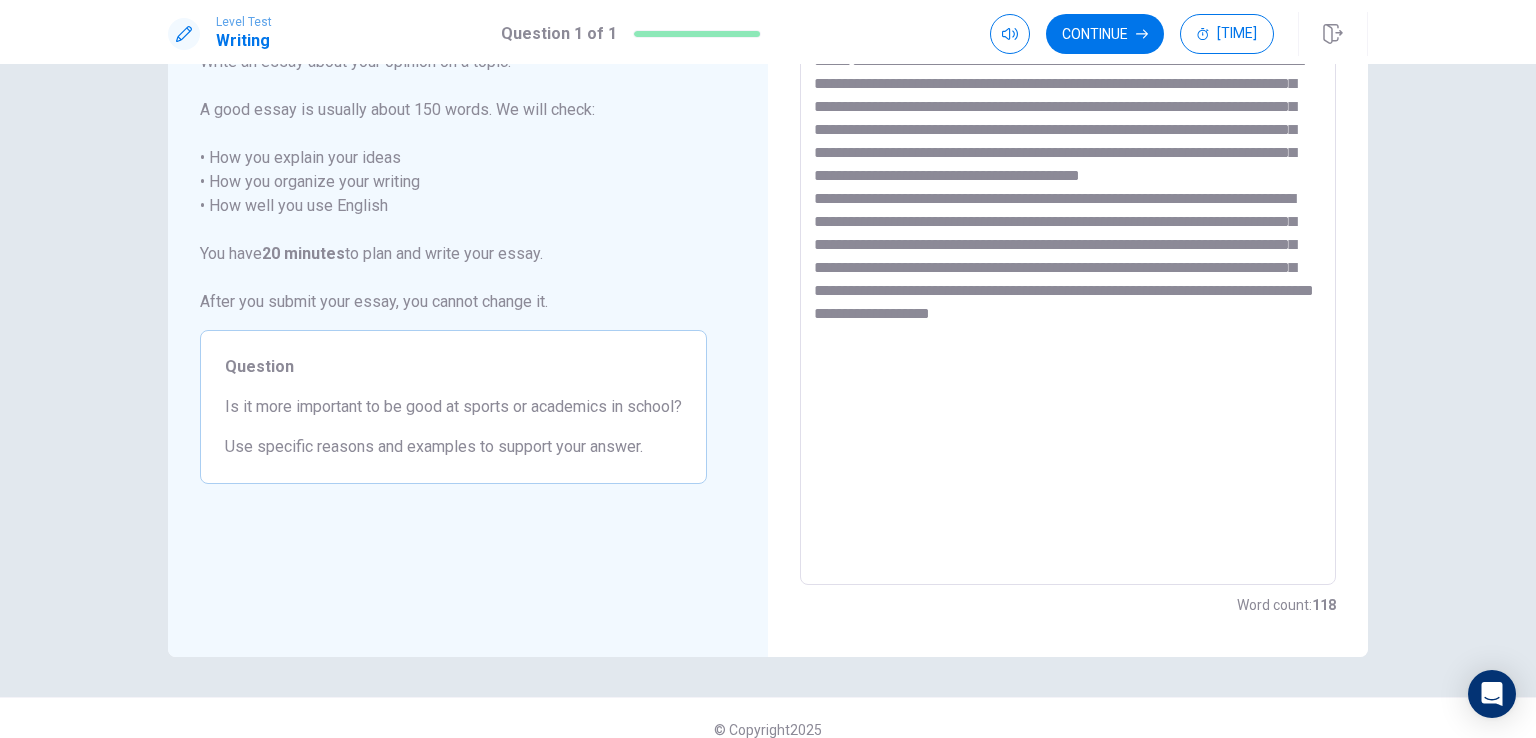 scroll, scrollTop: 165, scrollLeft: 0, axis: vertical 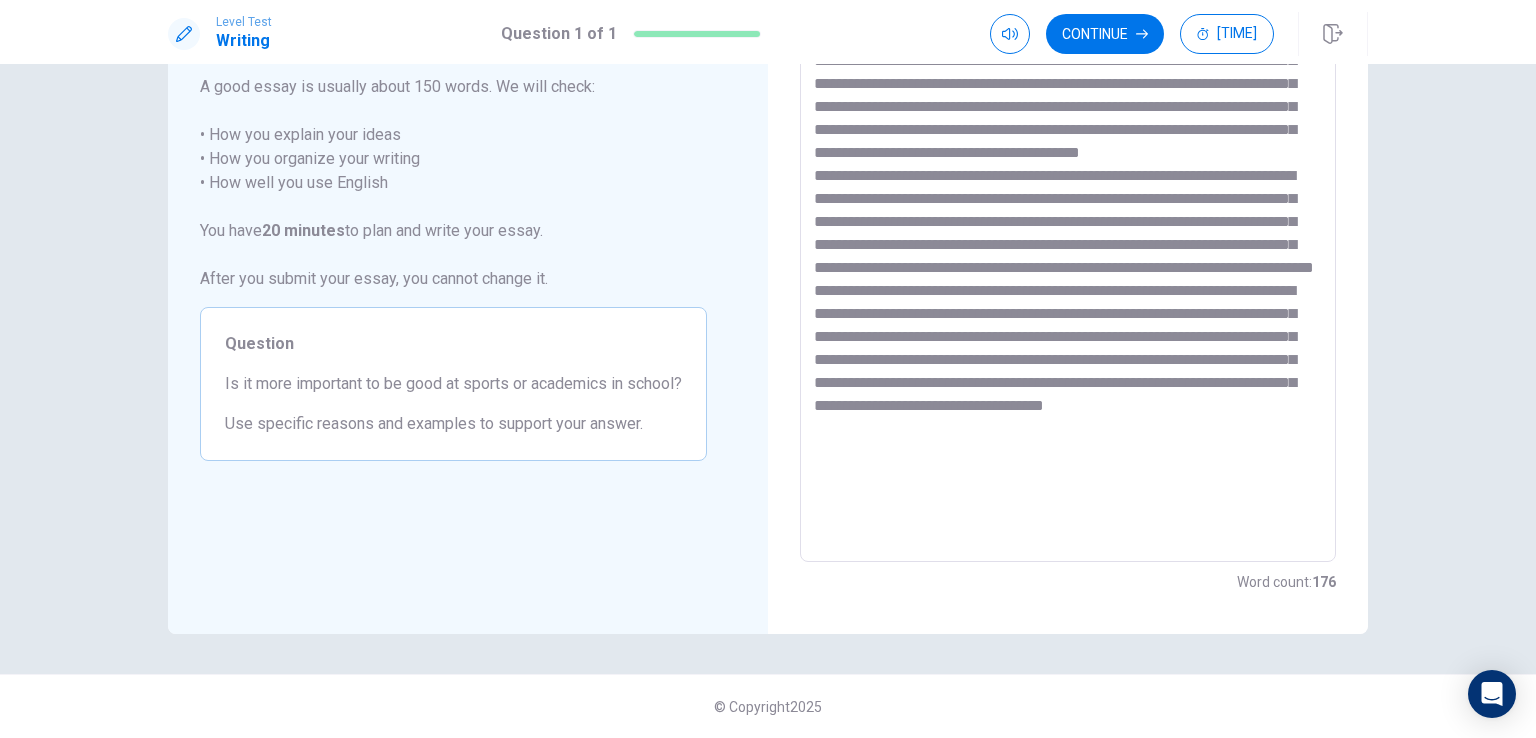 click at bounding box center [1068, 286] 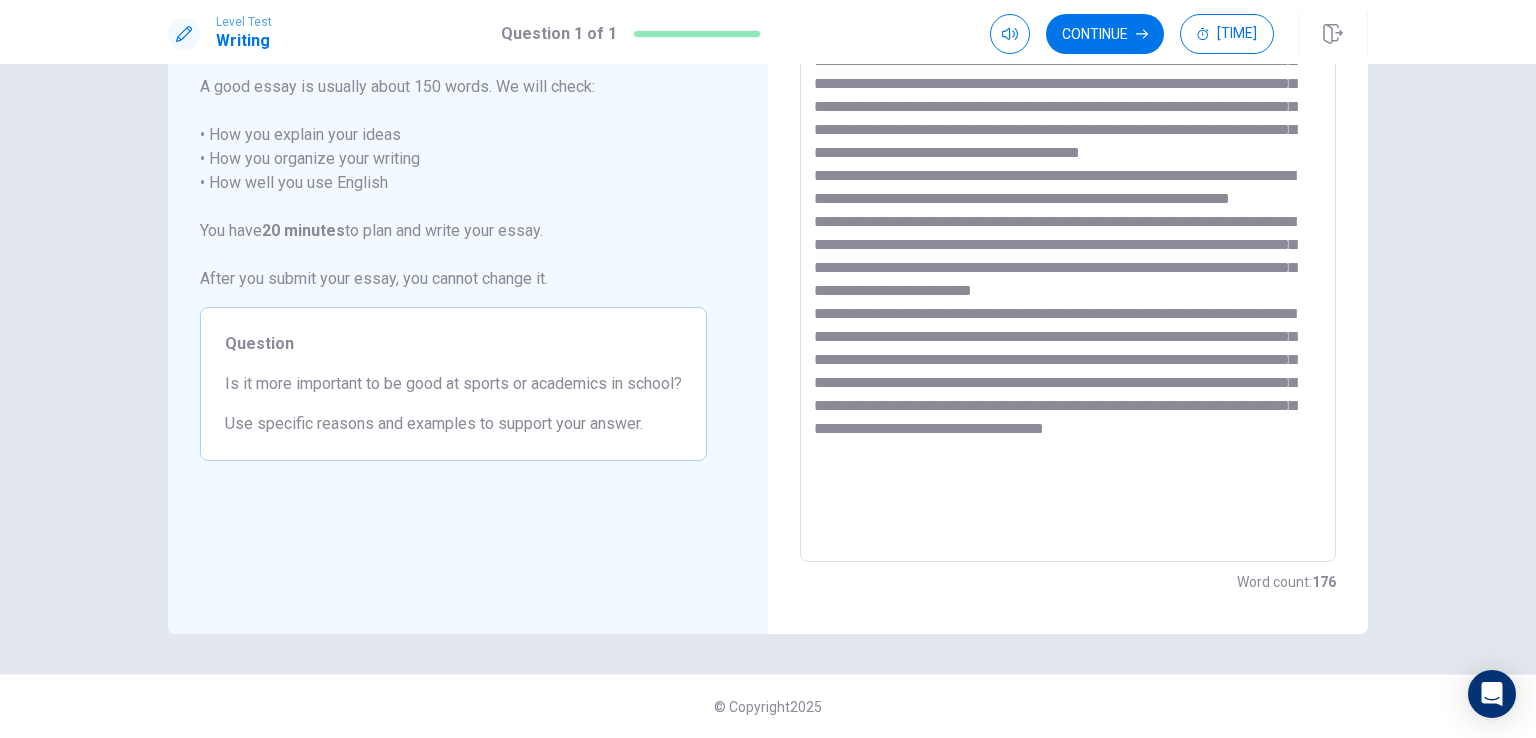 click at bounding box center [1068, 286] 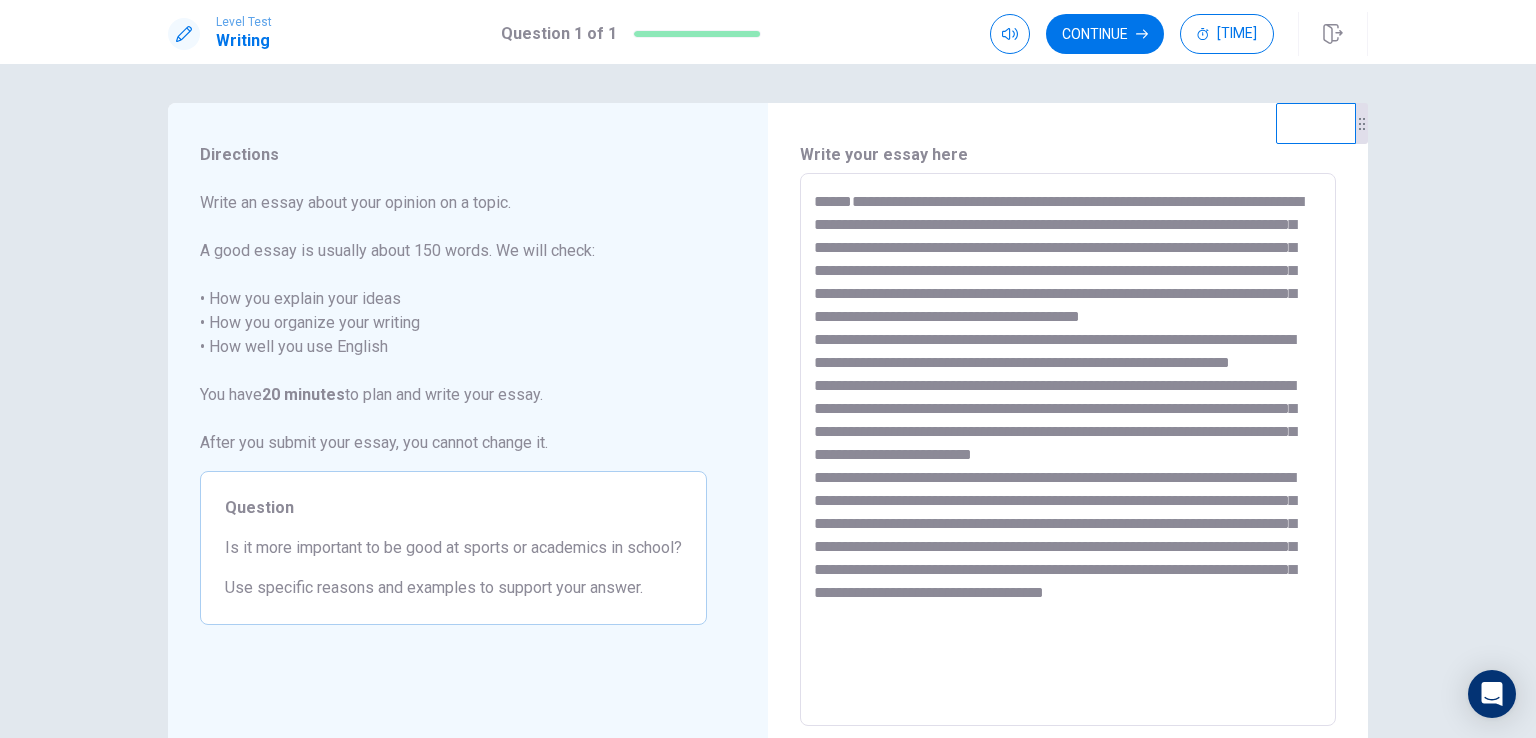 scroll, scrollTop: 0, scrollLeft: 0, axis: both 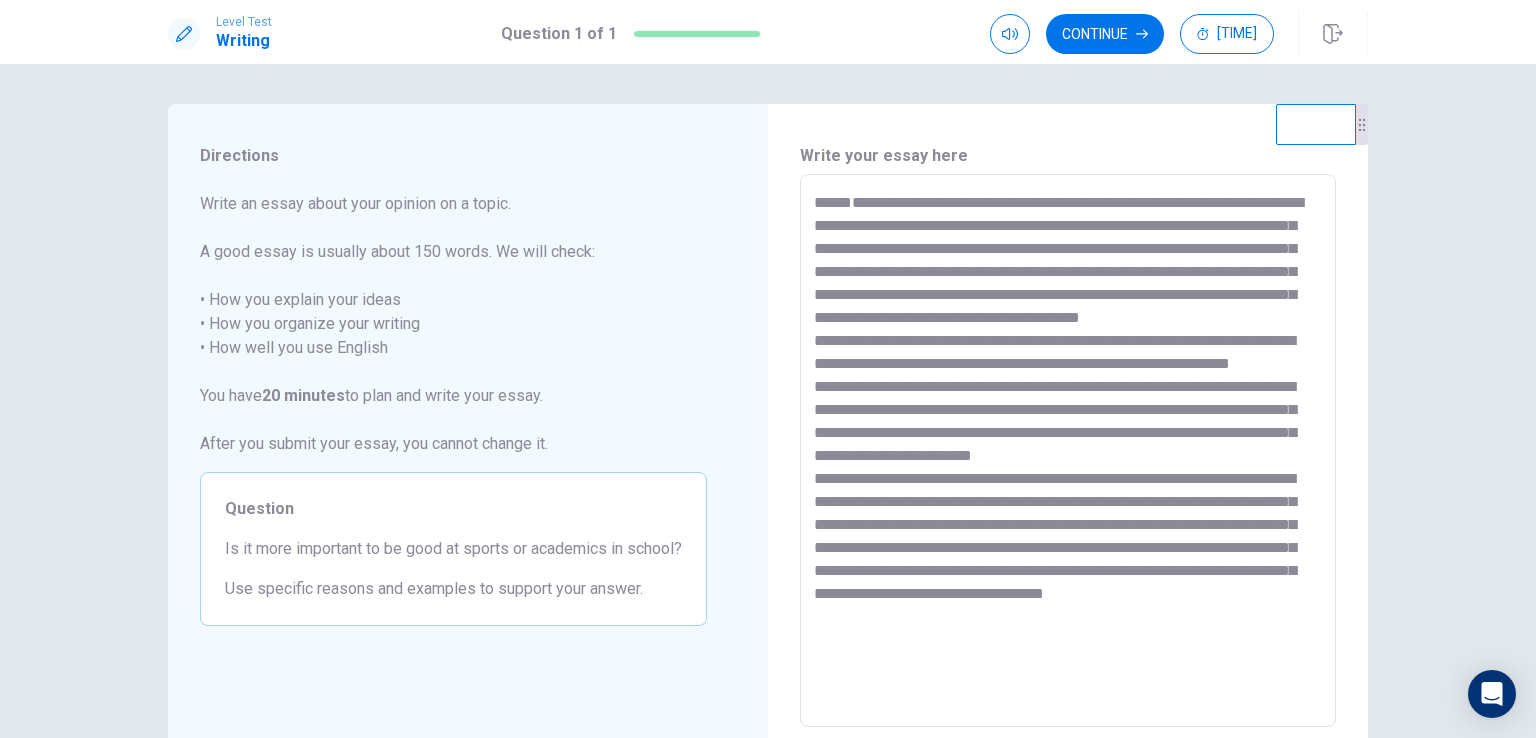 click at bounding box center (1068, 451) 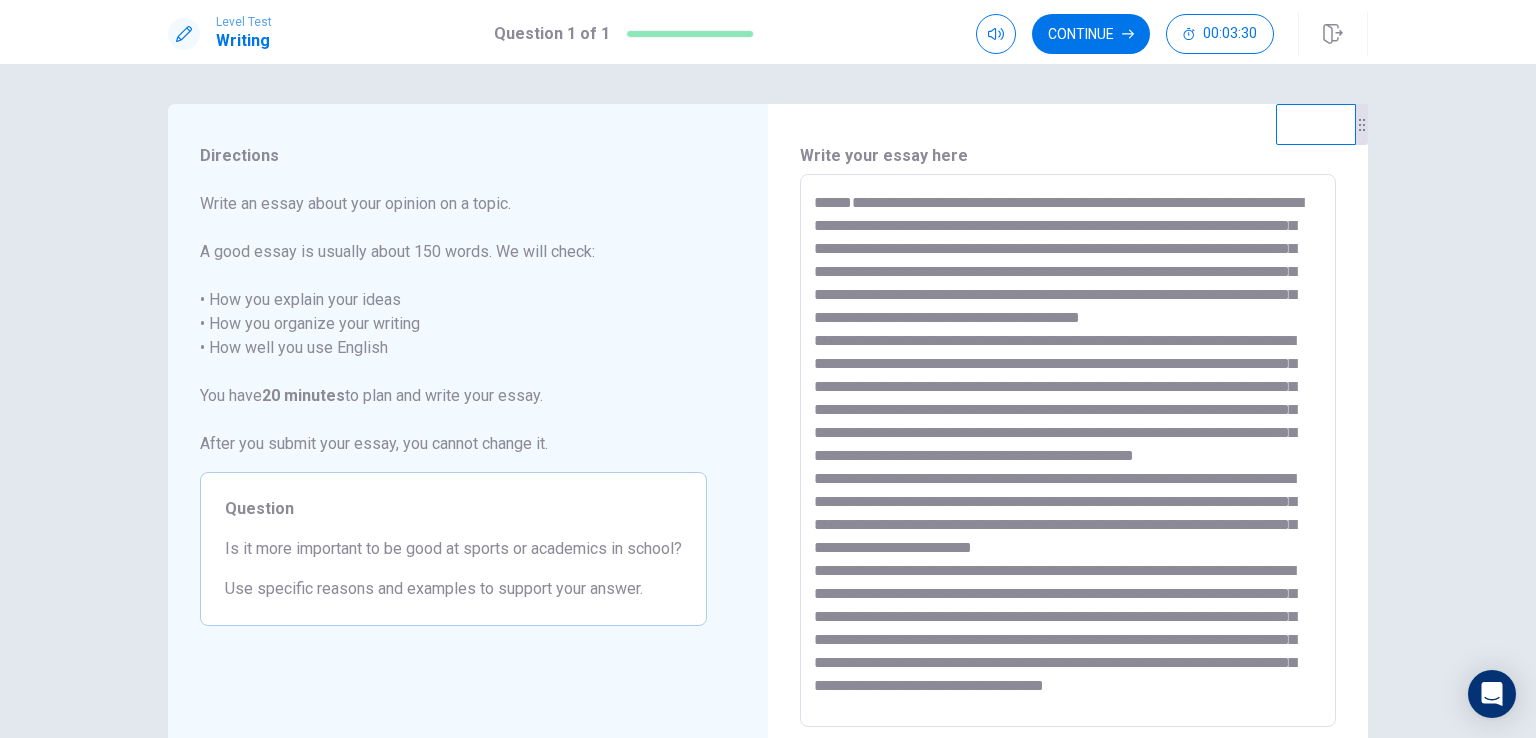 click at bounding box center (1068, 451) 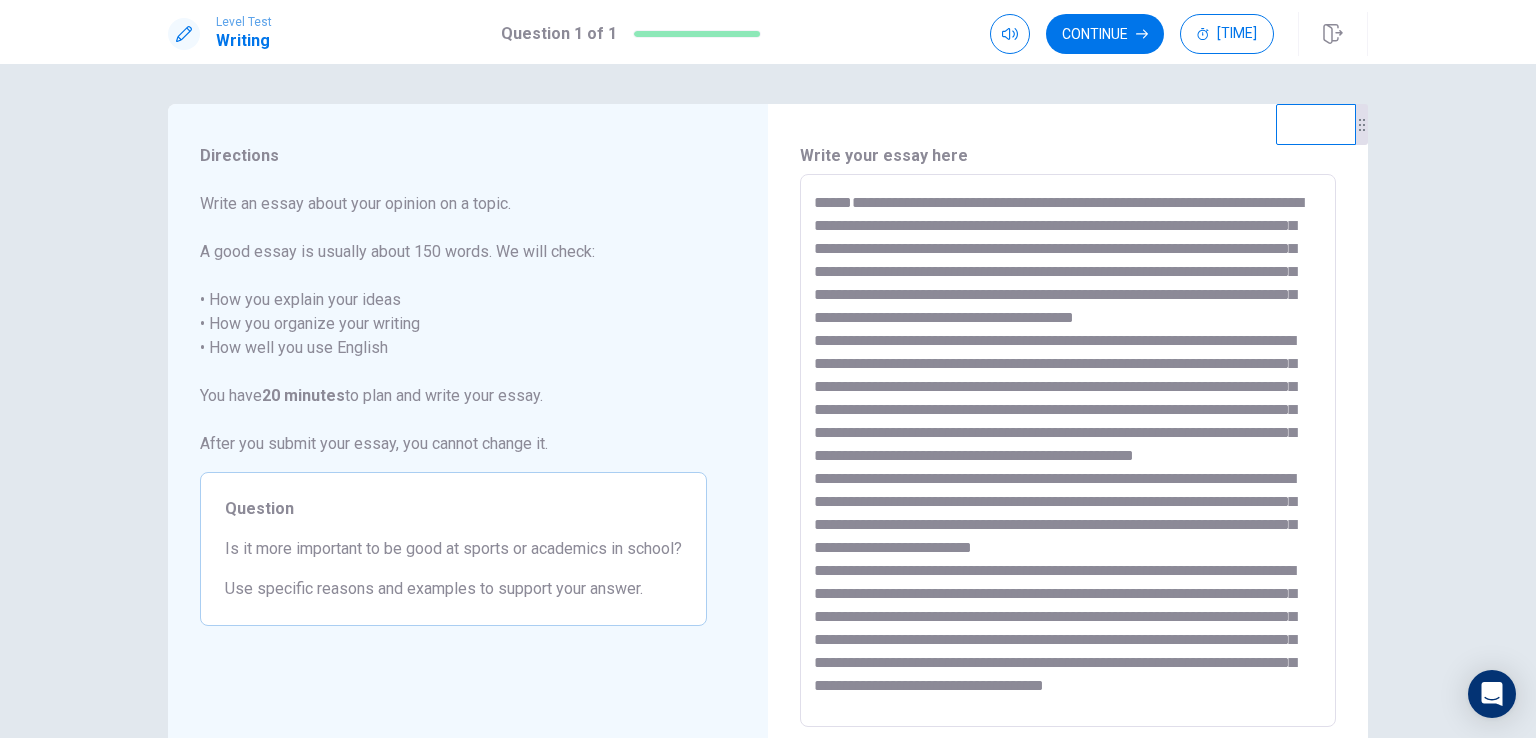 scroll, scrollTop: 0, scrollLeft: 0, axis: both 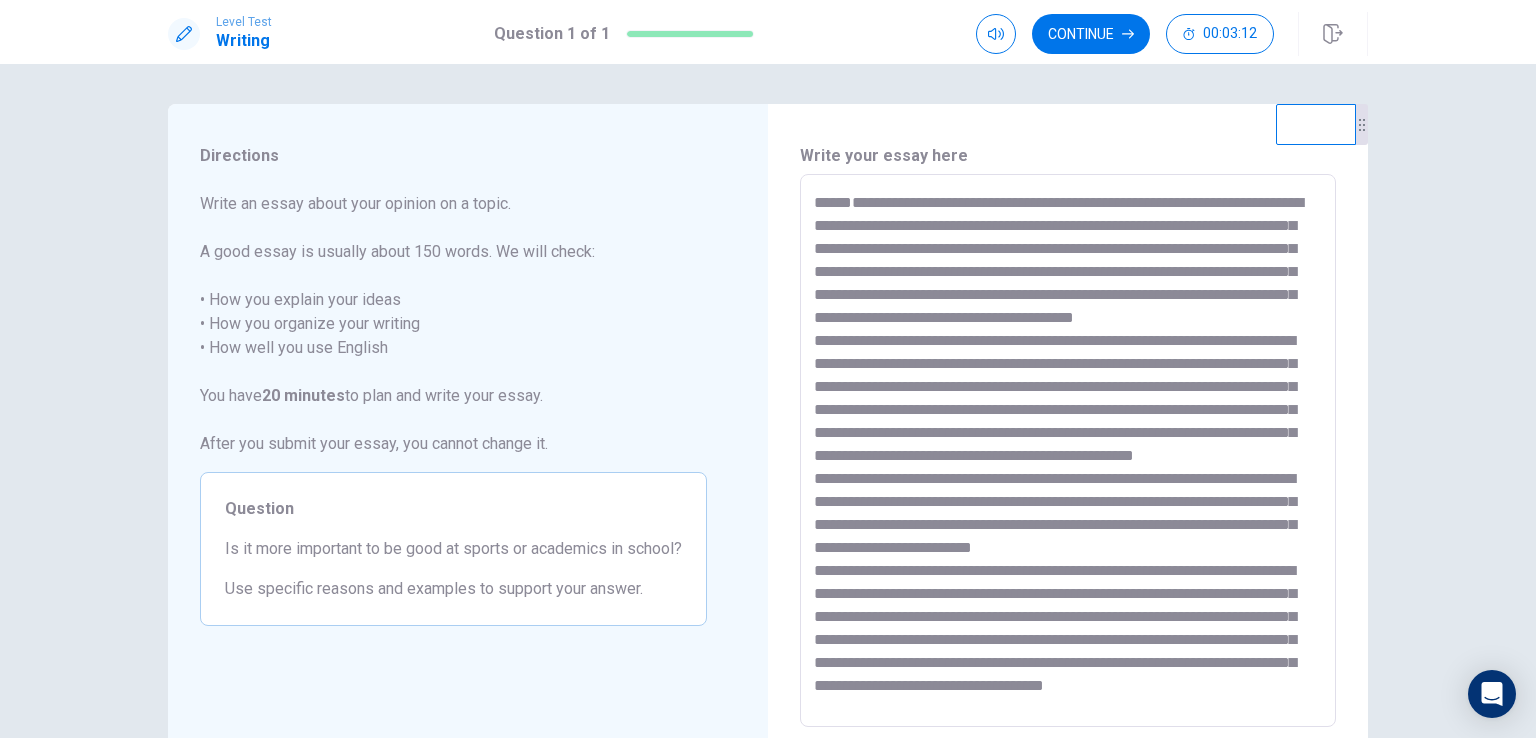 click at bounding box center (1068, 451) 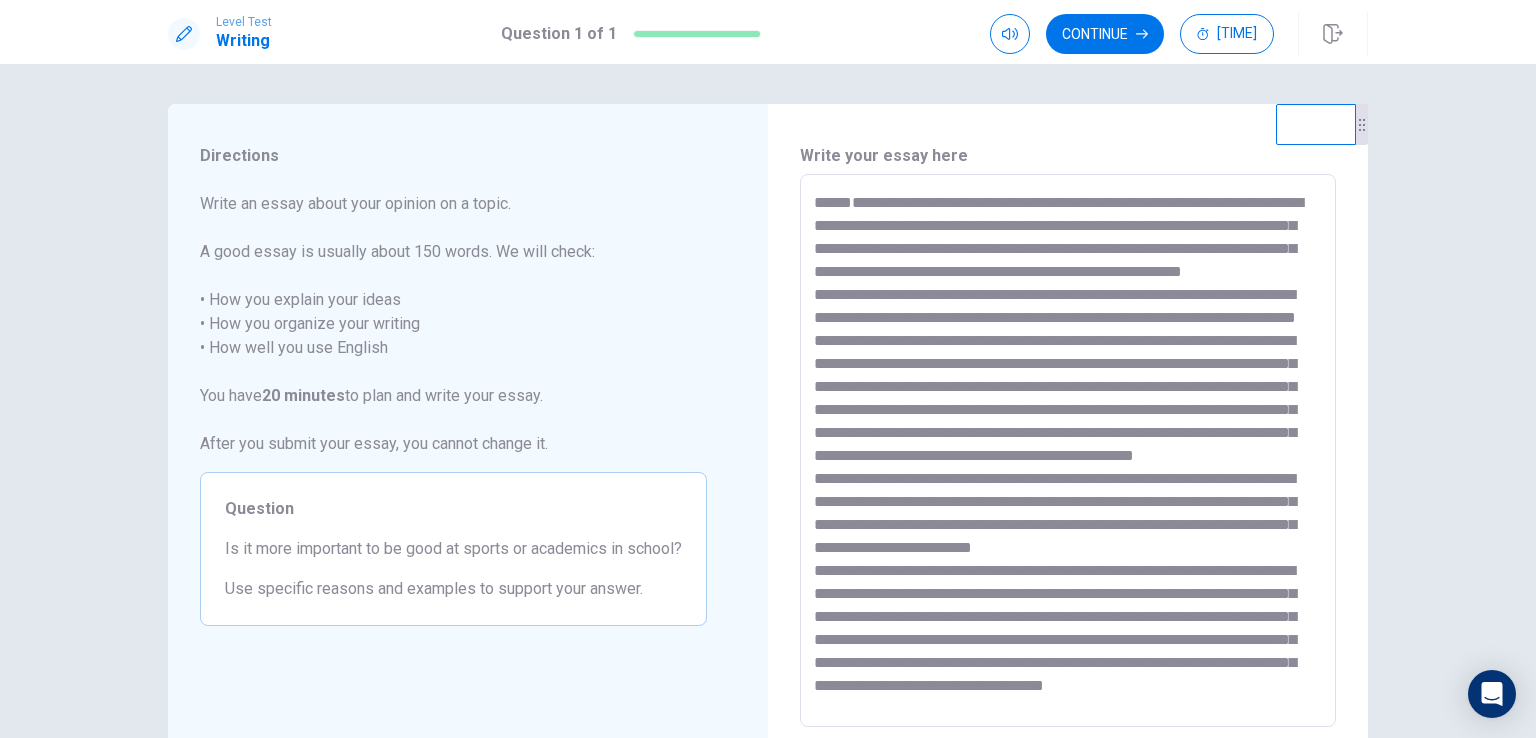 drag, startPoint x: 874, startPoint y: 382, endPoint x: 835, endPoint y: 389, distance: 39.623226 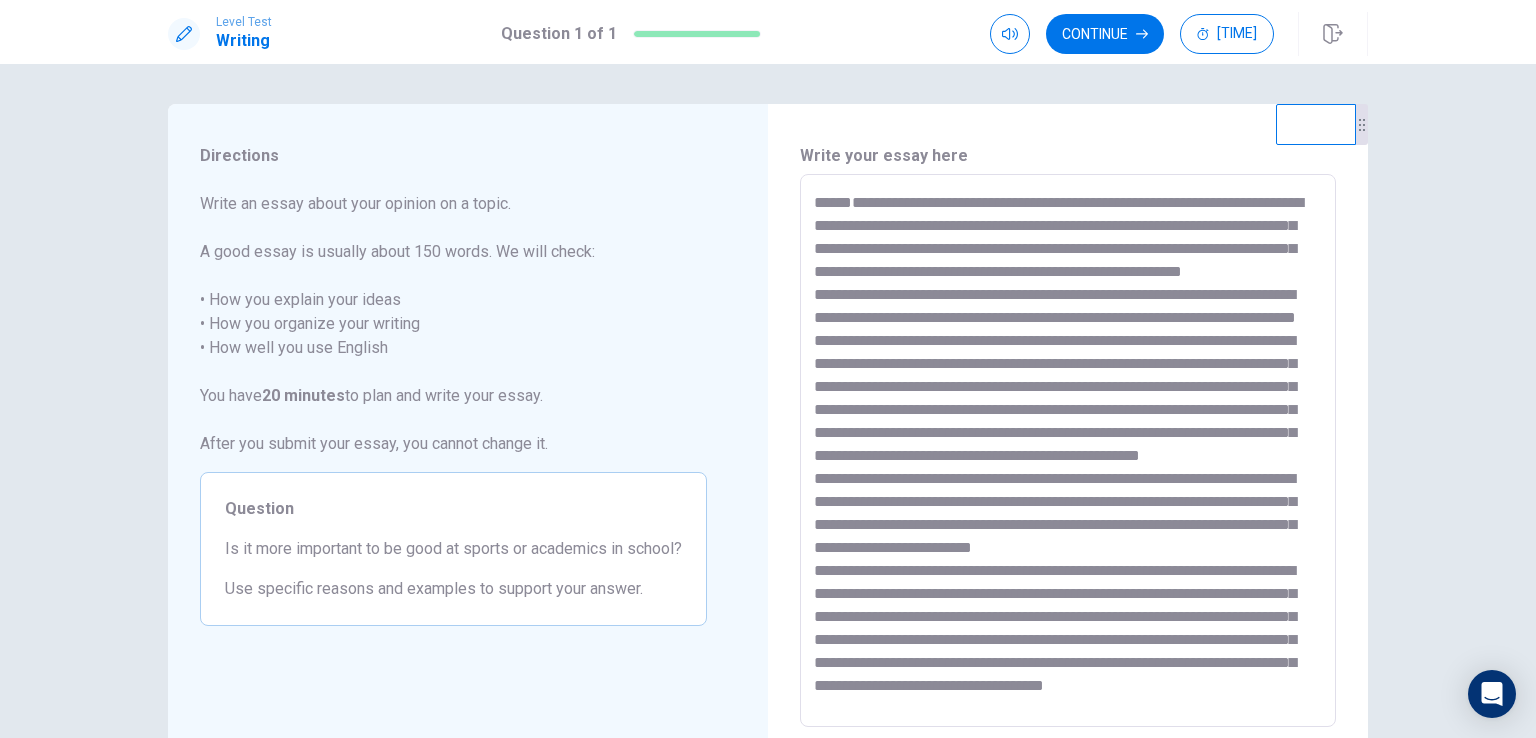 scroll, scrollTop: 78, scrollLeft: 0, axis: vertical 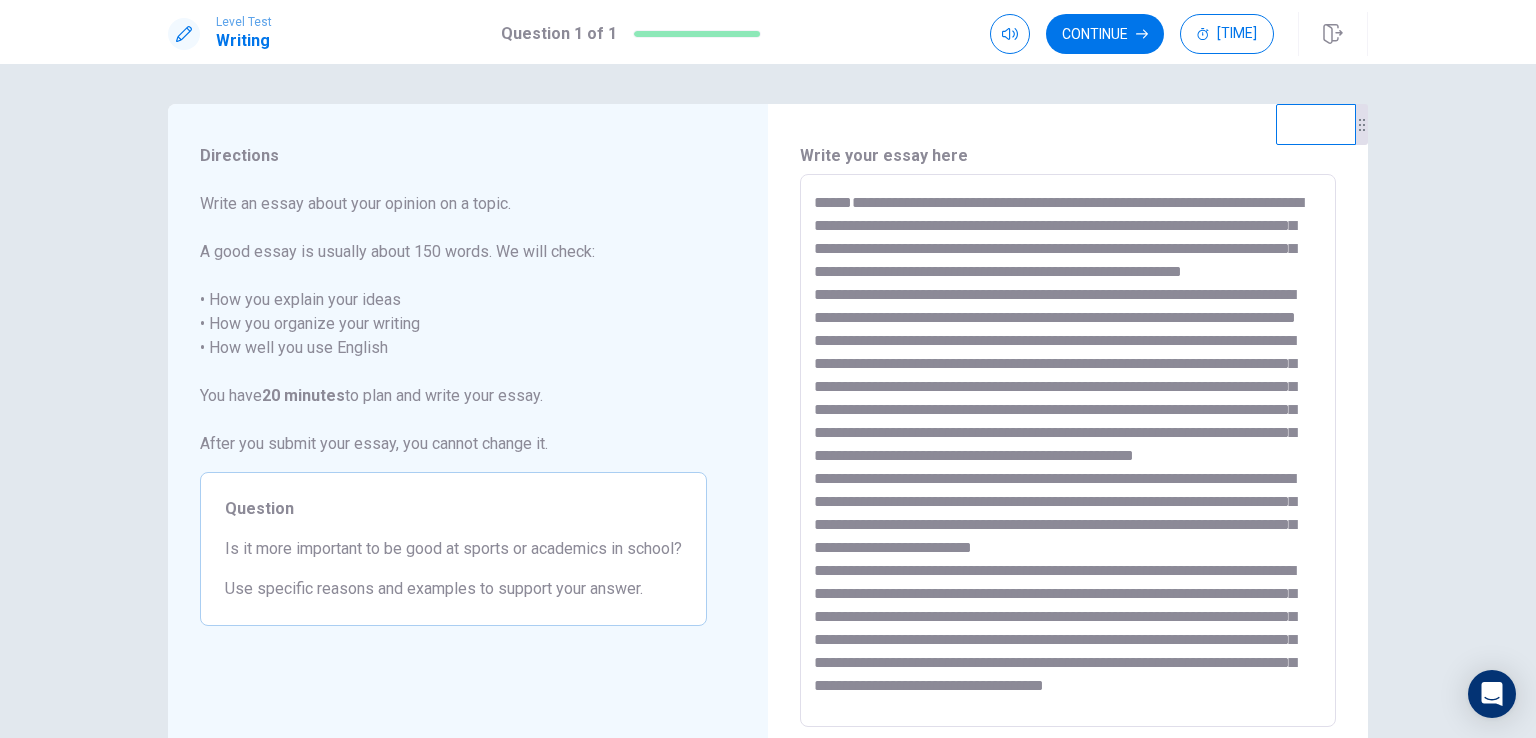 click at bounding box center [1068, 451] 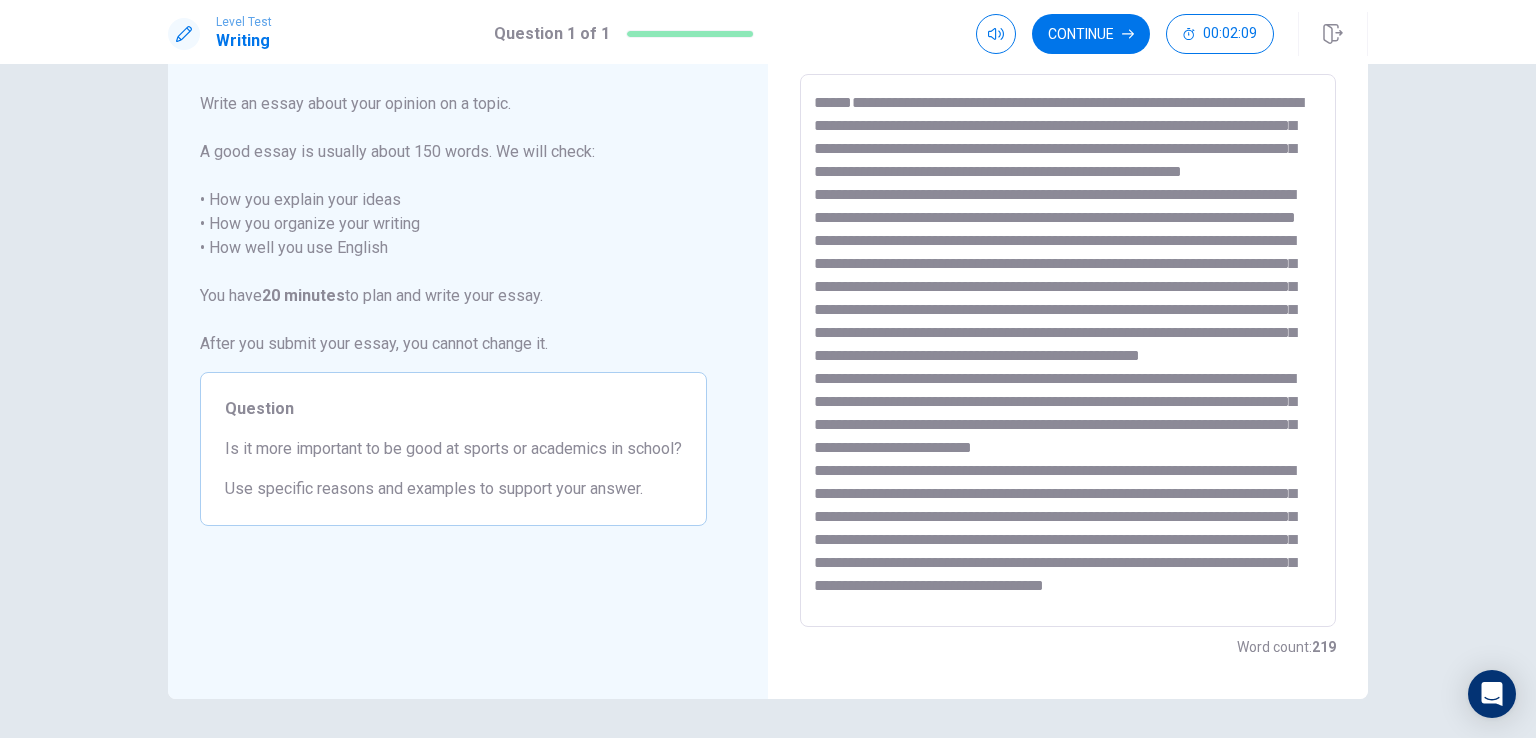 scroll, scrollTop: 165, scrollLeft: 0, axis: vertical 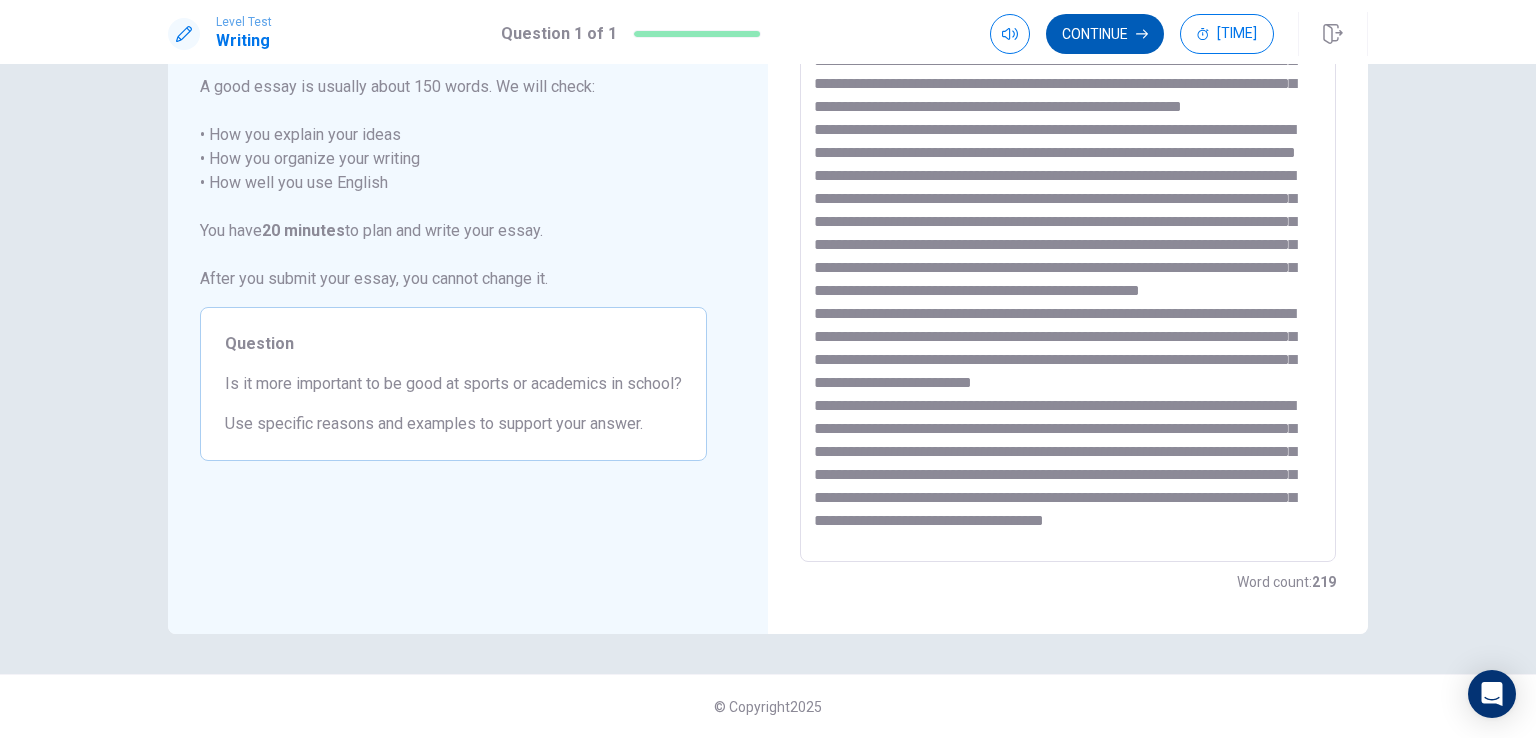 type on "**********" 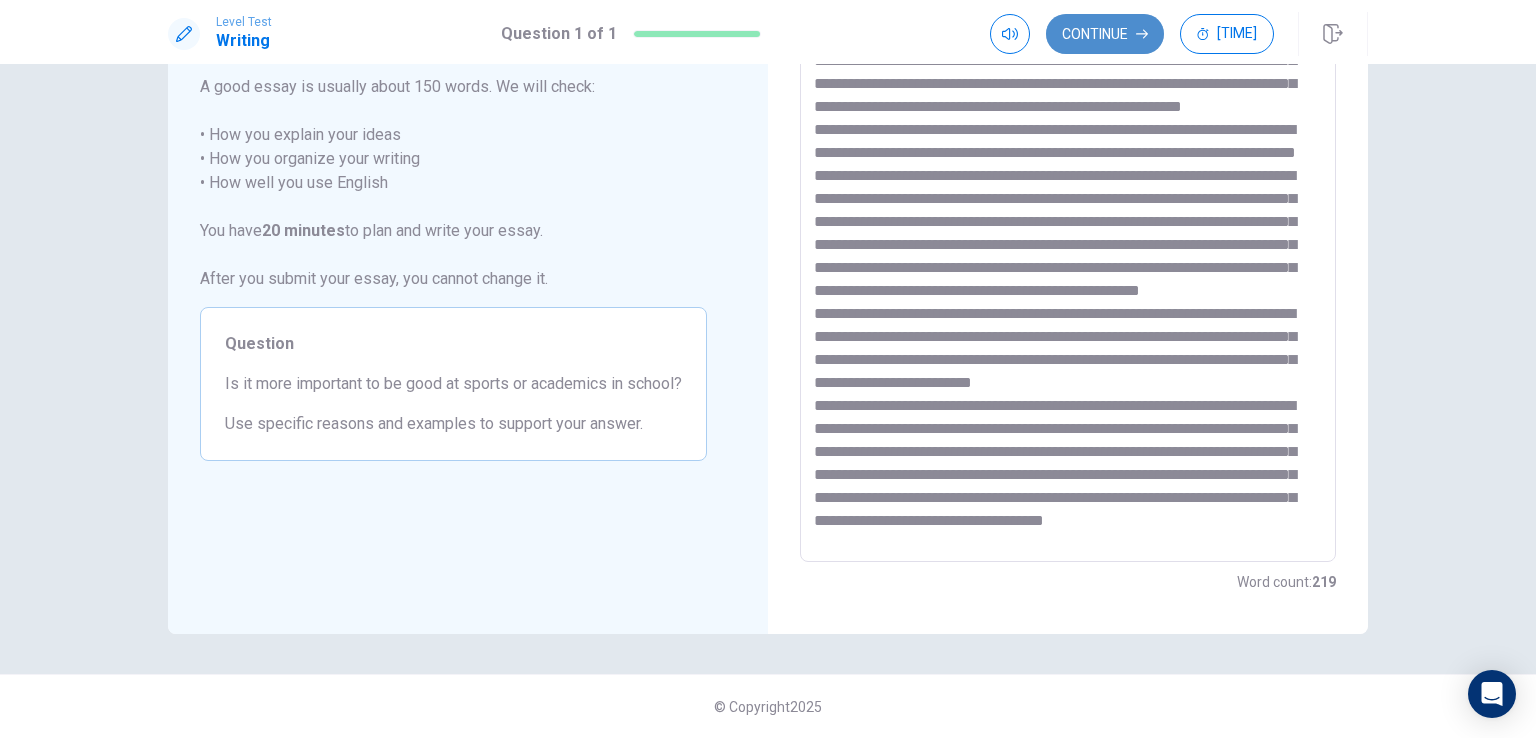 click on "Continue" at bounding box center (1105, 34) 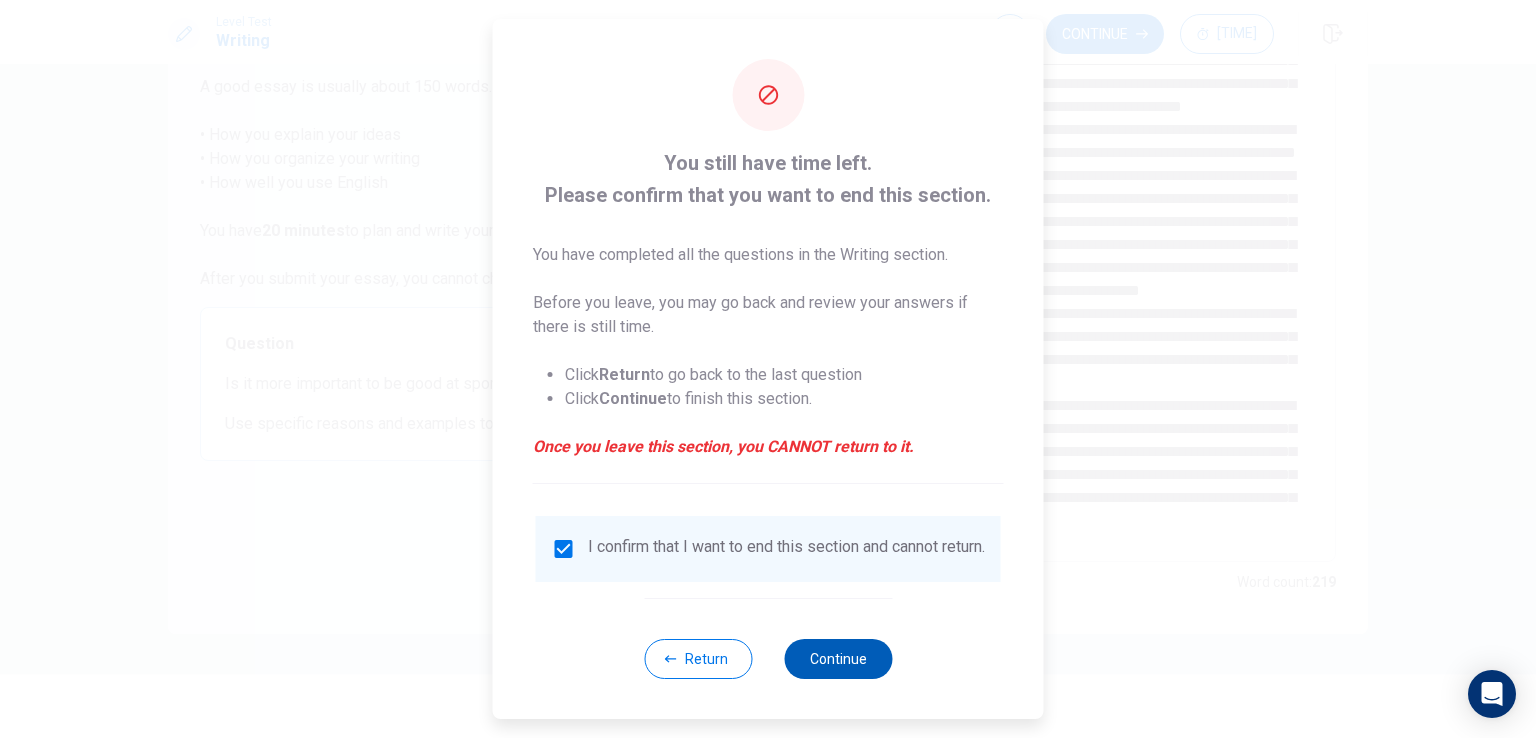 click on "Continue" at bounding box center (838, 659) 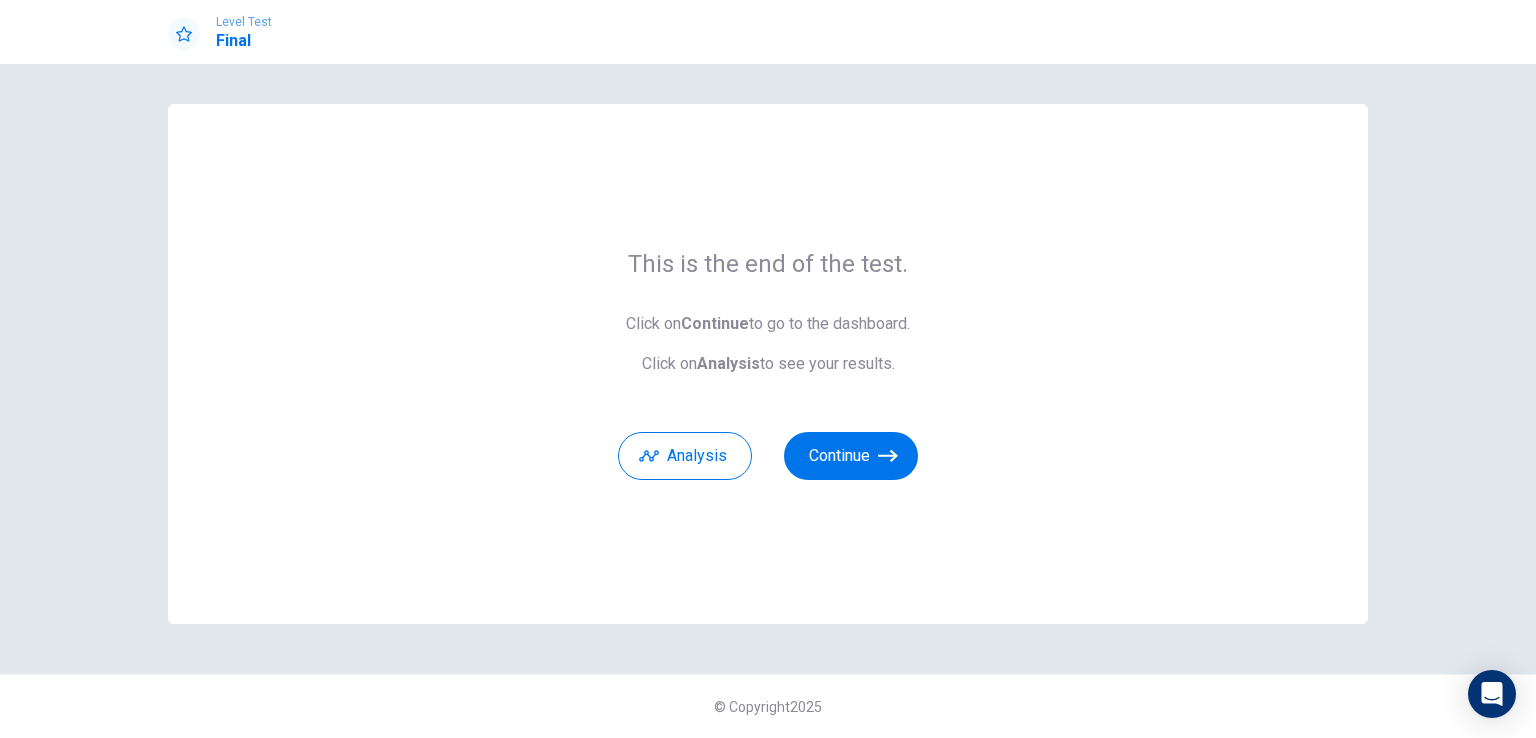 scroll, scrollTop: 0, scrollLeft: 0, axis: both 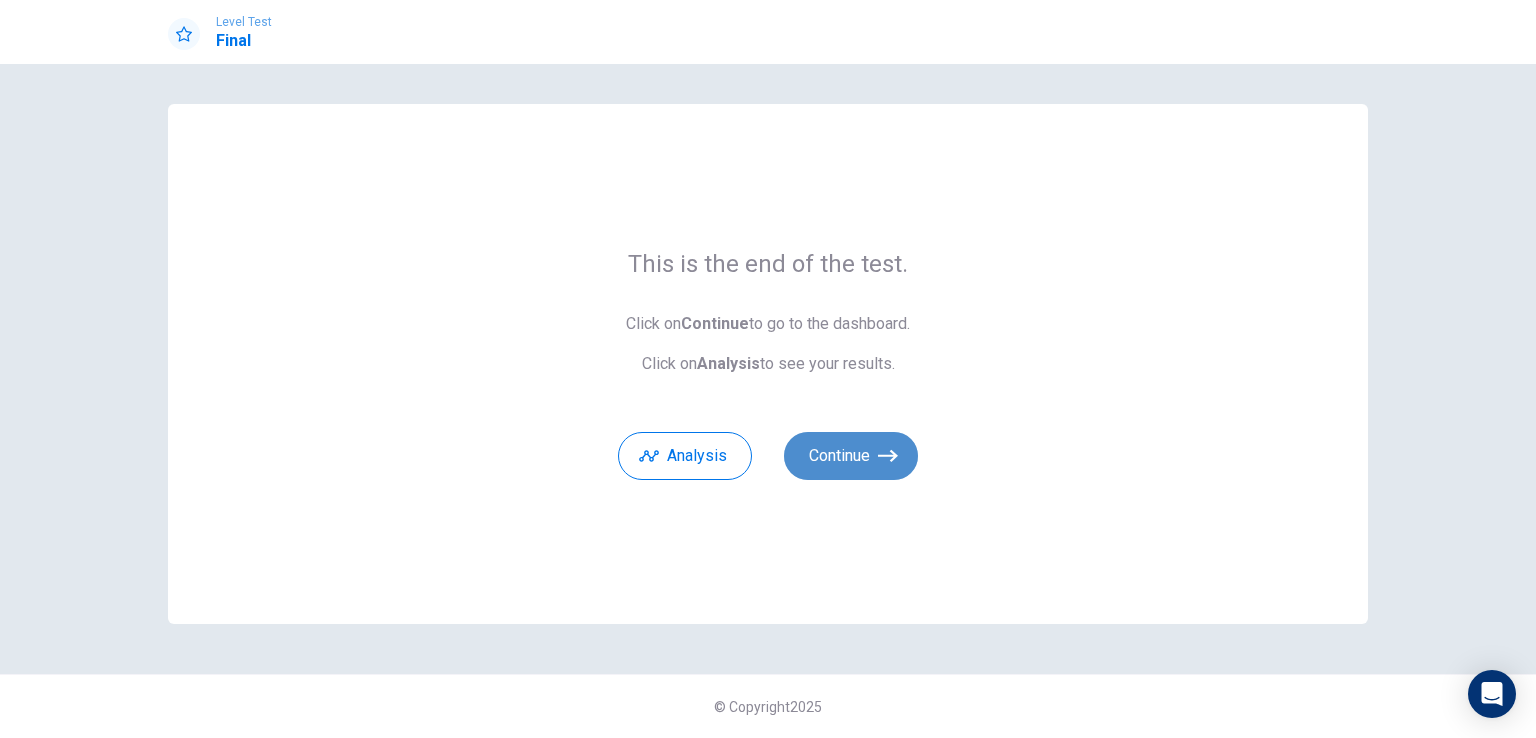 click on "Continue" at bounding box center [851, 456] 